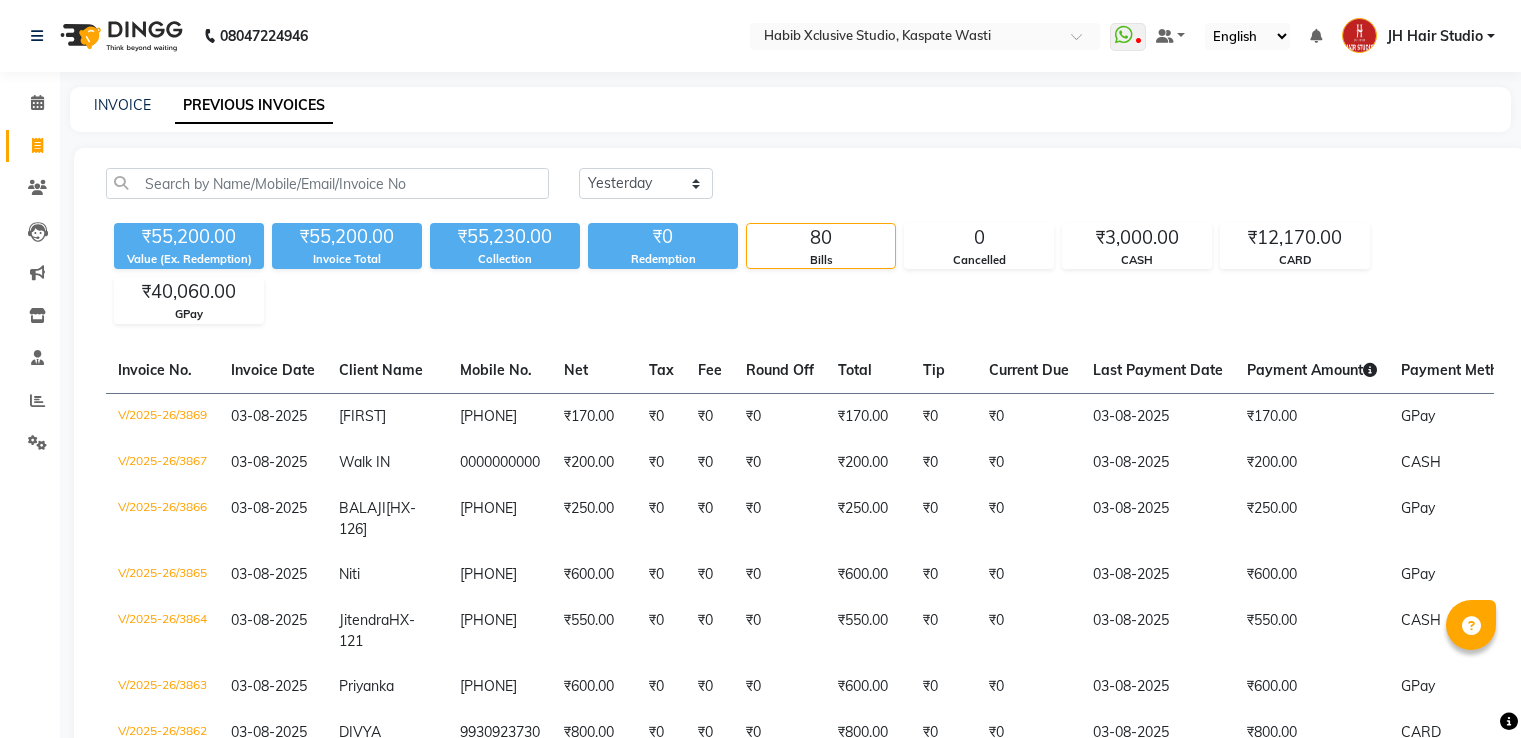 select on "yesterday" 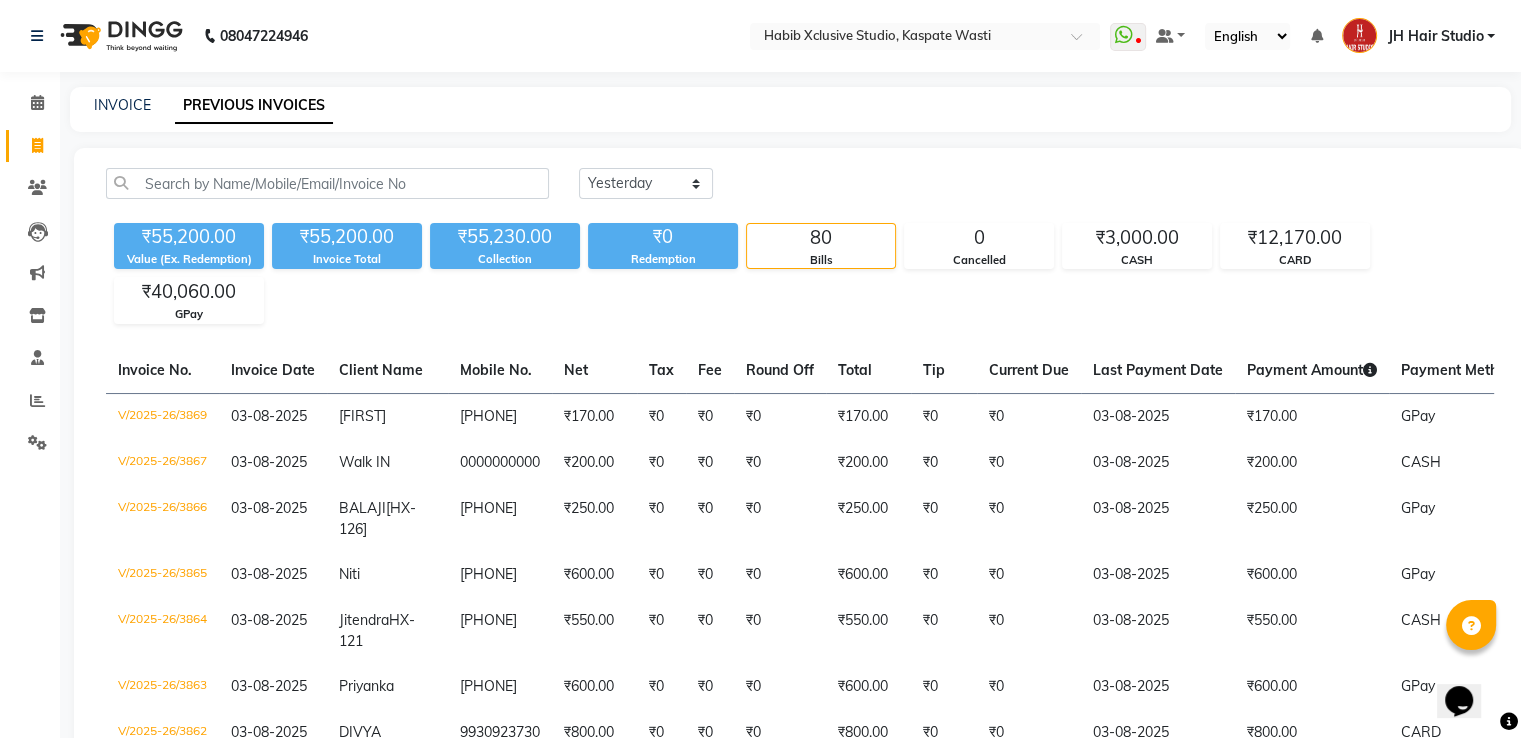 scroll, scrollTop: 0, scrollLeft: 0, axis: both 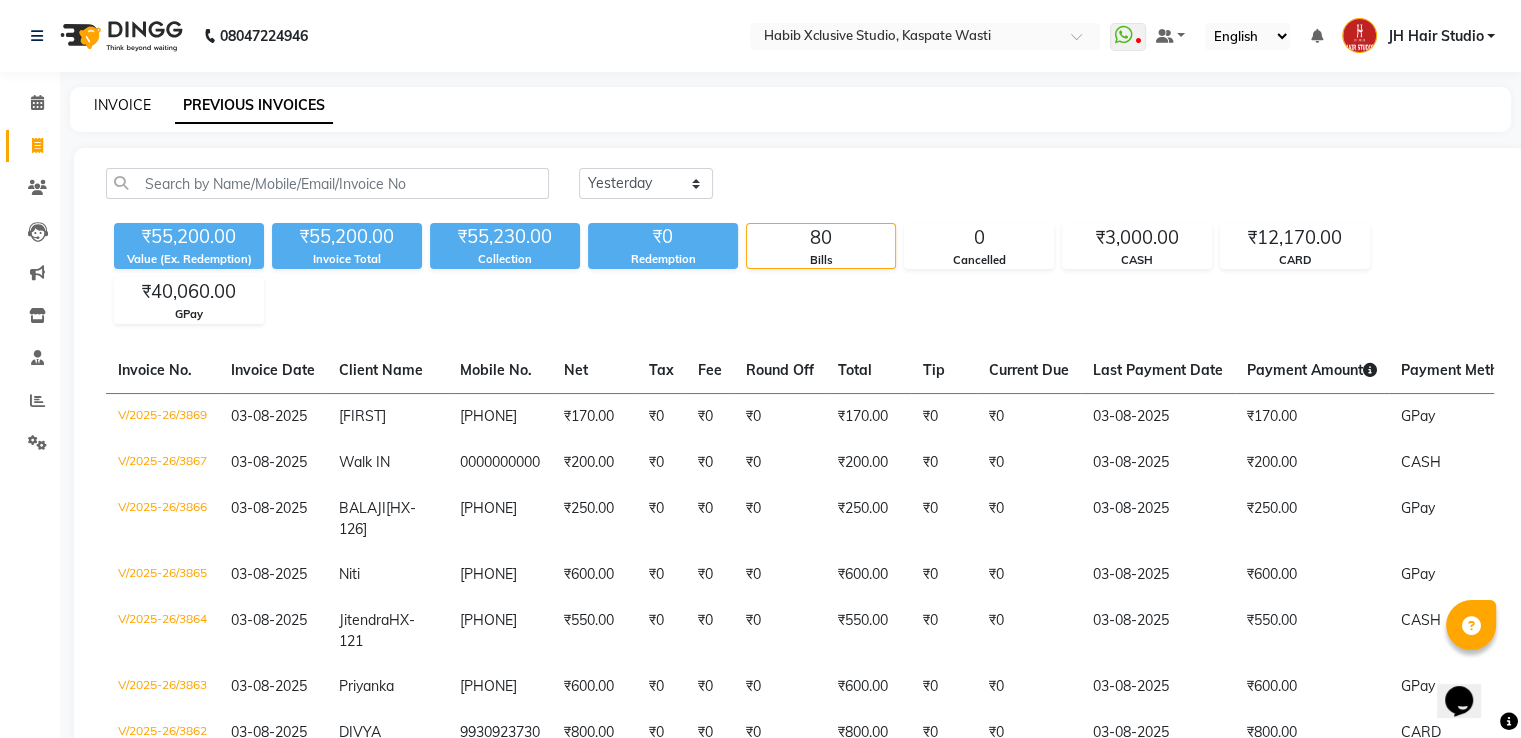 click on "INVOICE" 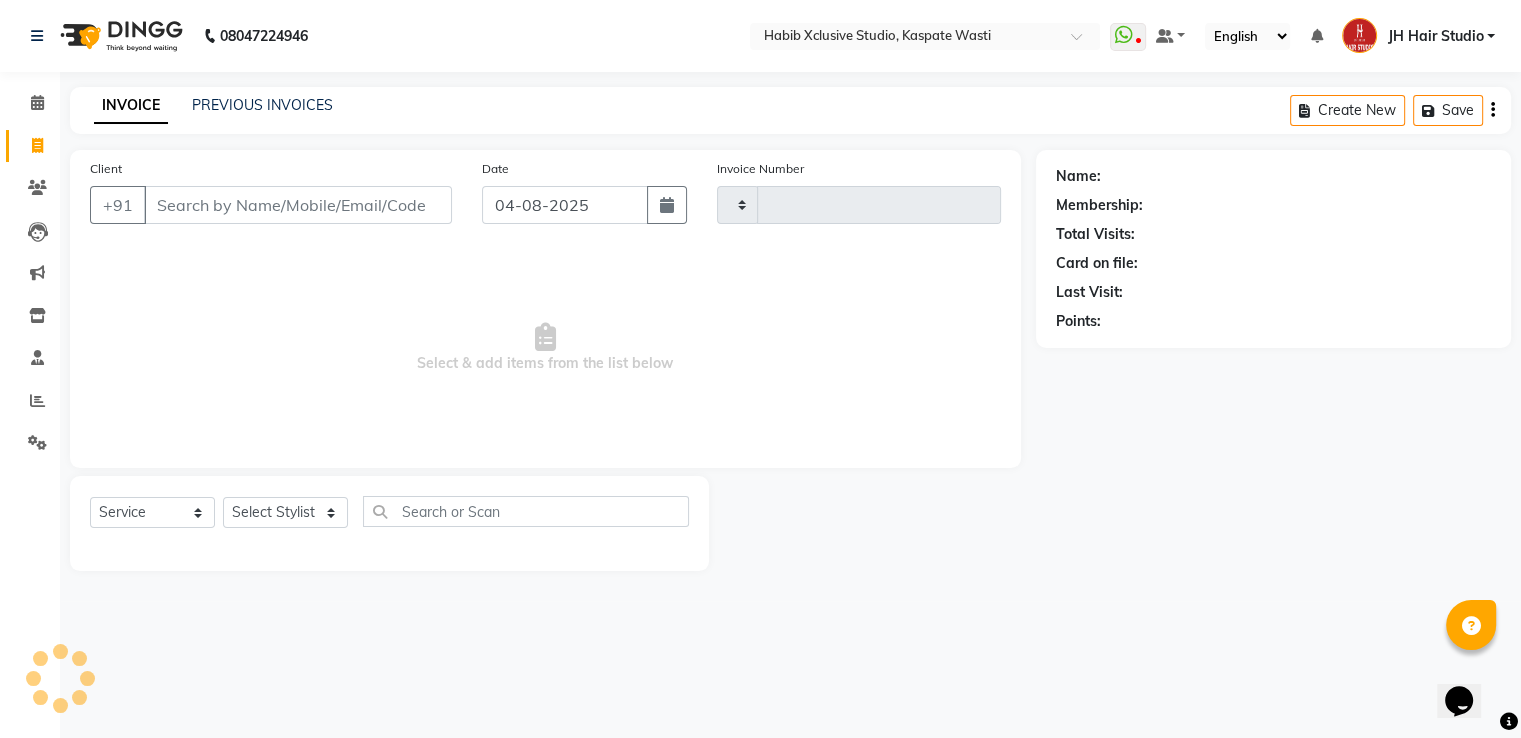type on "3881" 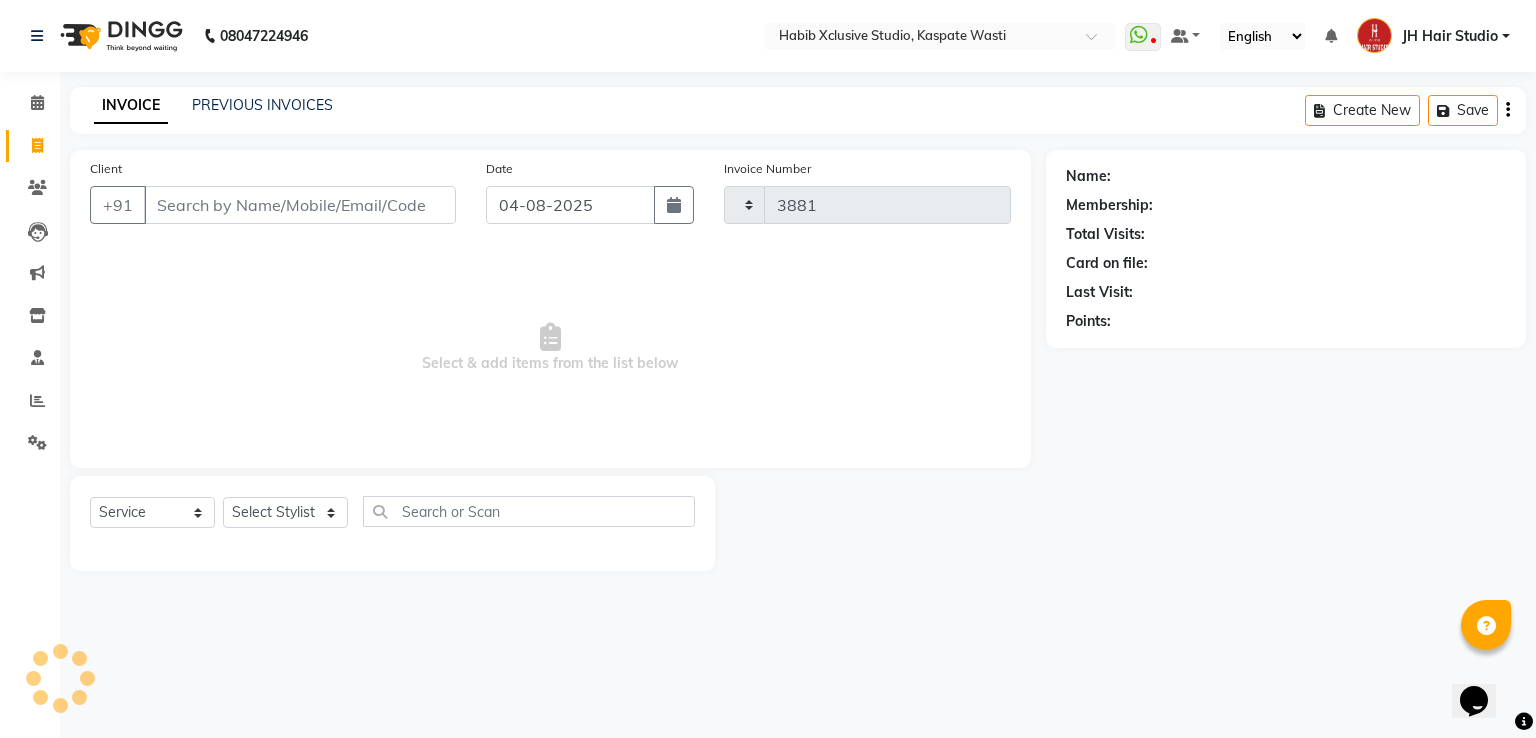 select on "130" 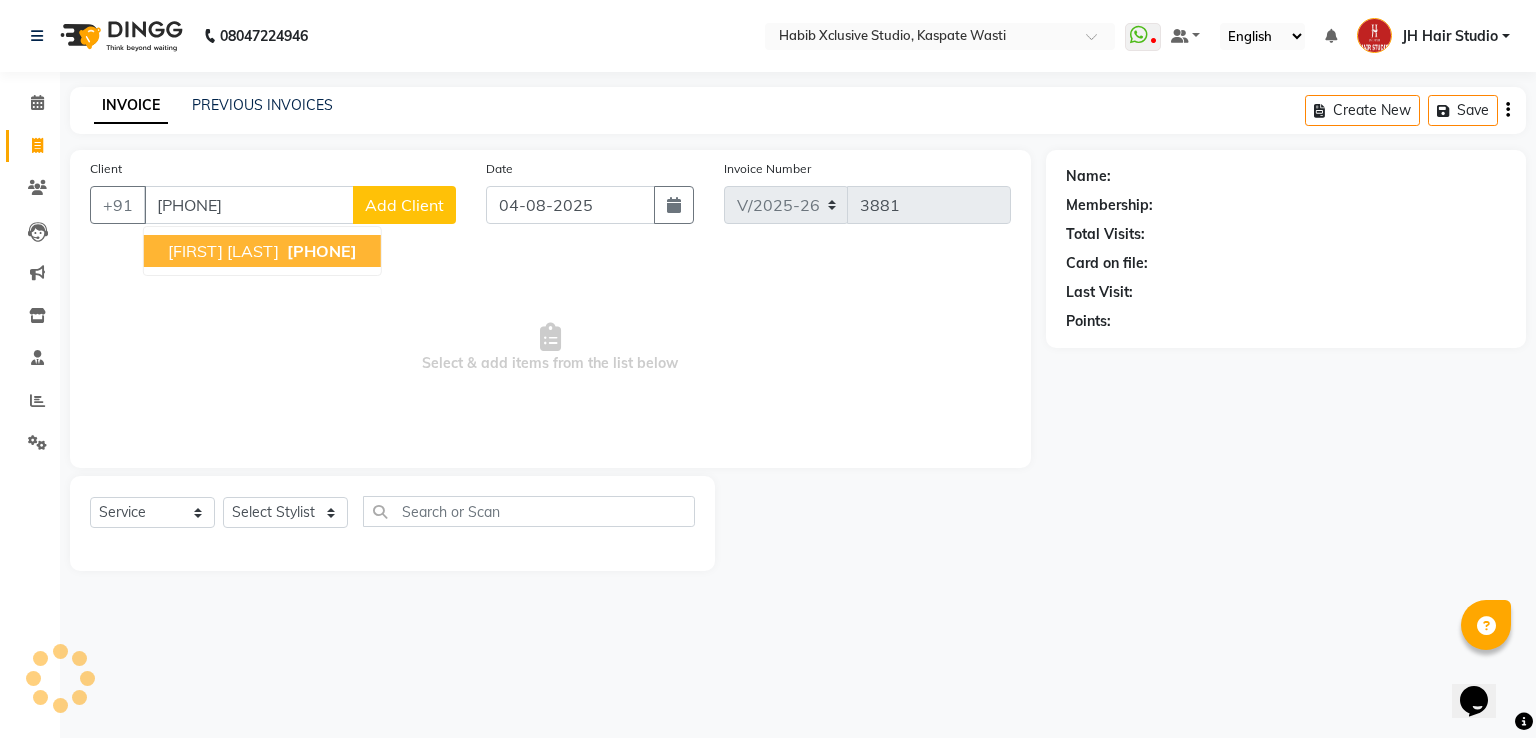 type on "[PHONE]" 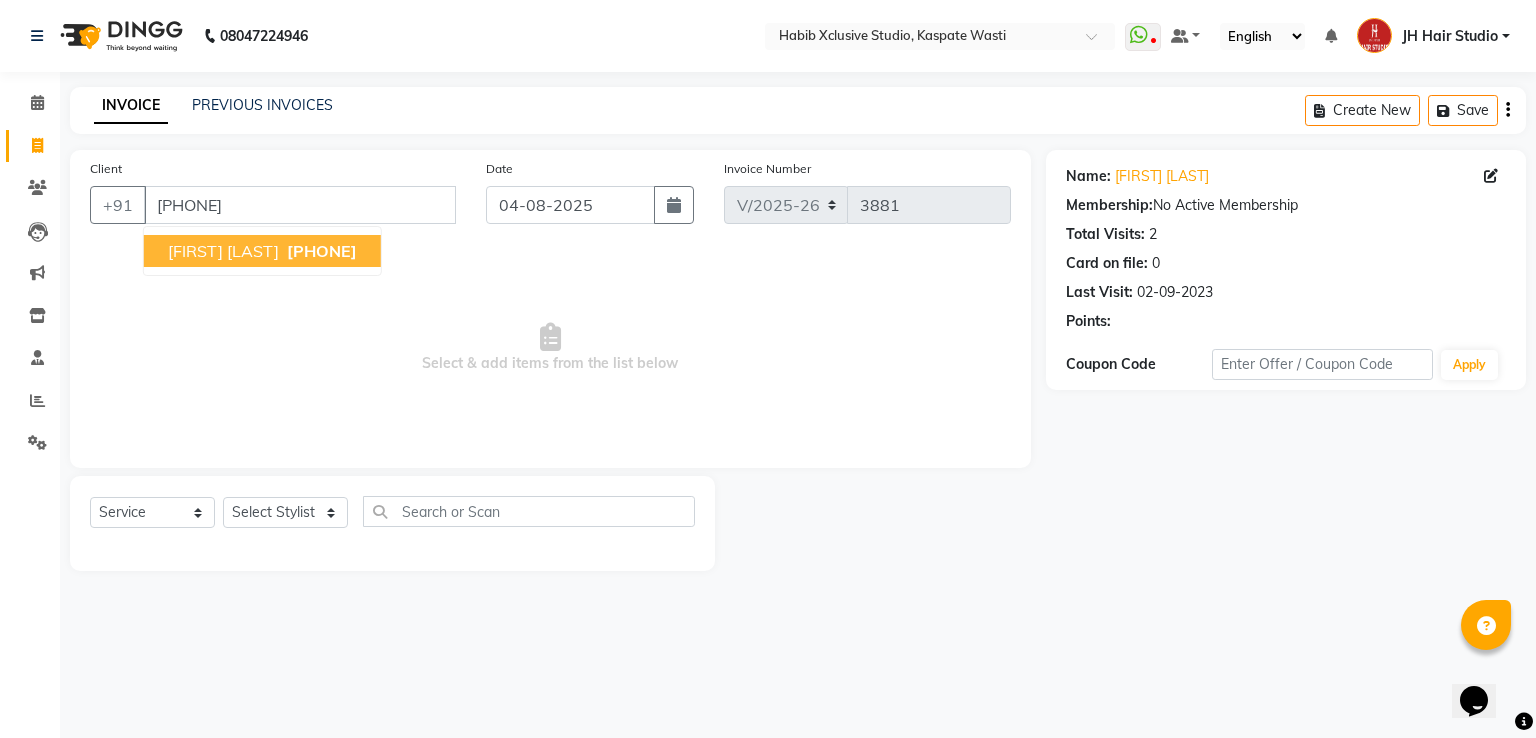 click on "[FIRST] [LAST]" at bounding box center (223, 251) 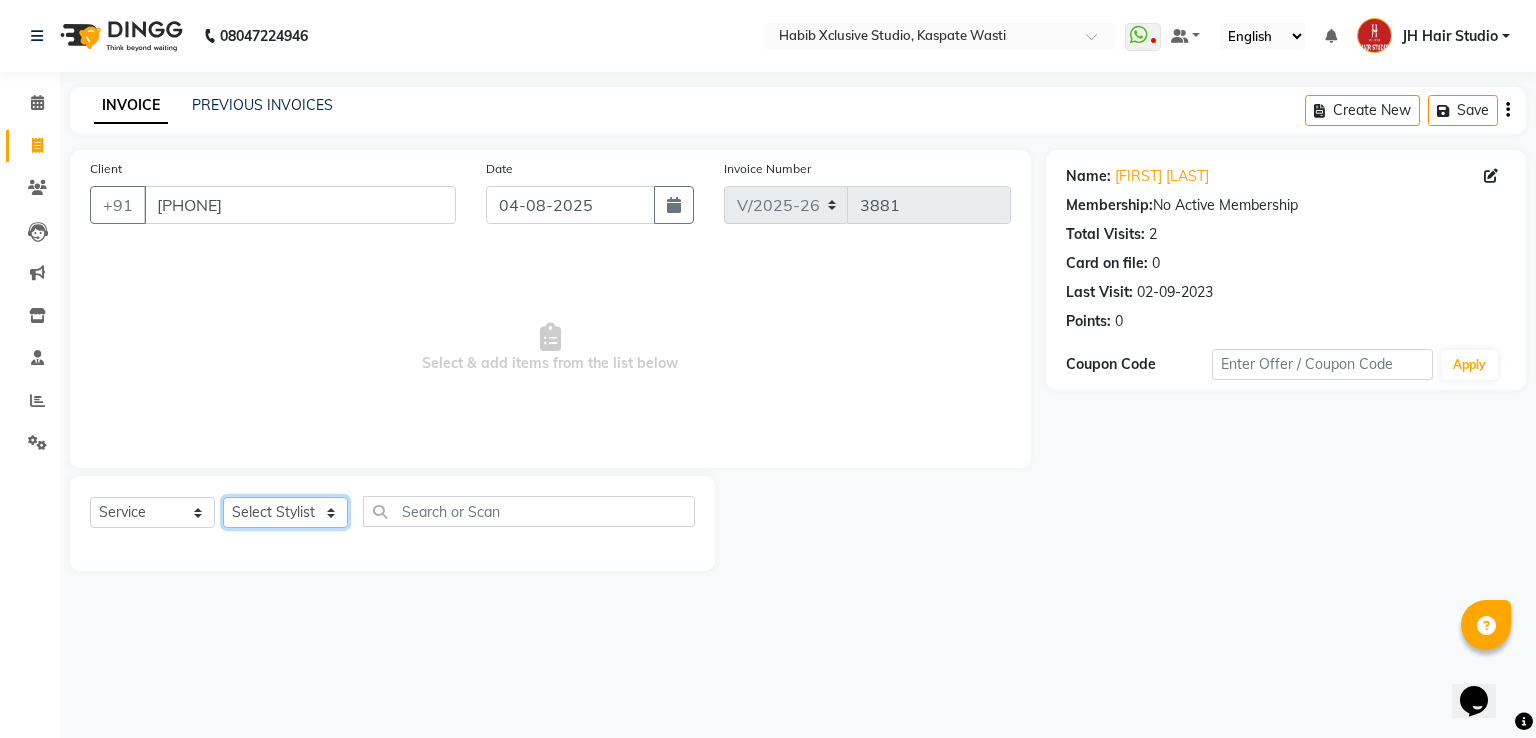 click on "Select Stylist [F1] GANESH [F1] Jagdish  [ F1] RAM [F1]Sanjay [F1]Siddhu [F1] Suraj  [F1] USHA [F2] AYAN  [F2] Deepak [F2] Smital [JH] DUBALE  GANESH [JH] Gopal Wagh JH Hair Studio [JH] Harish [JH] Omkar [JH] Shahwaz Shaikh [JH] SIDDHANT  [JH] SWAPNIL [JH] Tushaar" 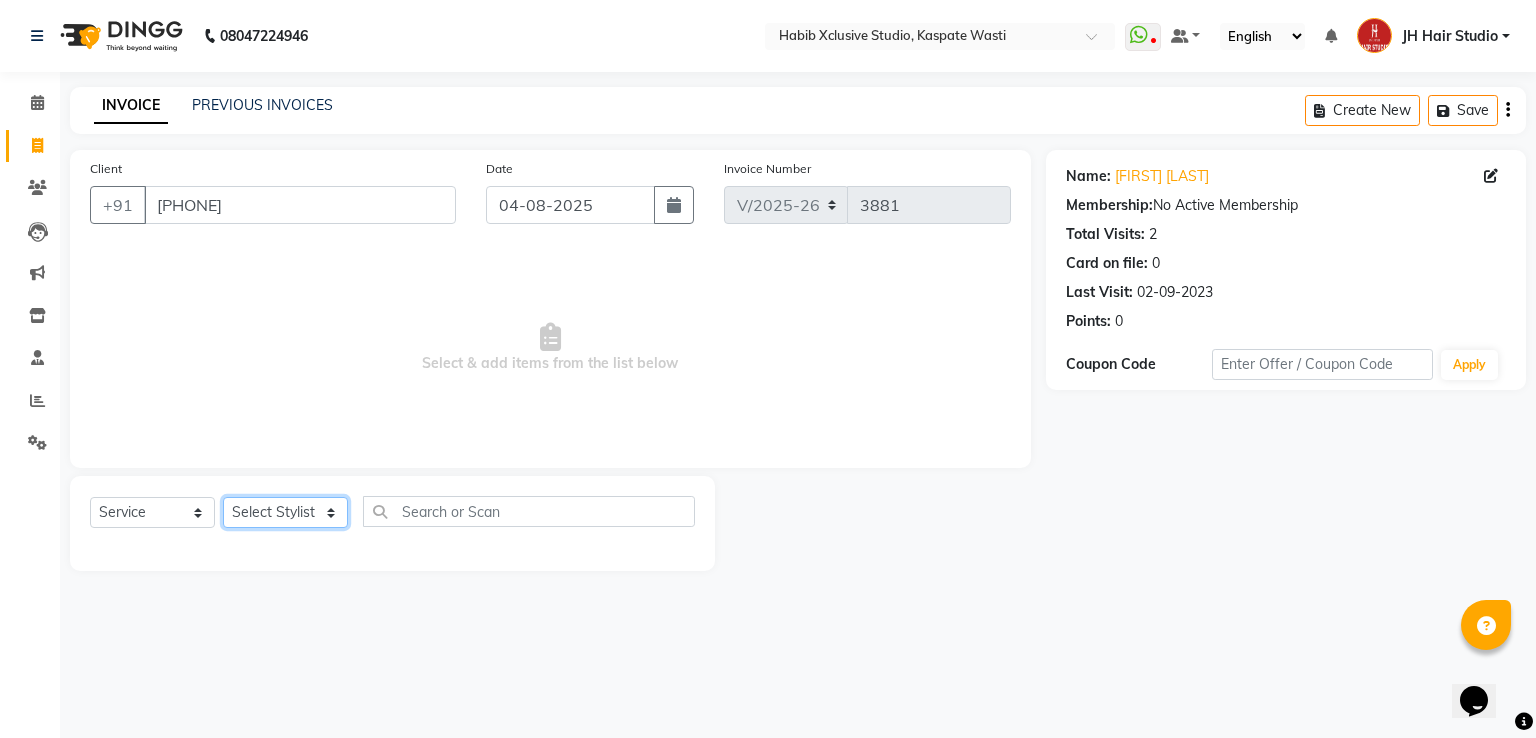 select on "70614" 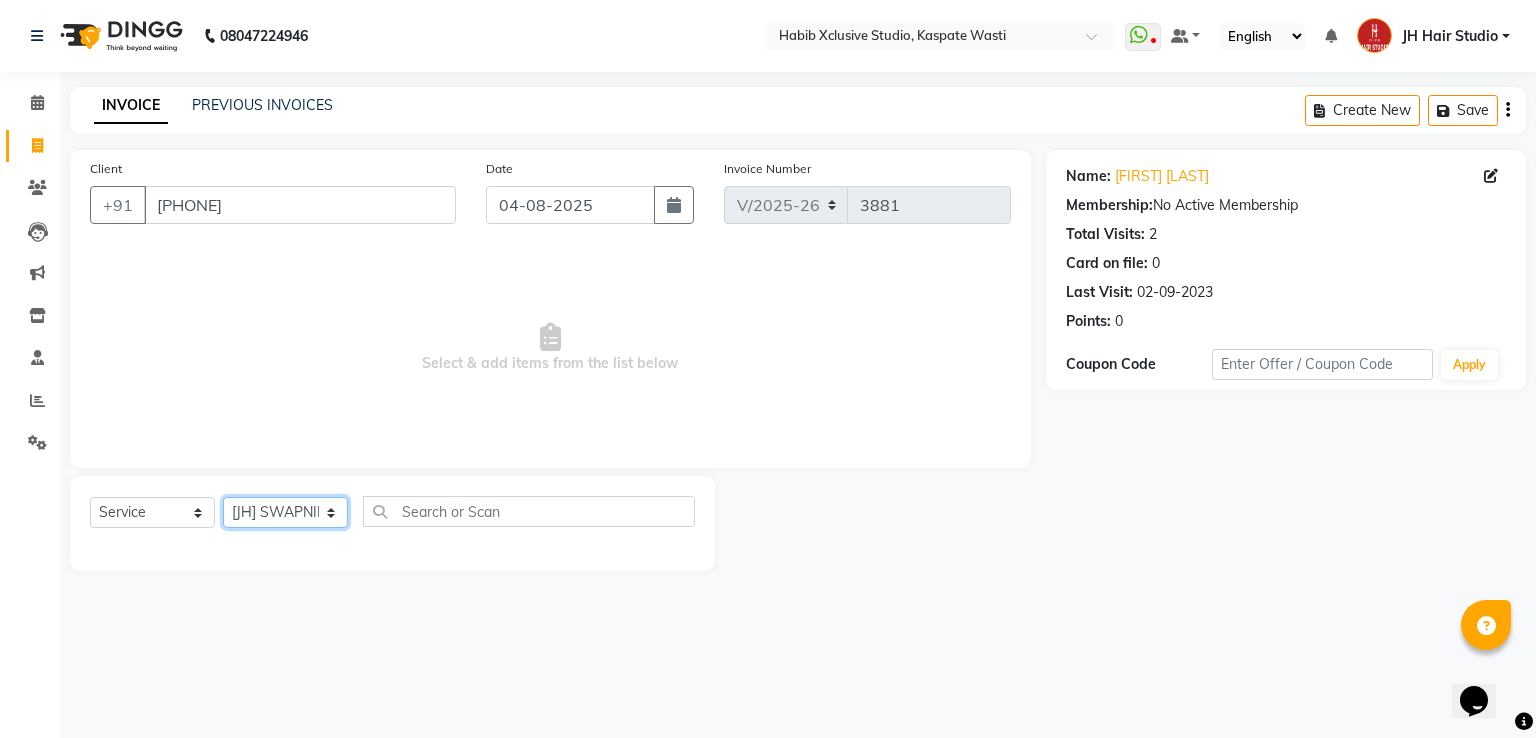 click on "Select Stylist [F1] GANESH [F1] Jagdish  [ F1] RAM [F1]Sanjay [F1]Siddhu [F1] Suraj  [F1] USHA [F2] AYAN  [F2] Deepak [F2] Smital [JH] DUBALE  GANESH [JH] Gopal Wagh JH Hair Studio [JH] Harish [JH] Omkar [JH] Shahwaz Shaikh [JH] SIDDHANT  [JH] SWAPNIL [JH] Tushaar" 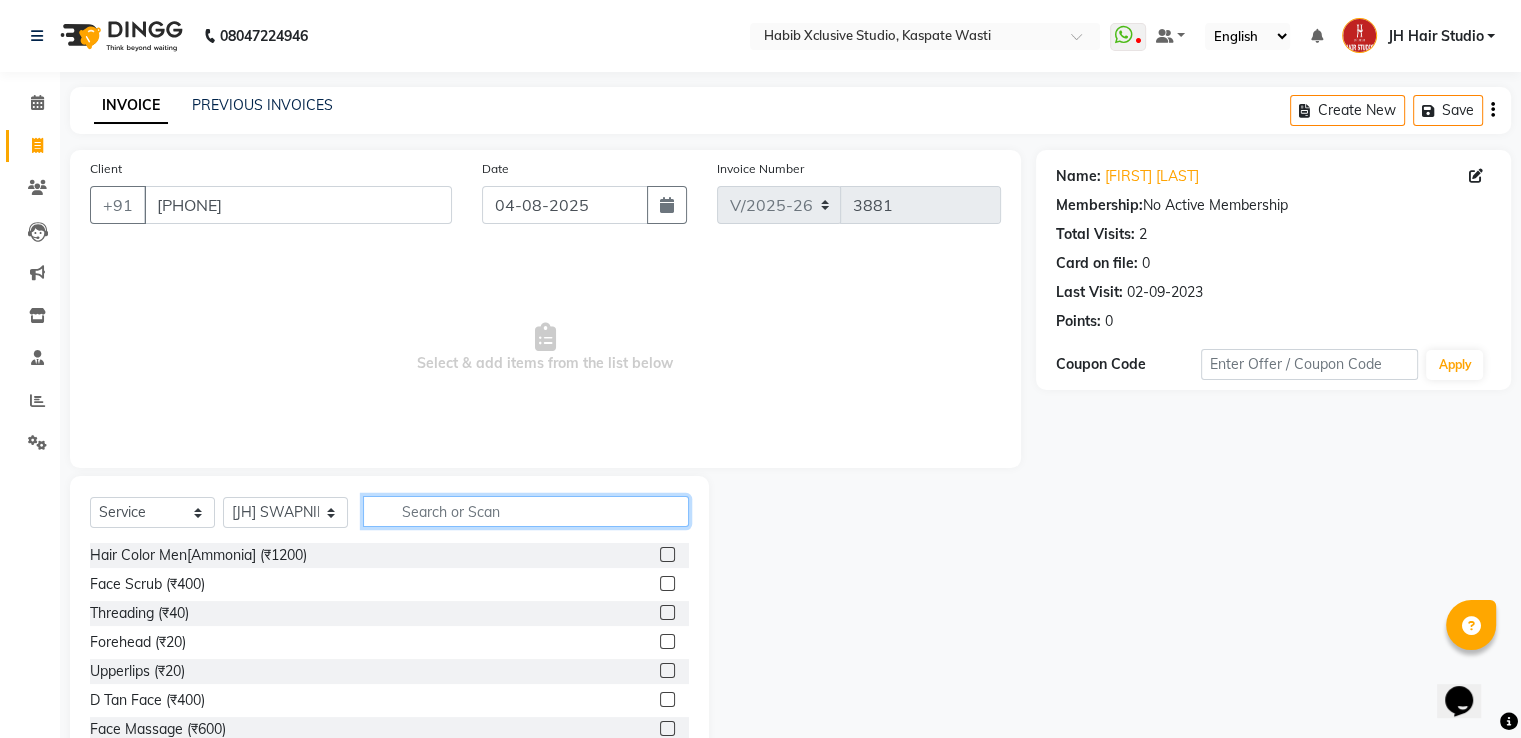 click 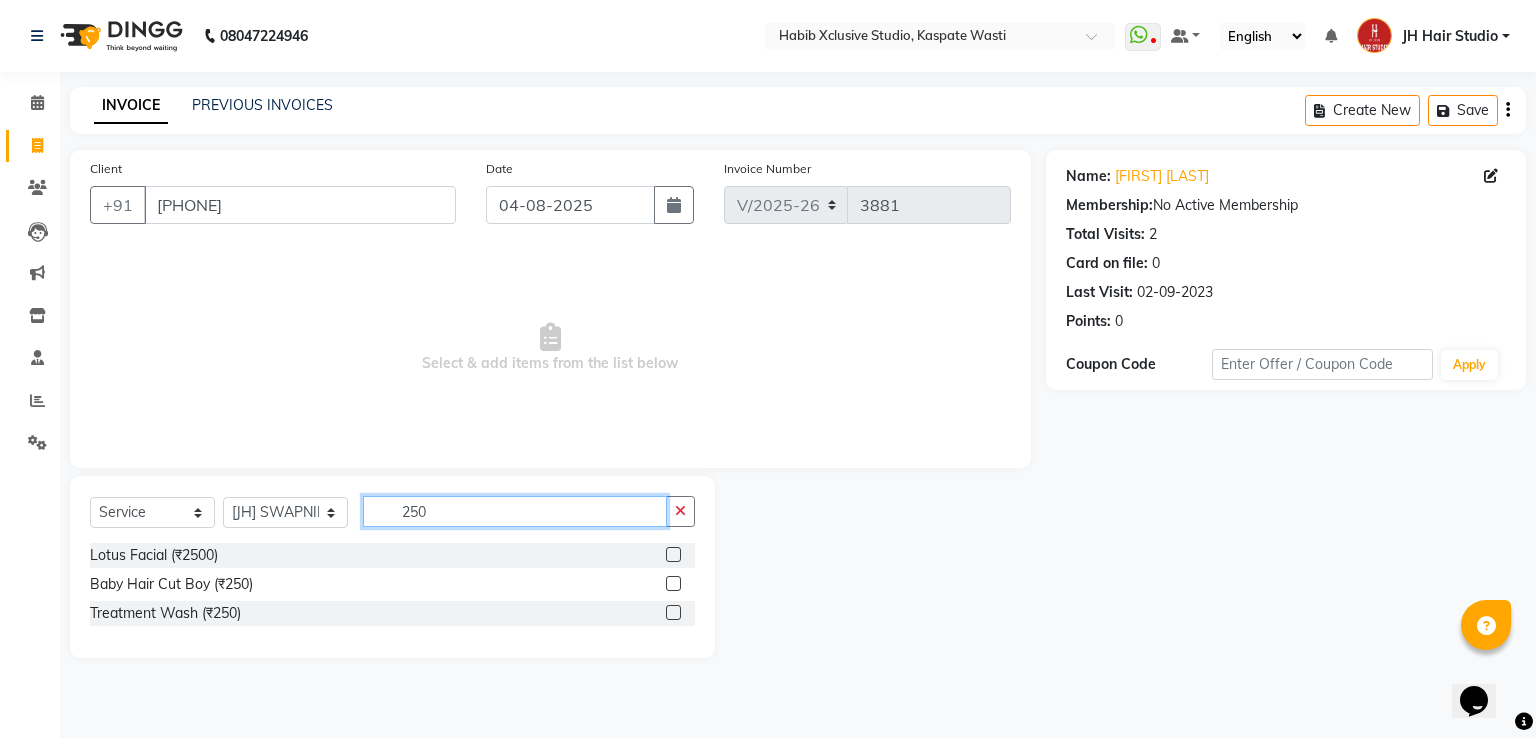 type on "250" 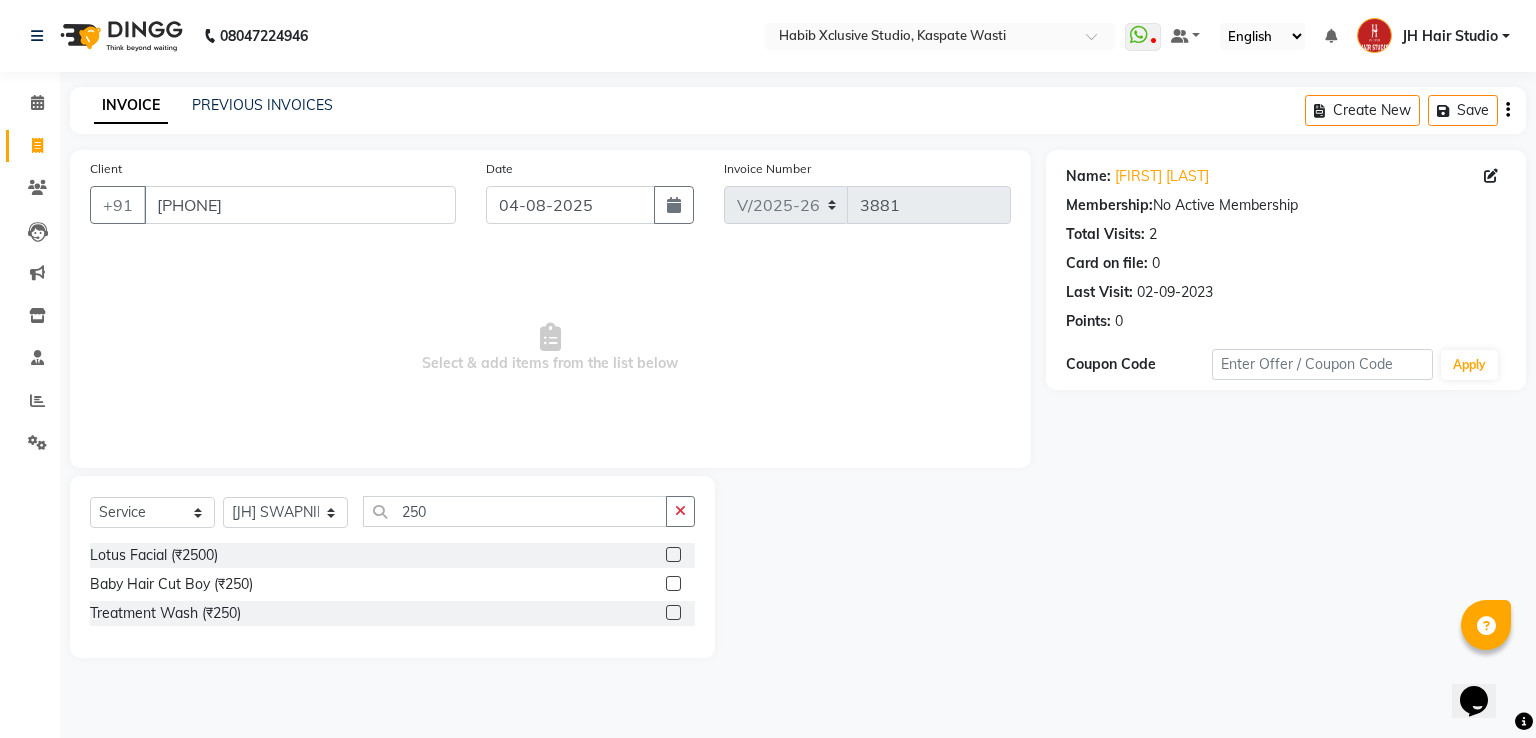 click 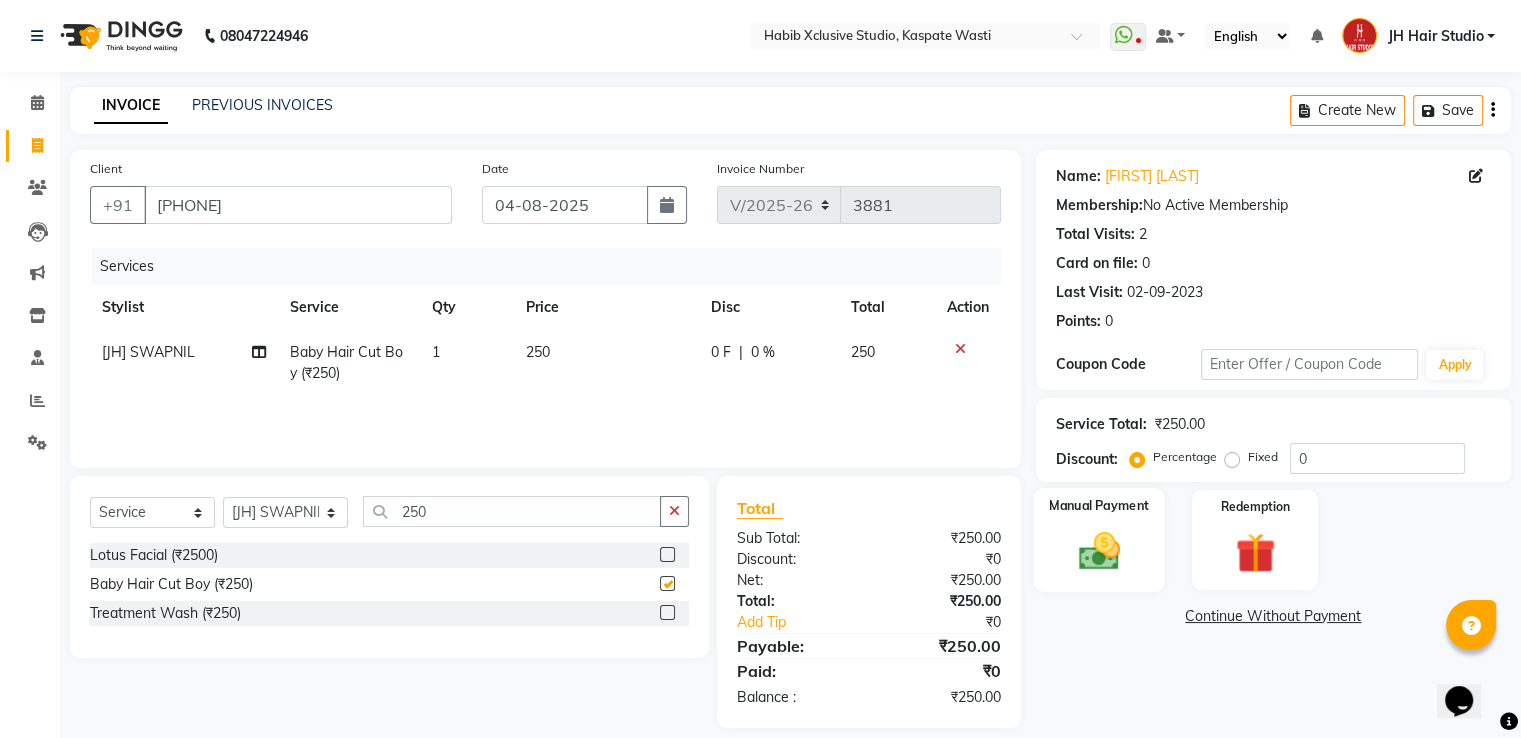 checkbox on "false" 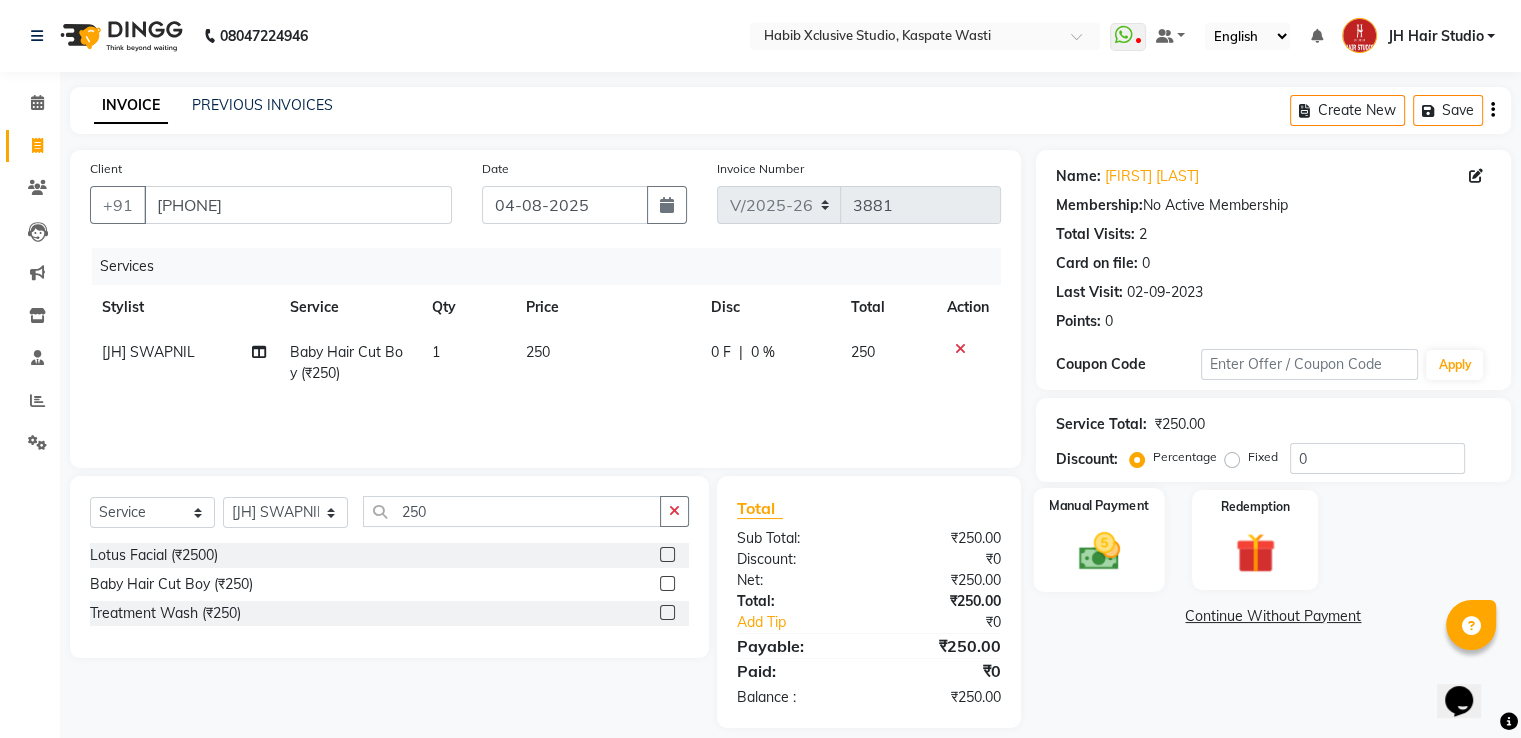 click 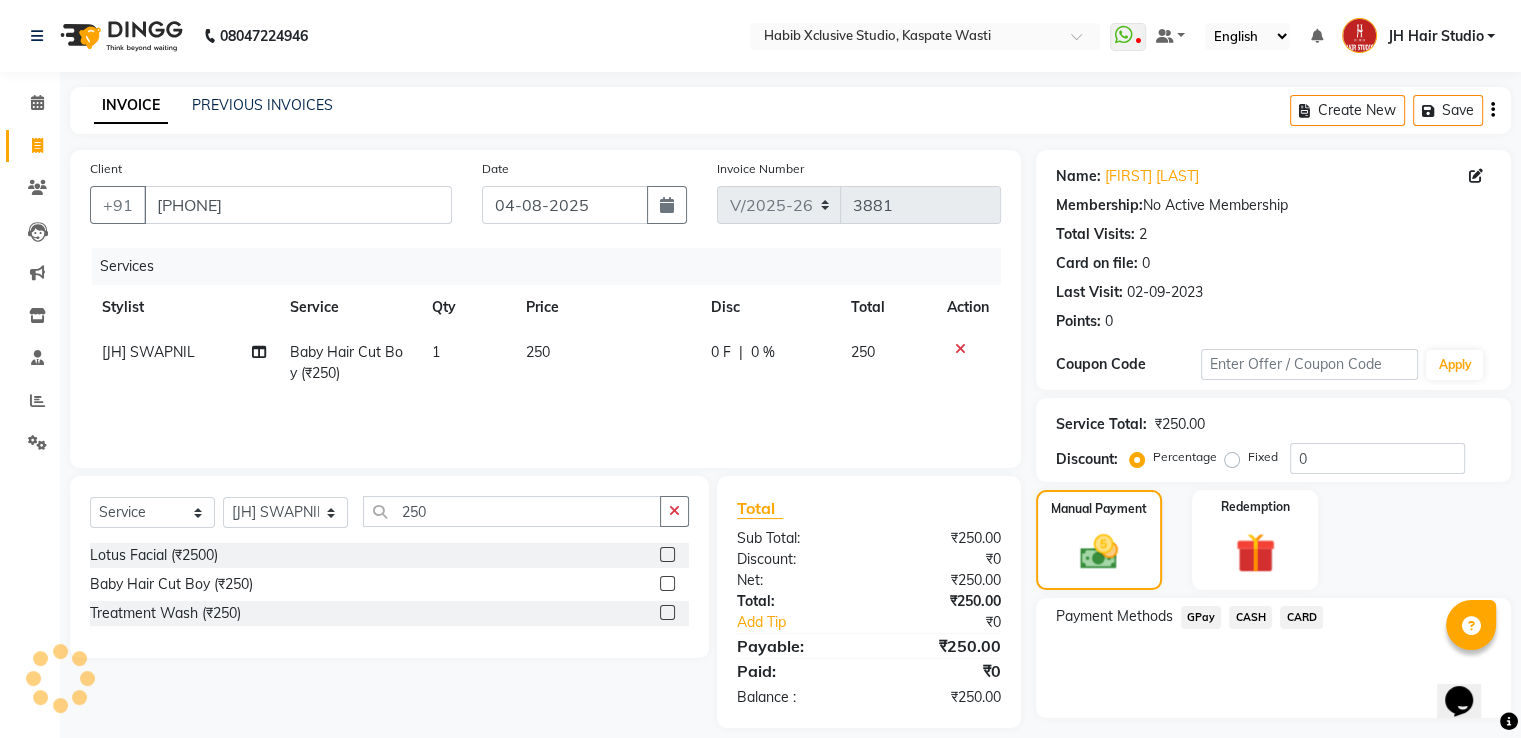 click on "GPay" 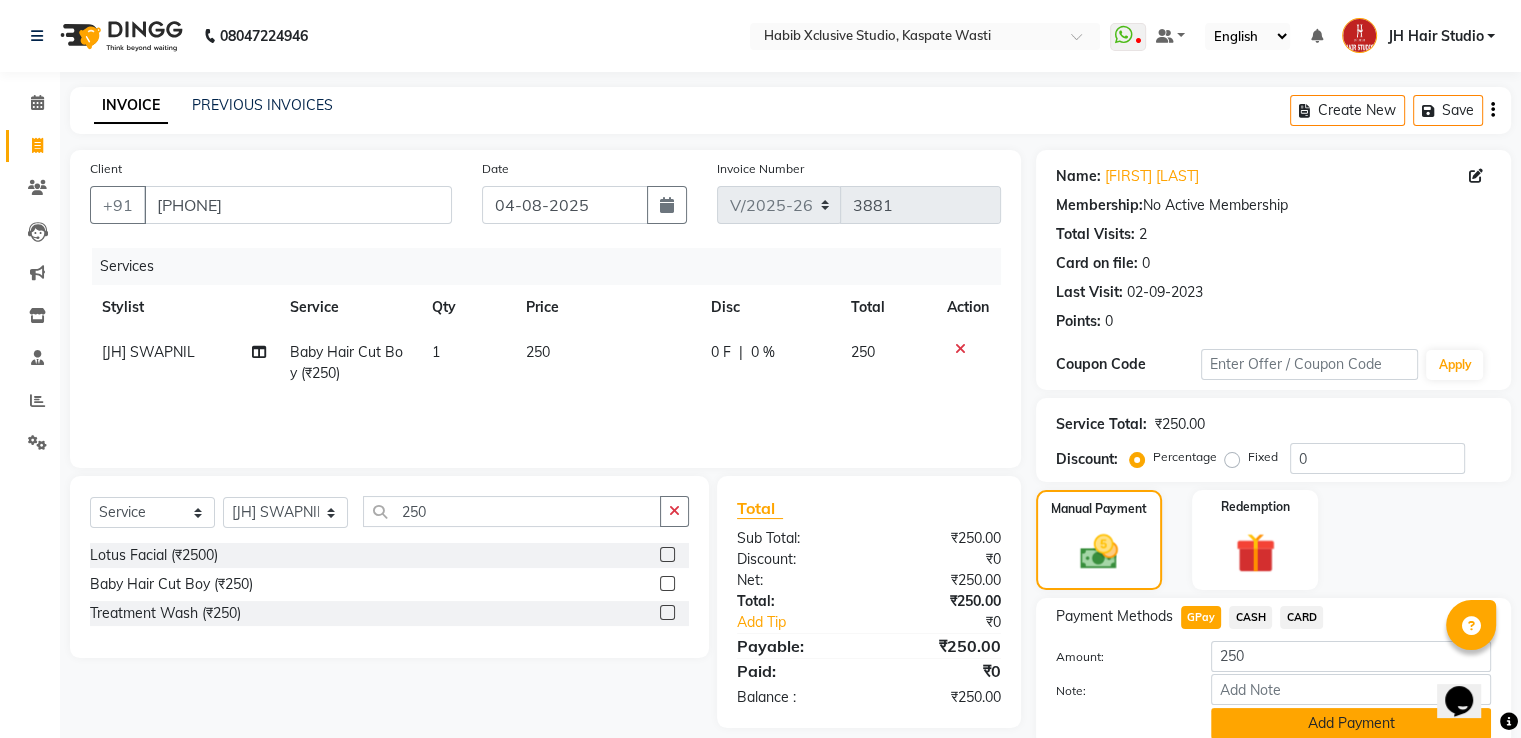 click on "Add Payment" 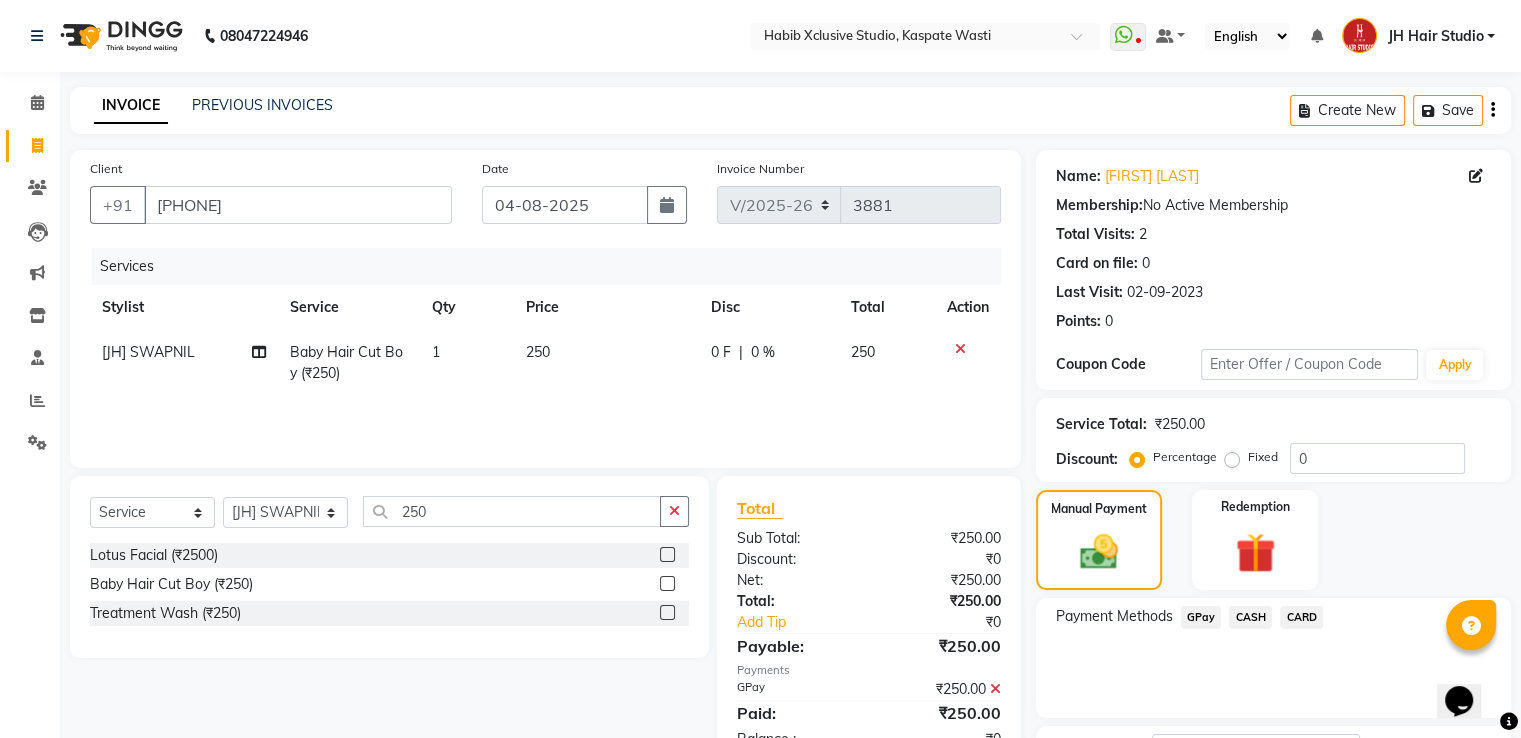 scroll, scrollTop: 163, scrollLeft: 0, axis: vertical 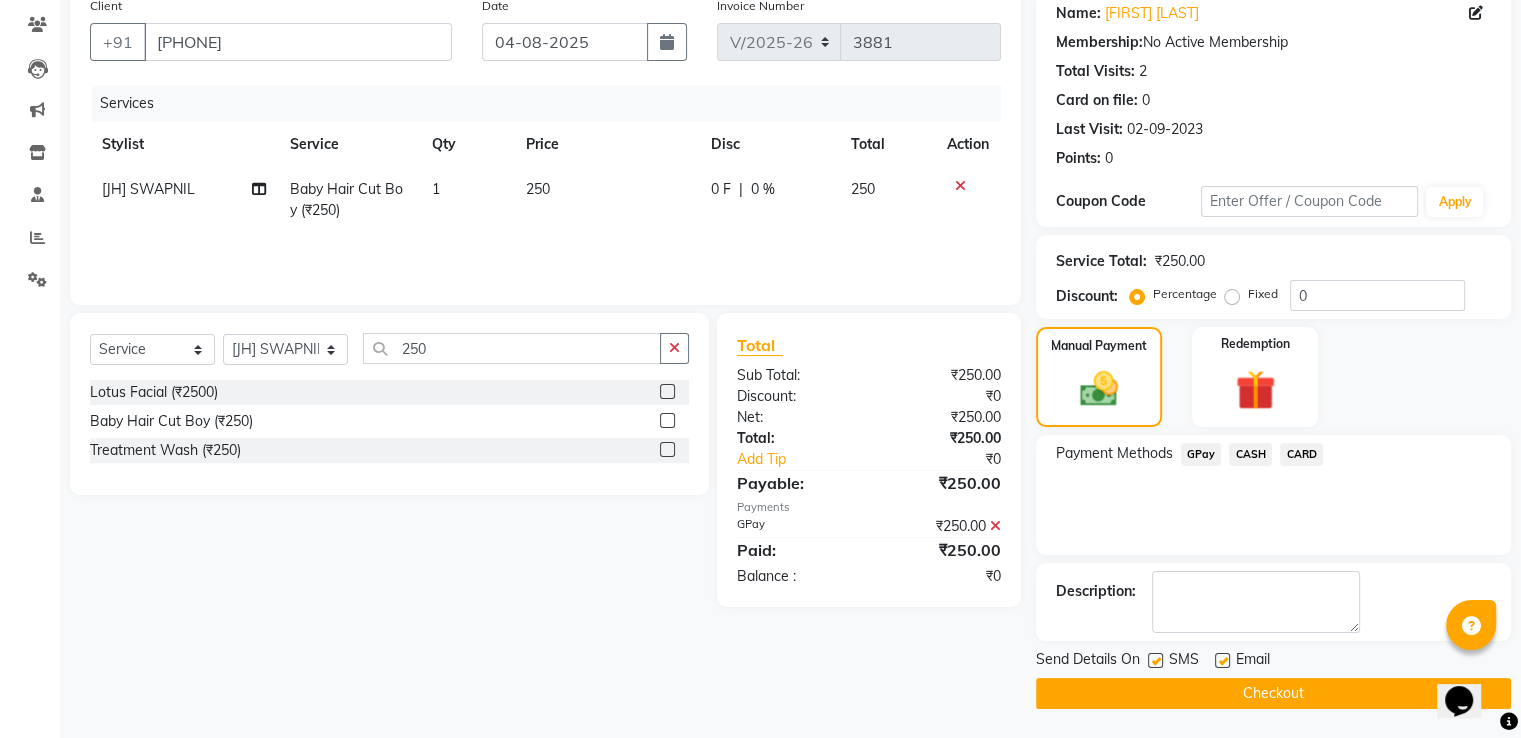 click on "Checkout" 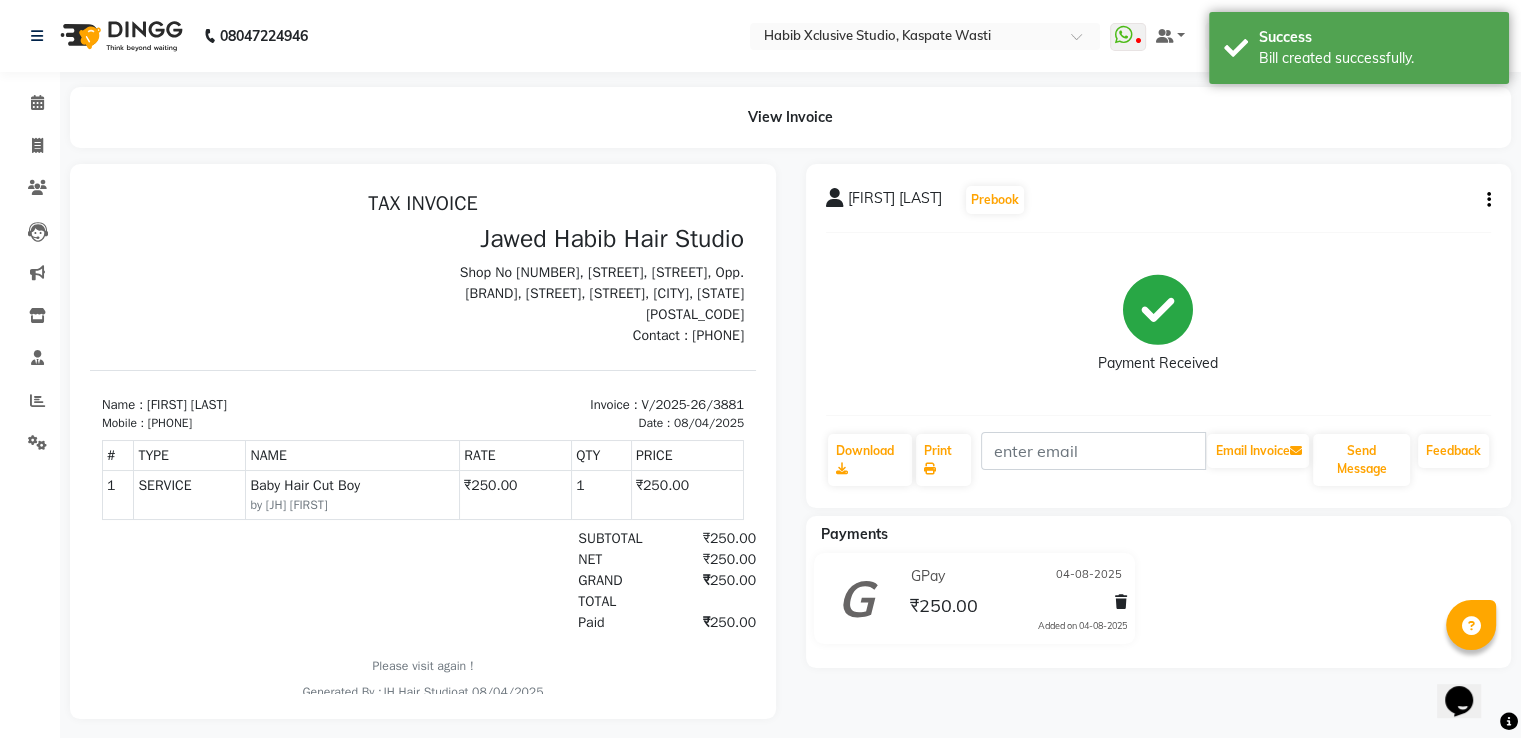 scroll, scrollTop: 0, scrollLeft: 0, axis: both 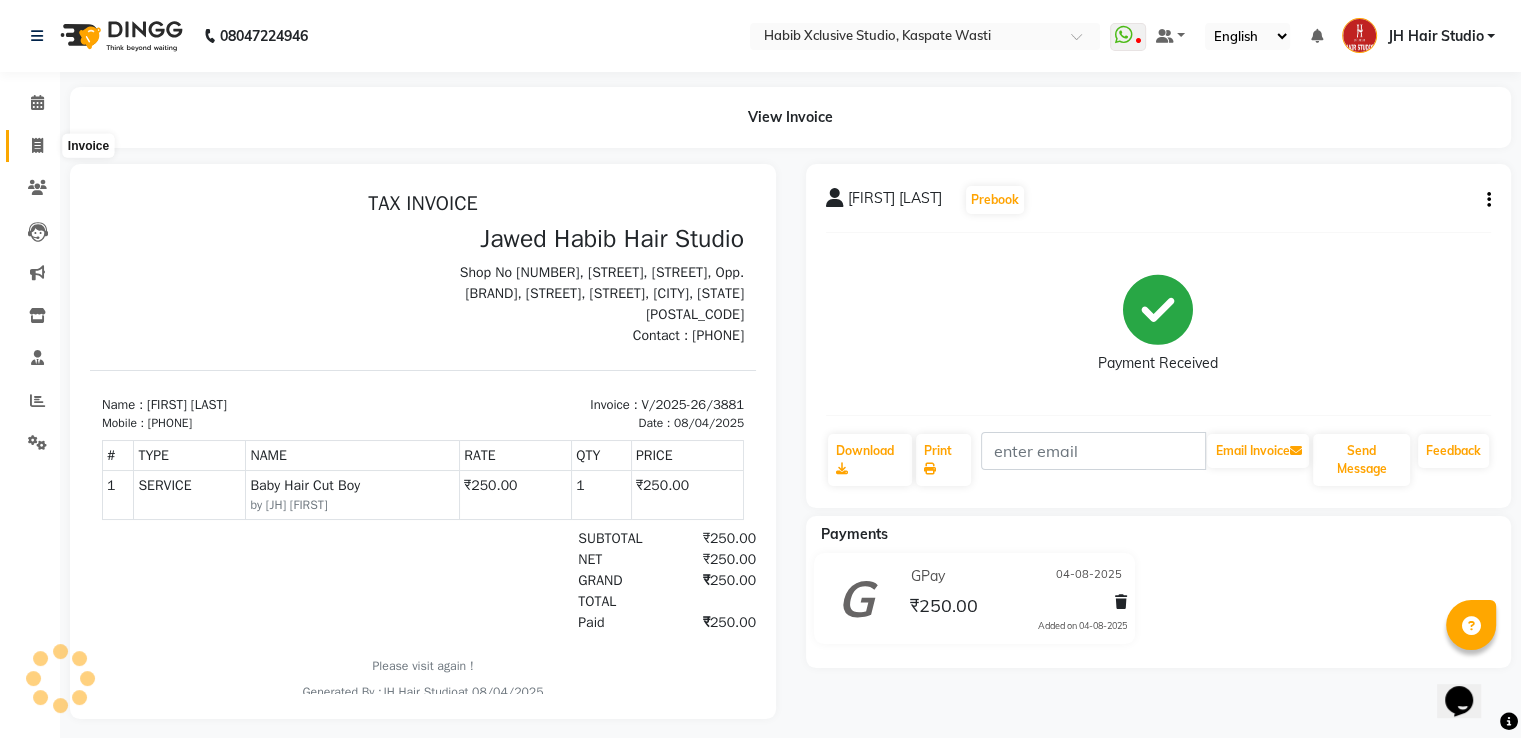 click 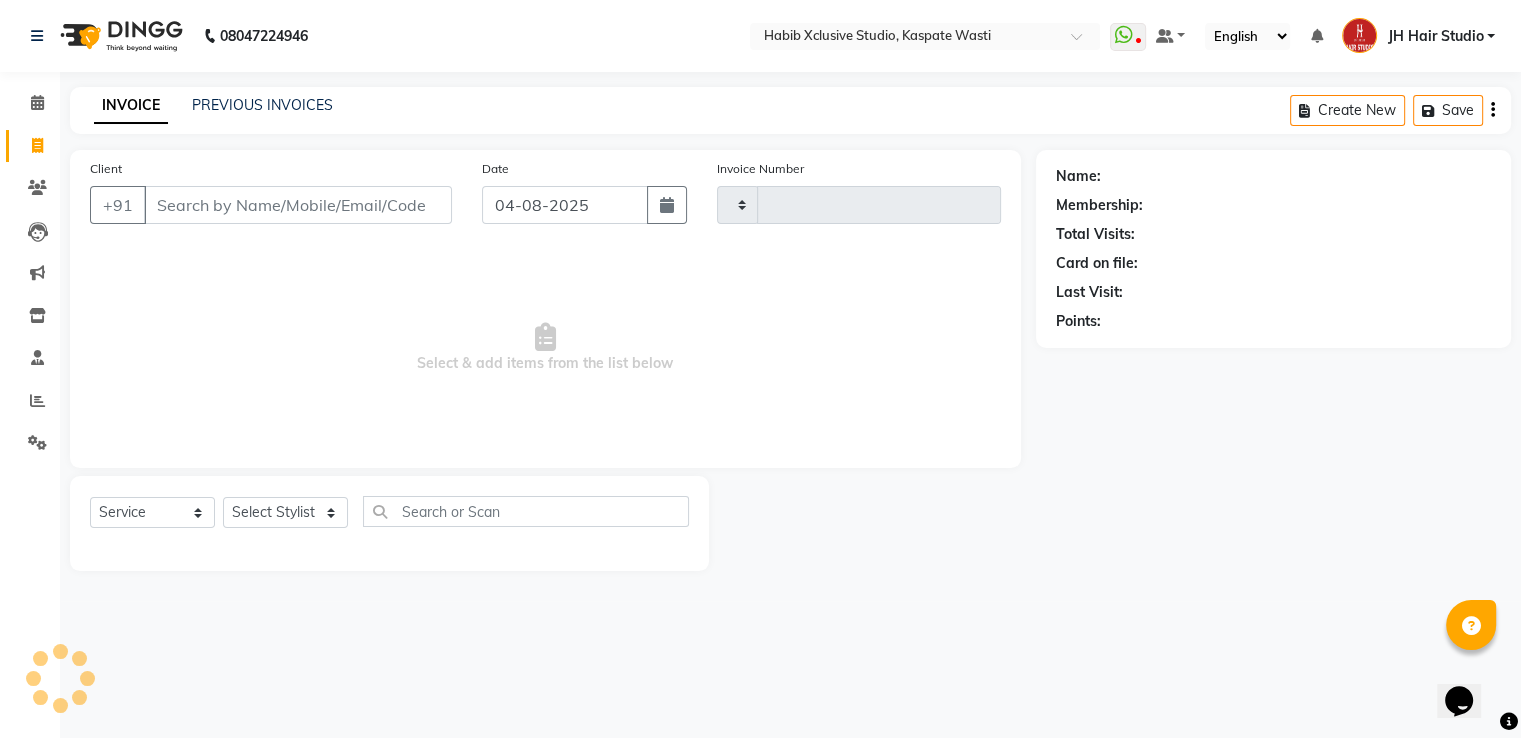 type on "3882" 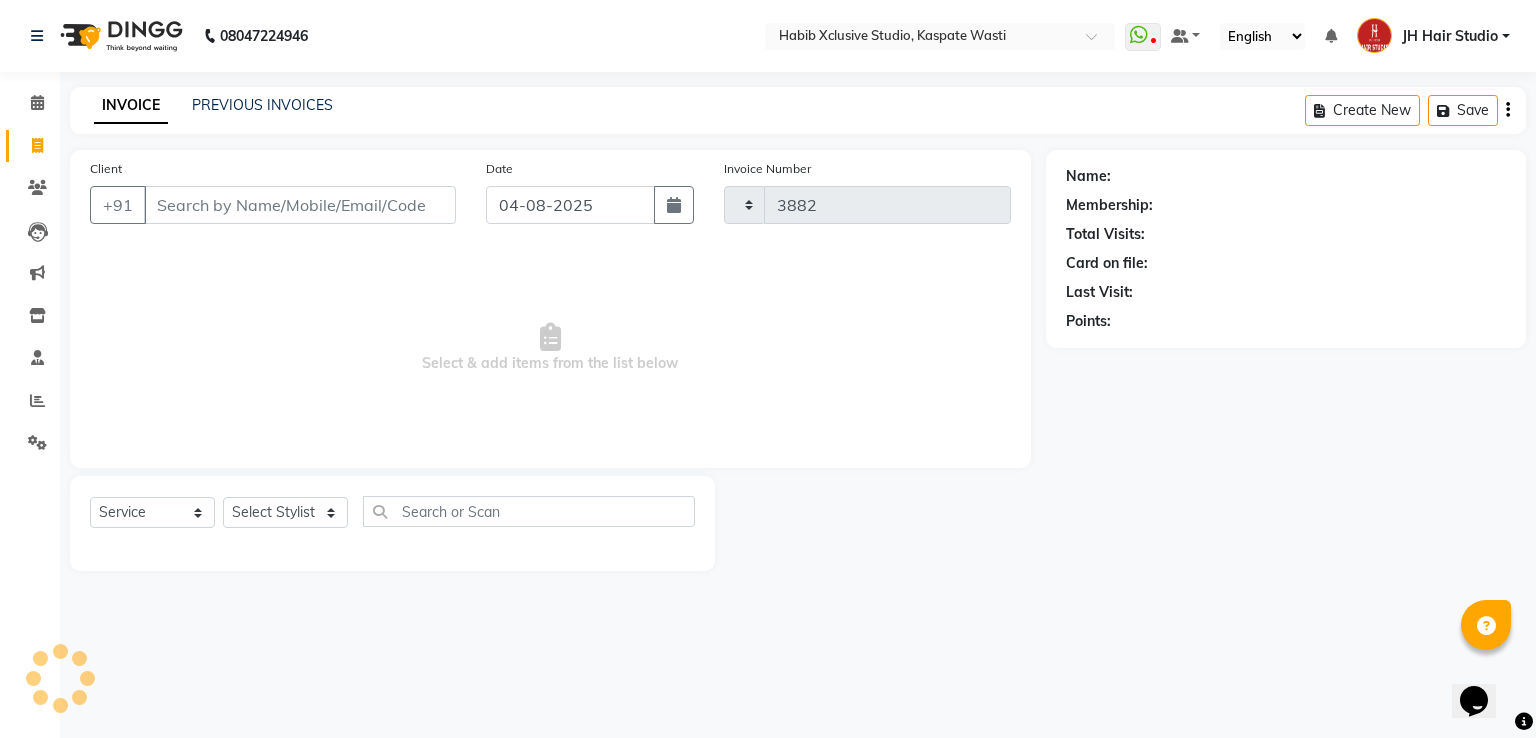 select on "130" 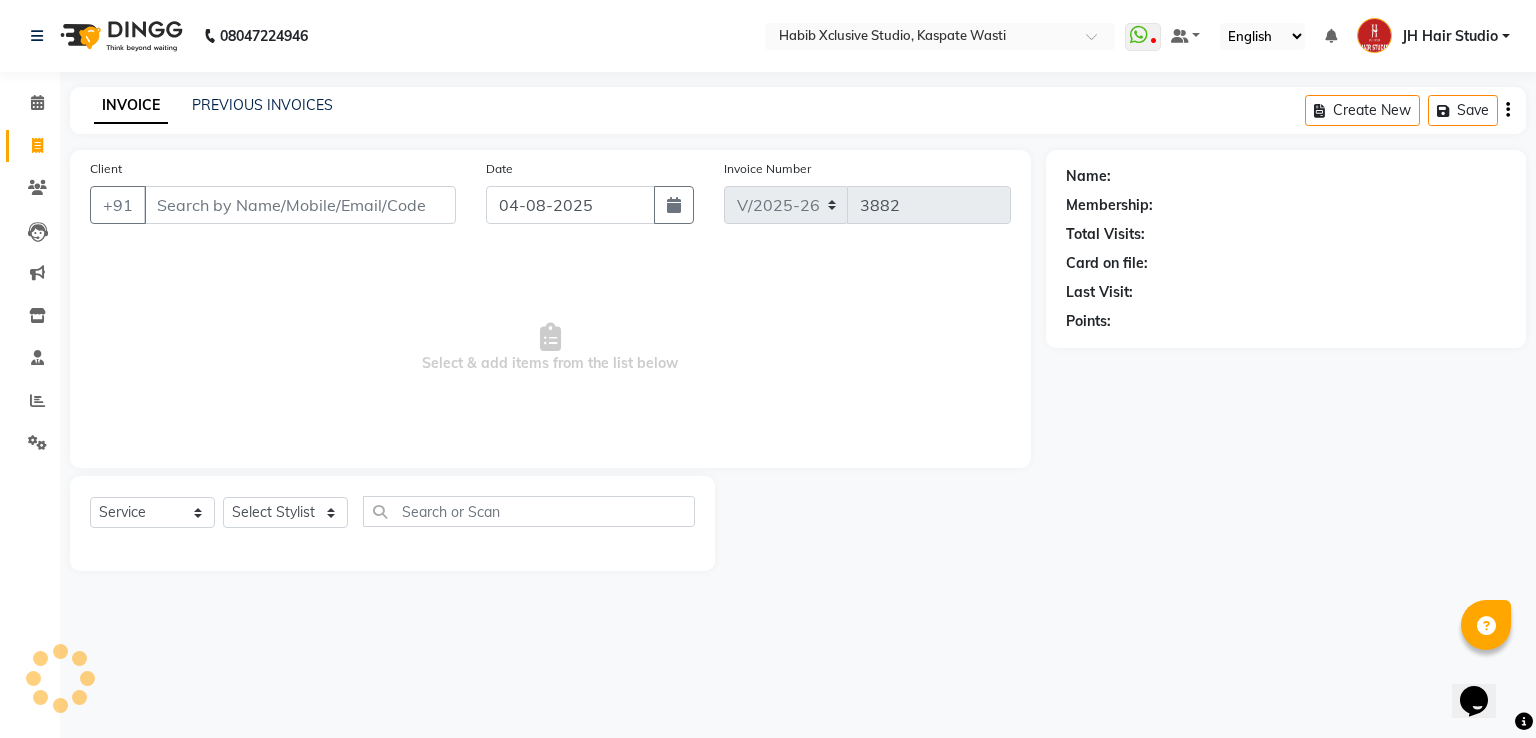 click on "Client" at bounding box center [300, 205] 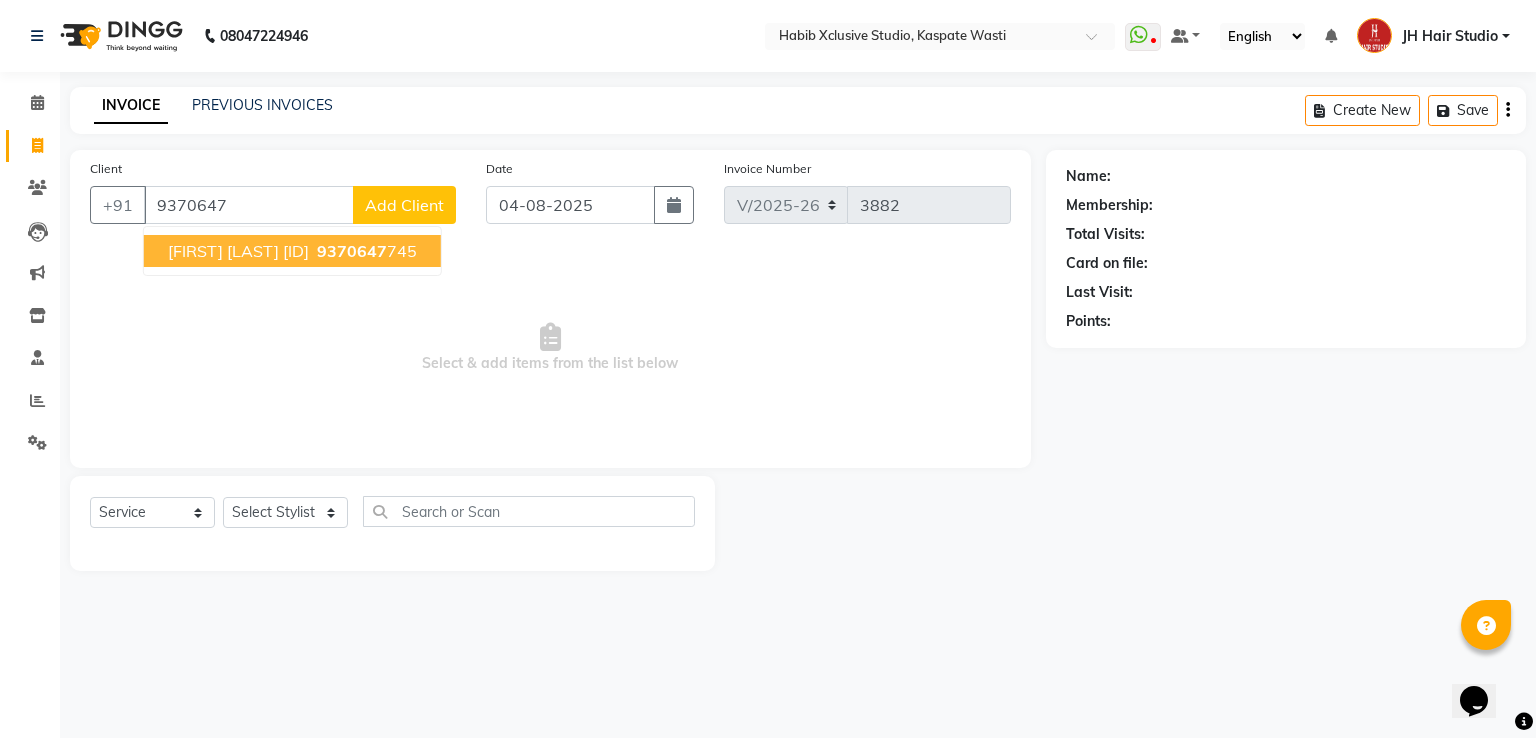 click on "[FIRST] [LAST] [ID]" at bounding box center [238, 251] 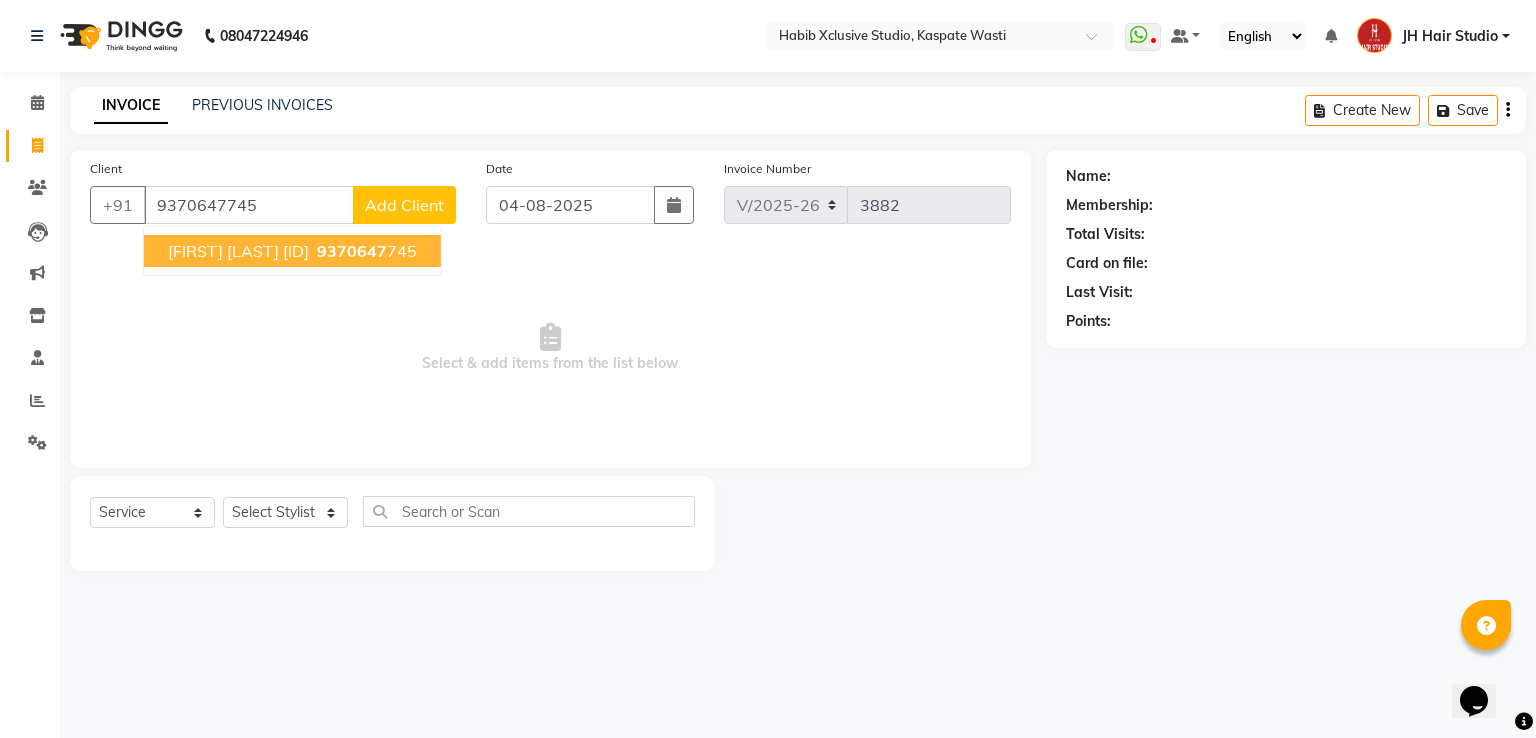 type on "9370647745" 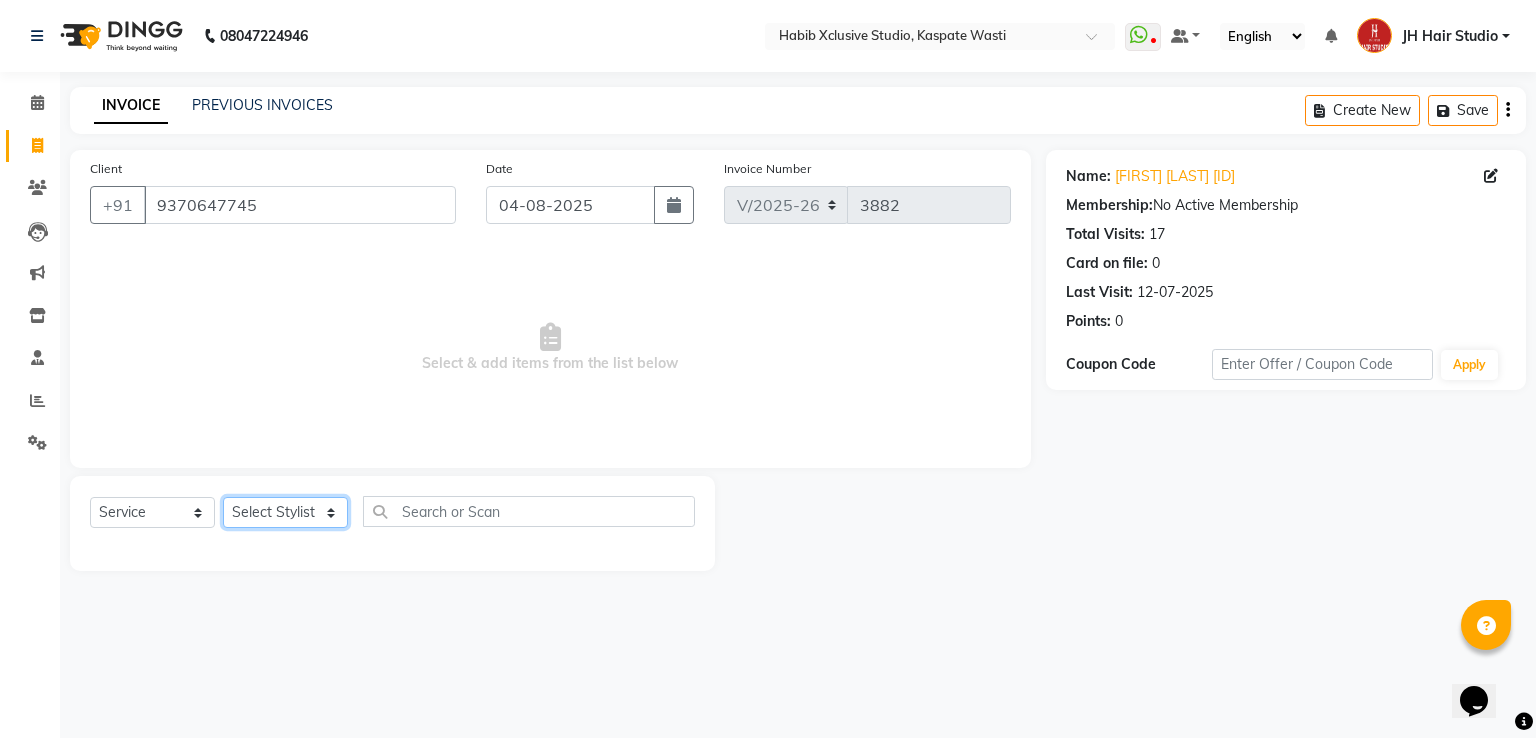 click on "Select Stylist [F1] GANESH [F1] Jagdish  [ F1] RAM [F1]Sanjay [F1]Siddhu [F1] Suraj  [F1] USHA [F2] AYAN  [F2] Deepak [F2] Smital [JH] DUBALE  GANESH [JH] Gopal Wagh JH Hair Studio [JH] Harish [JH] Omkar [JH] Shahwaz Shaikh [JH] SIDDHANT  [JH] SWAPNIL [JH] Tushaar" 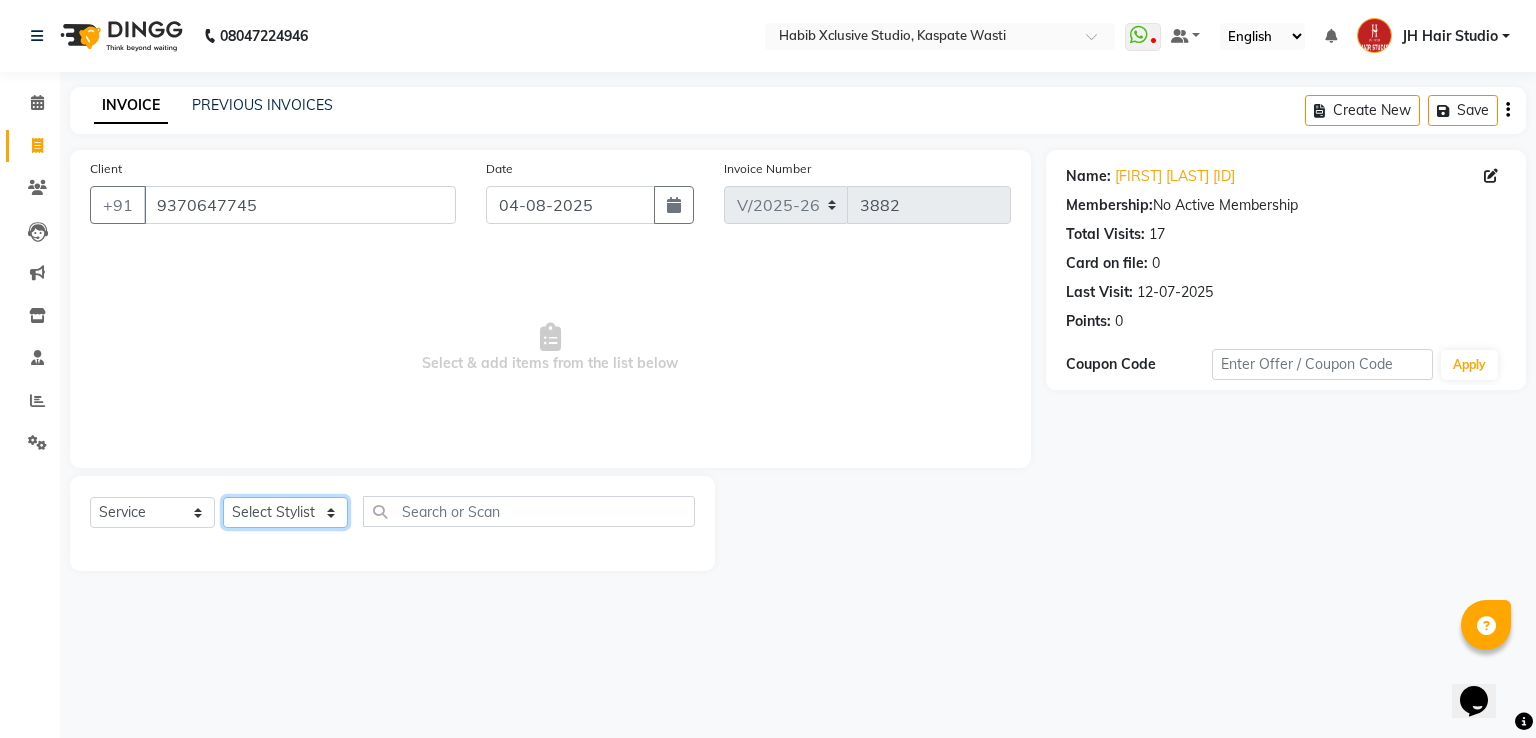 select on "68687" 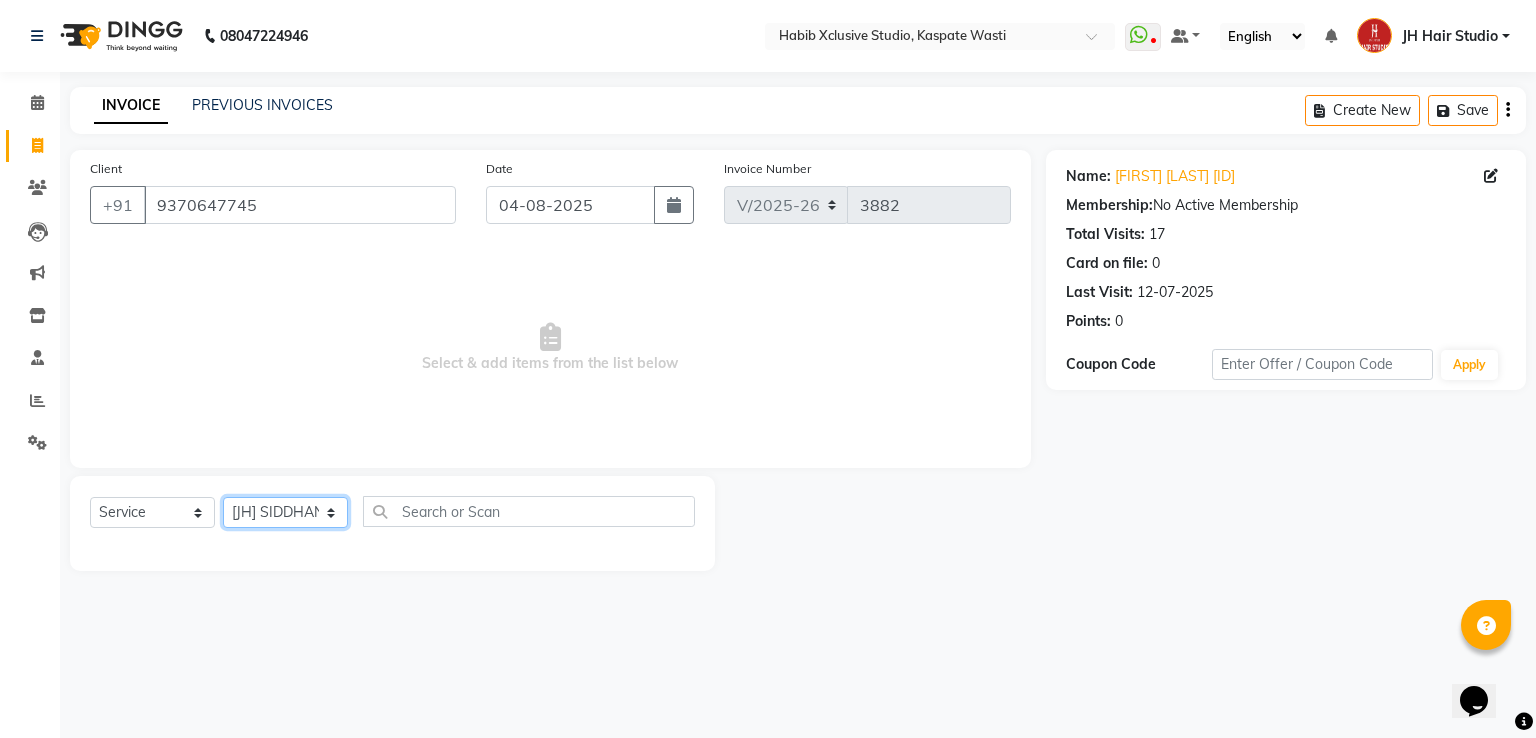 click on "Select Stylist [F1] GANESH [F1] Jagdish  [ F1] RAM [F1]Sanjay [F1]Siddhu [F1] Suraj  [F1] USHA [F2] AYAN  [F2] Deepak [F2] Smital [JH] DUBALE  GANESH [JH] Gopal Wagh JH Hair Studio [JH] Harish [JH] Omkar [JH] Shahwaz Shaikh [JH] SIDDHANT  [JH] SWAPNIL [JH] Tushaar" 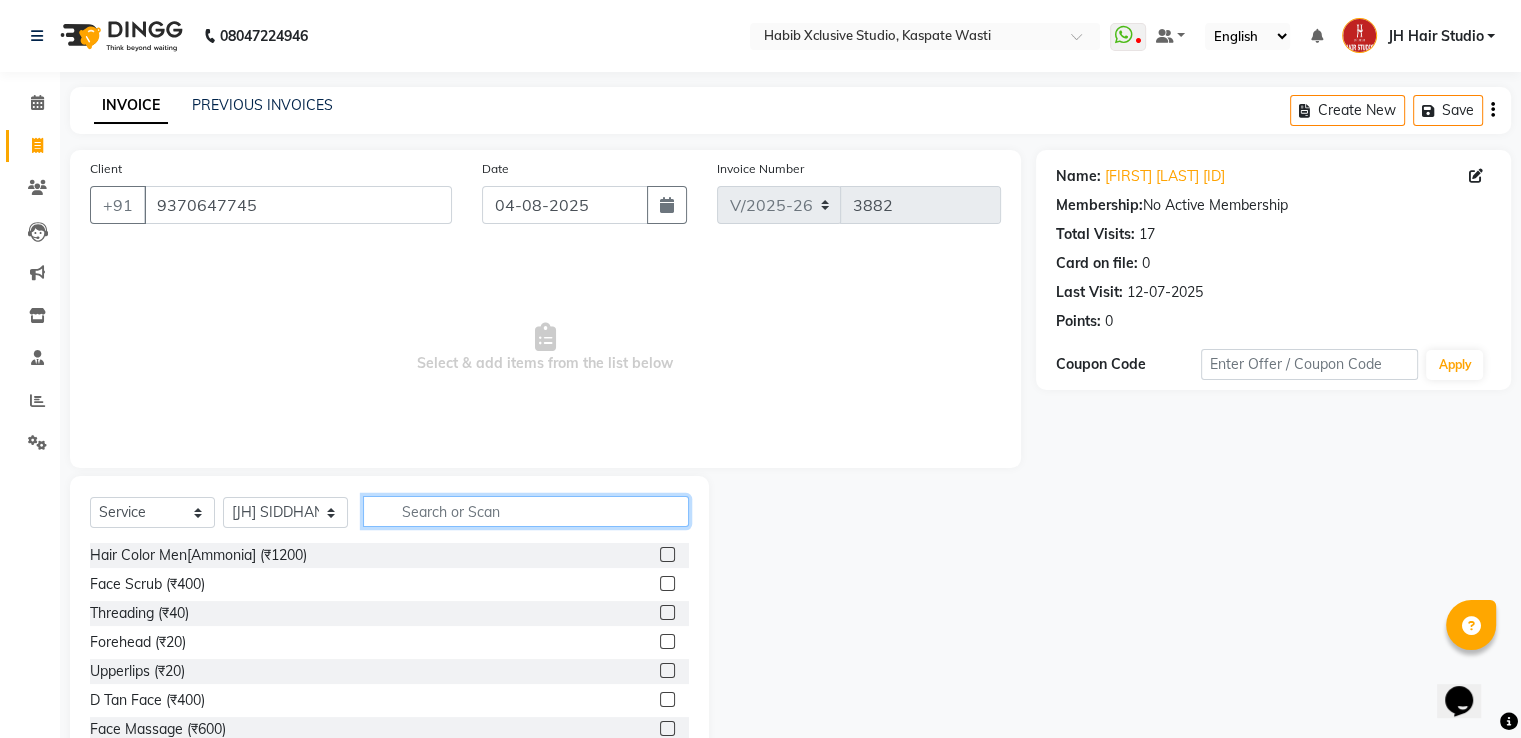 click 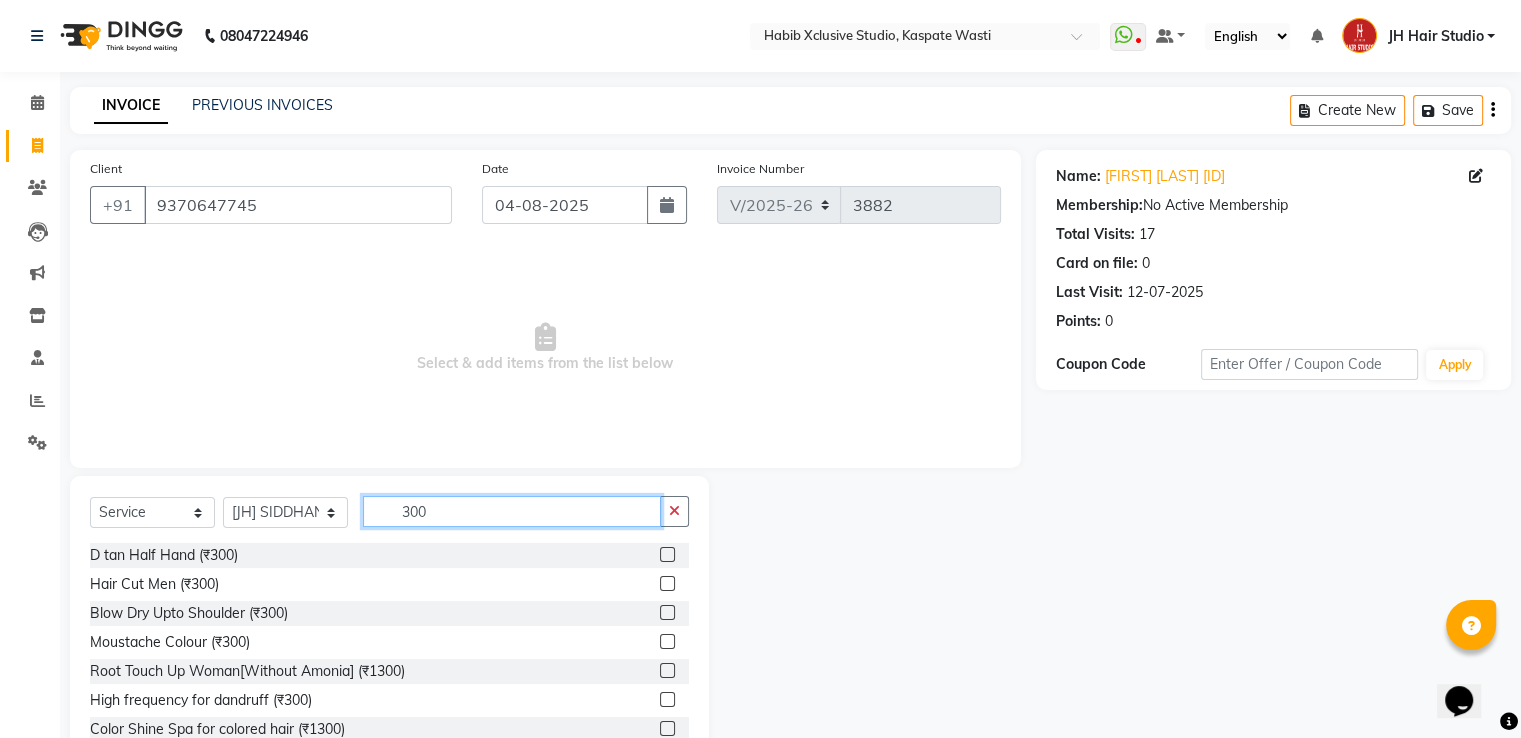 type on "300" 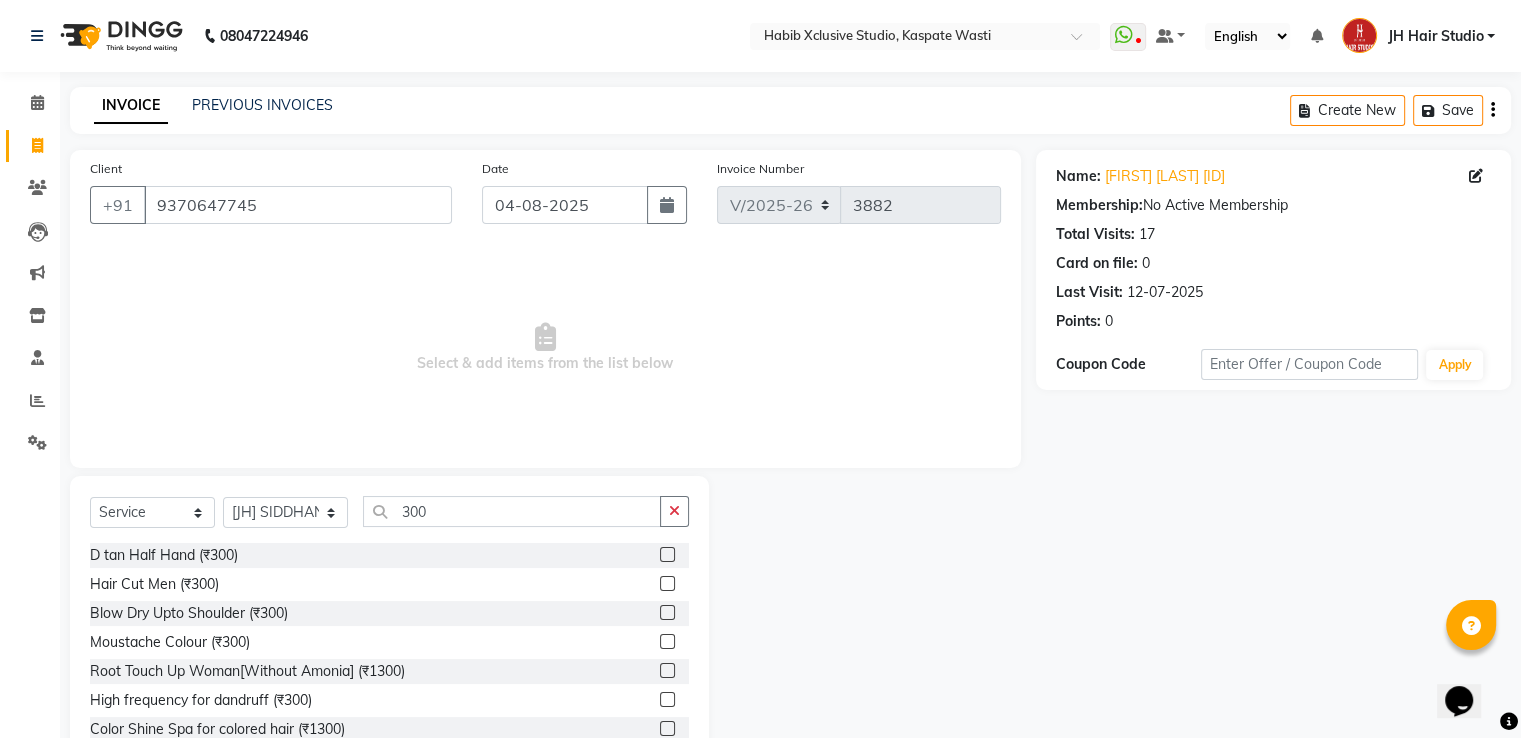 click 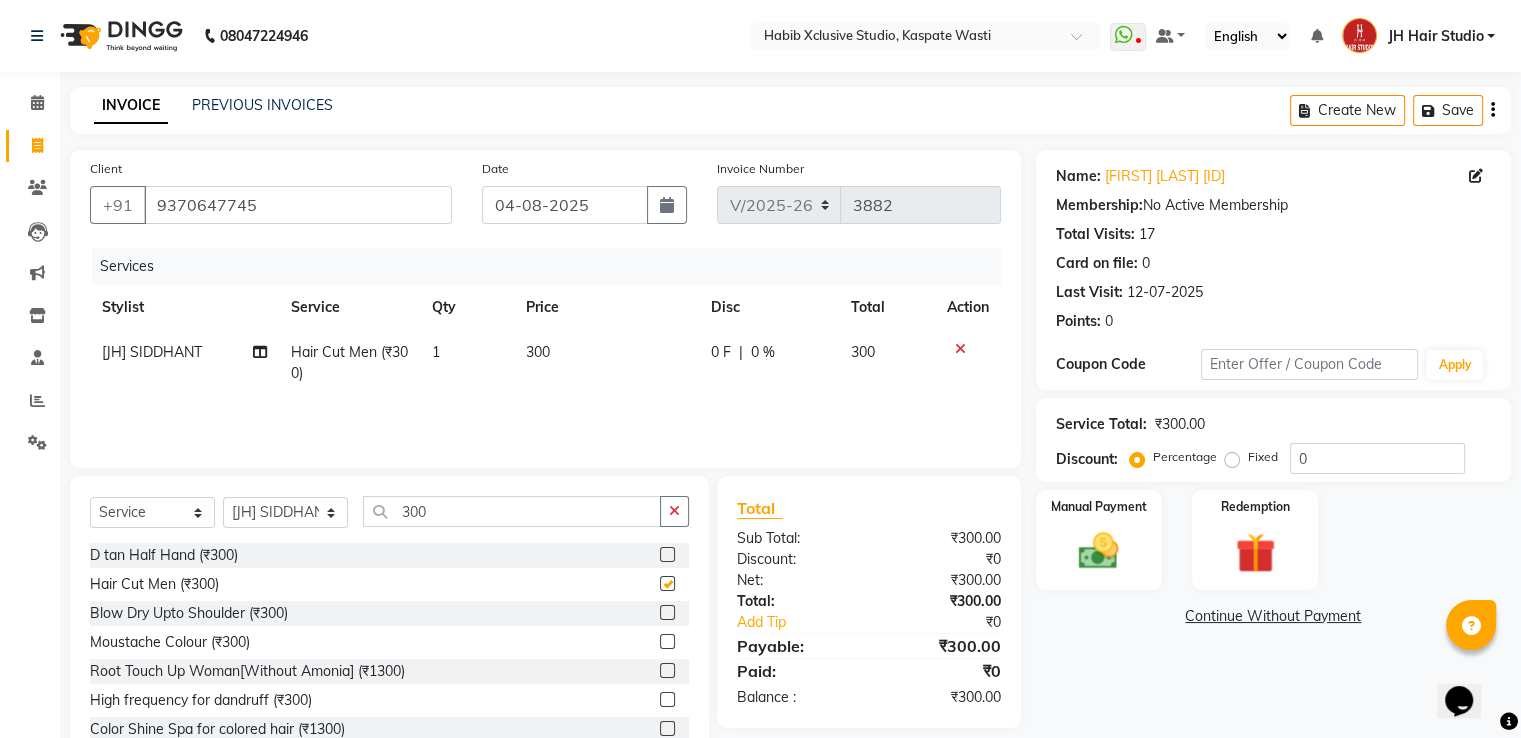 checkbox on "false" 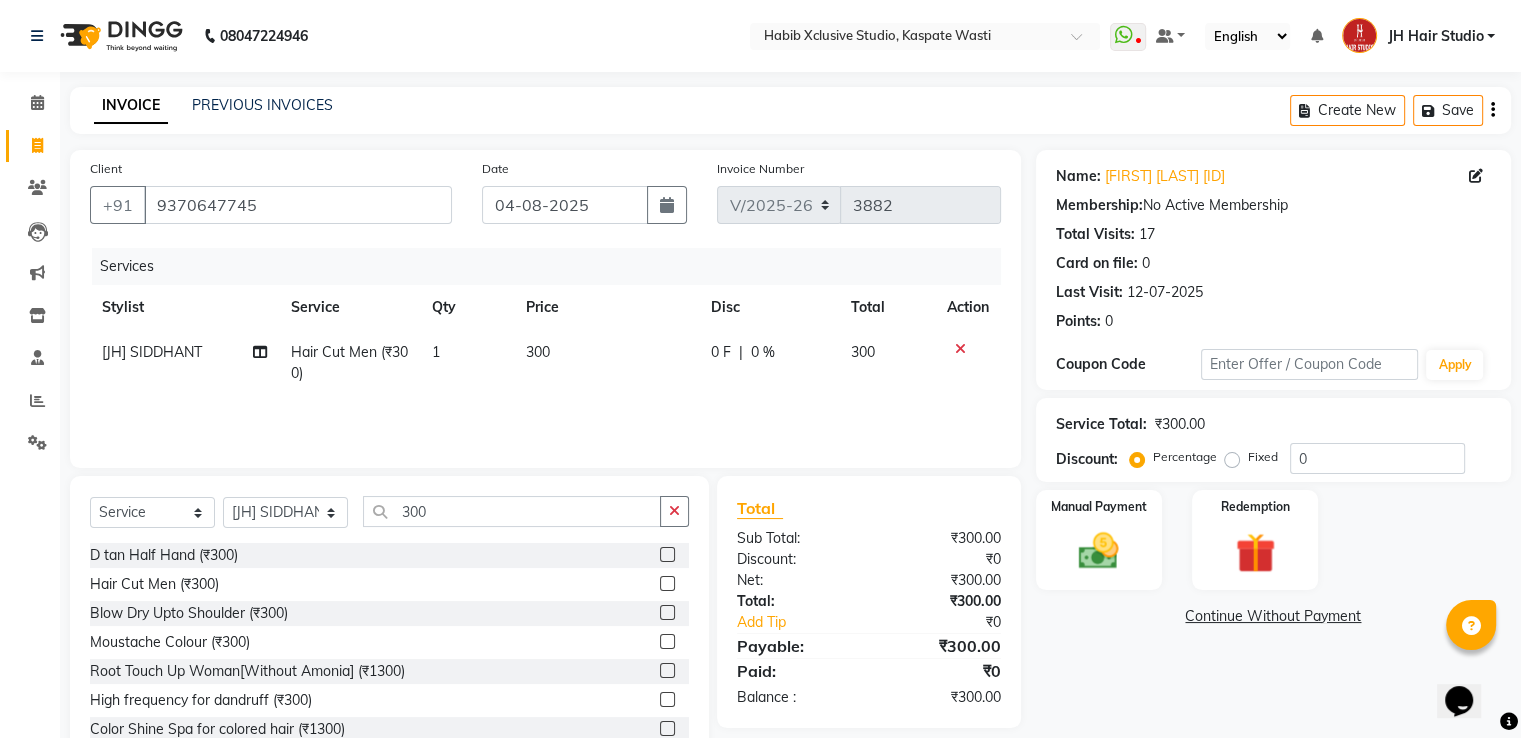 click on "300" 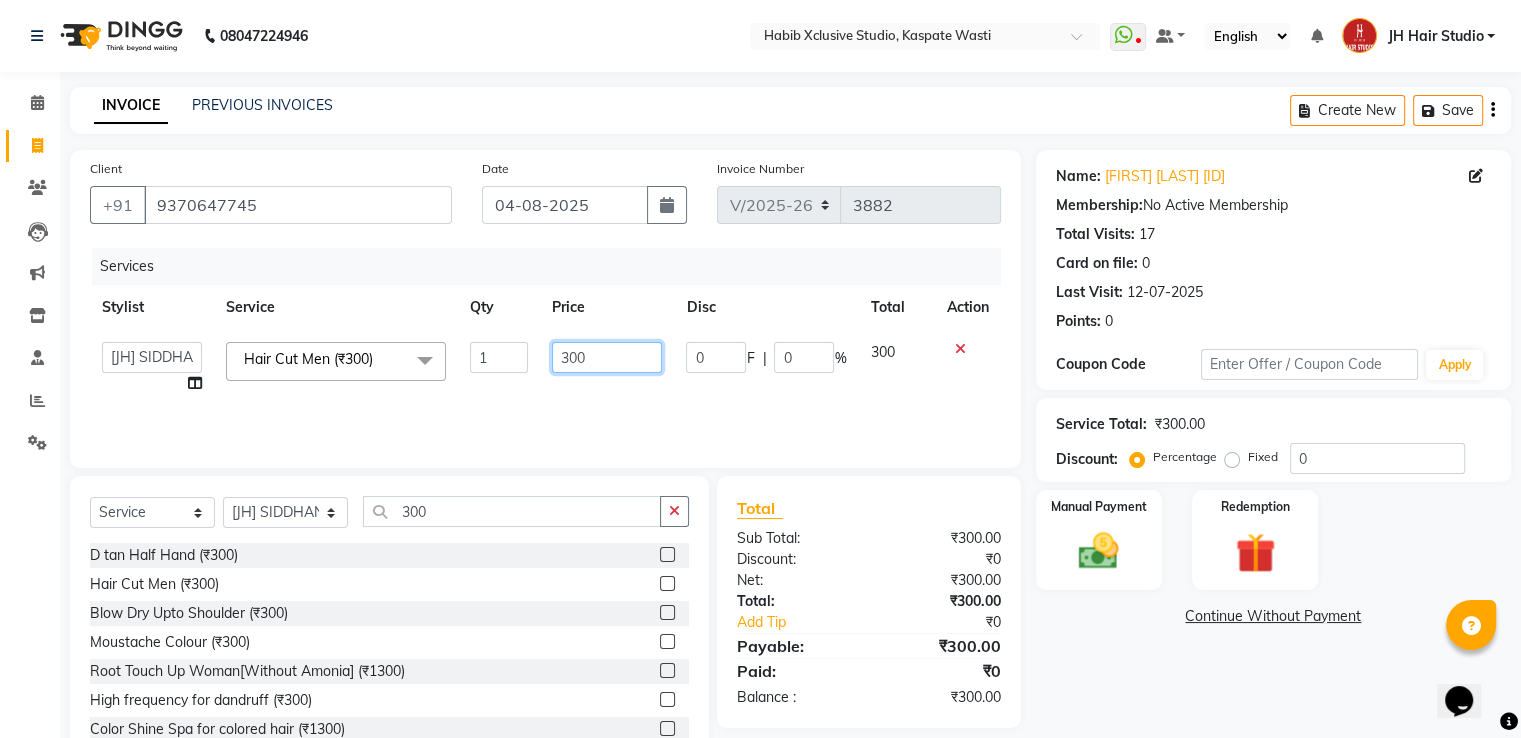click on "300" 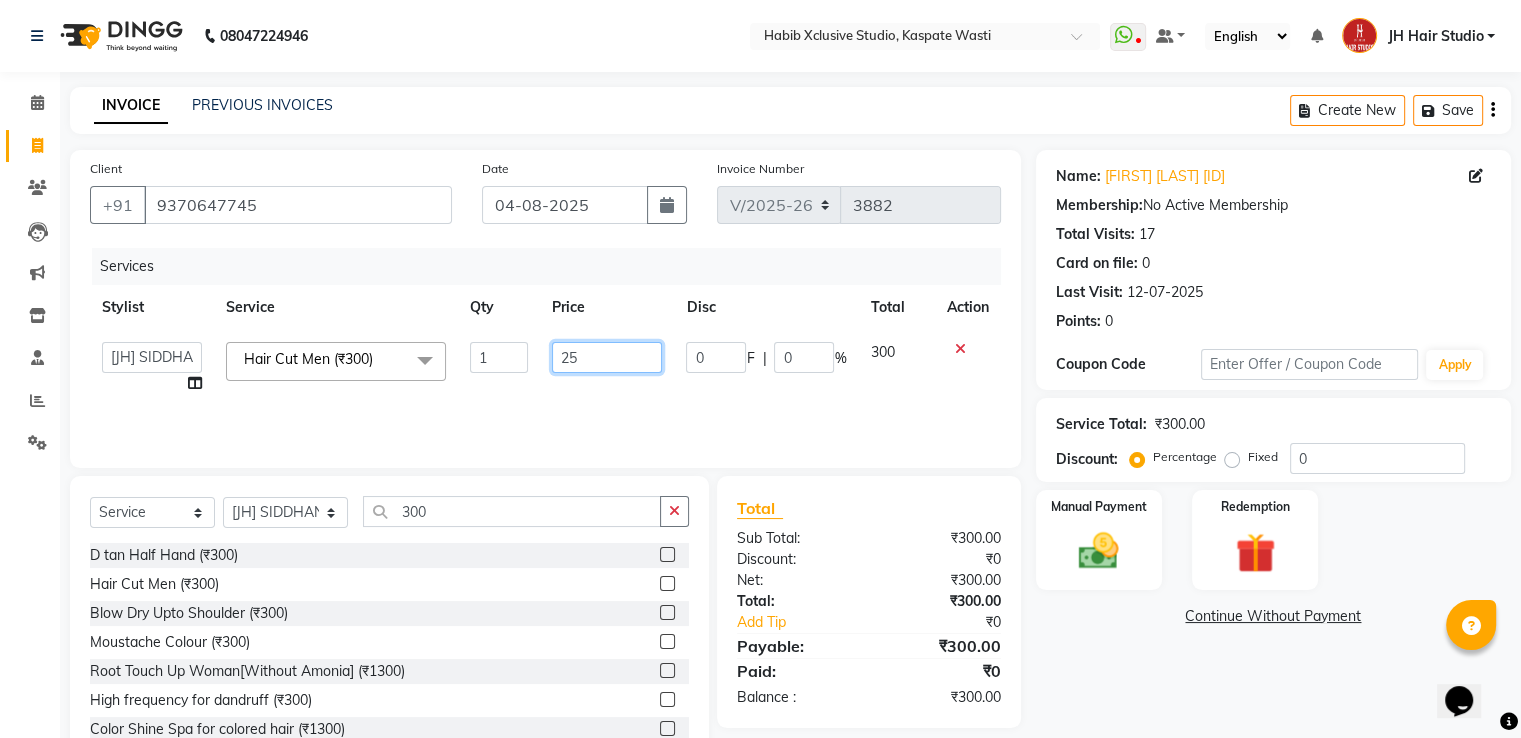 type on "250" 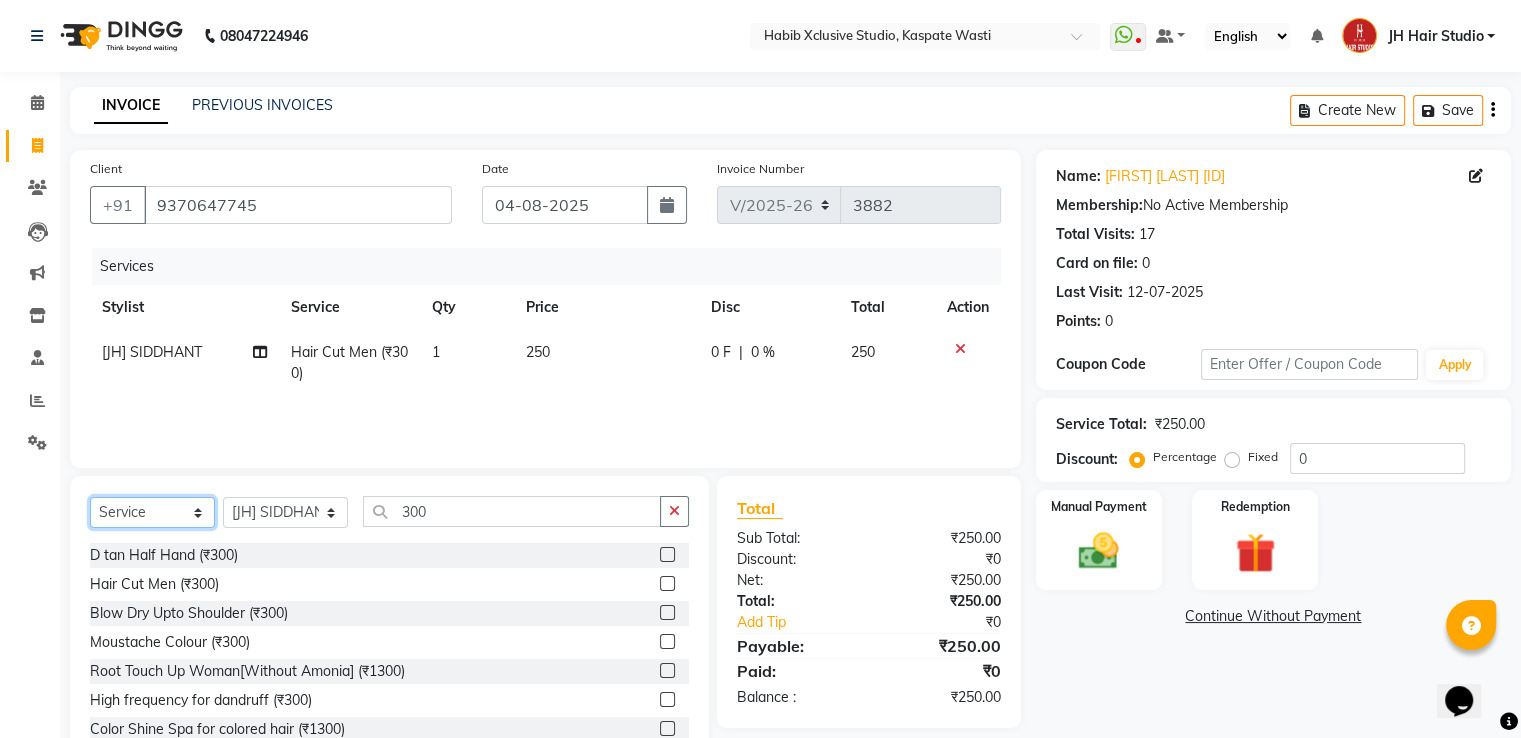 click on "Select  Service  Product  Membership  Package Voucher Prepaid Gift Card" 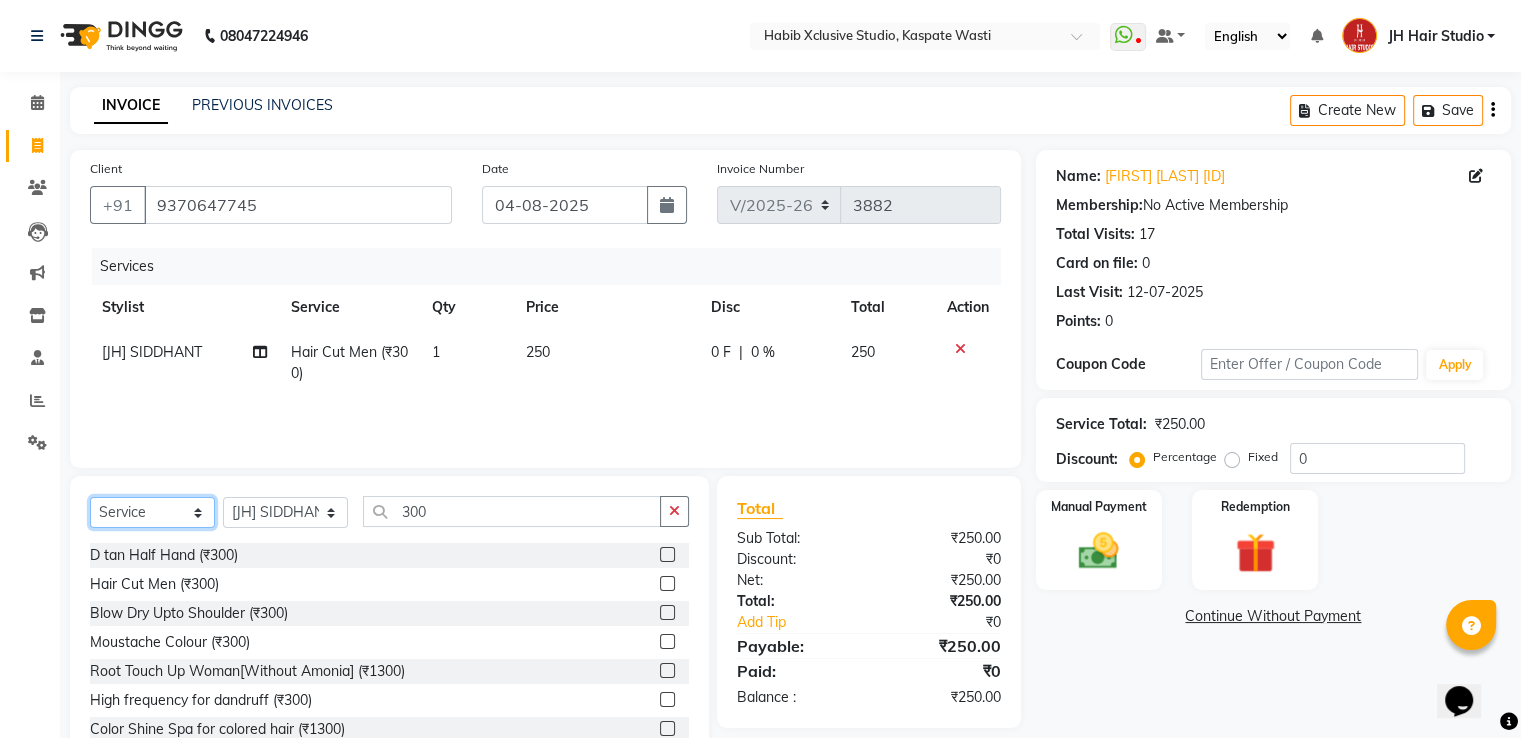 select on "membership" 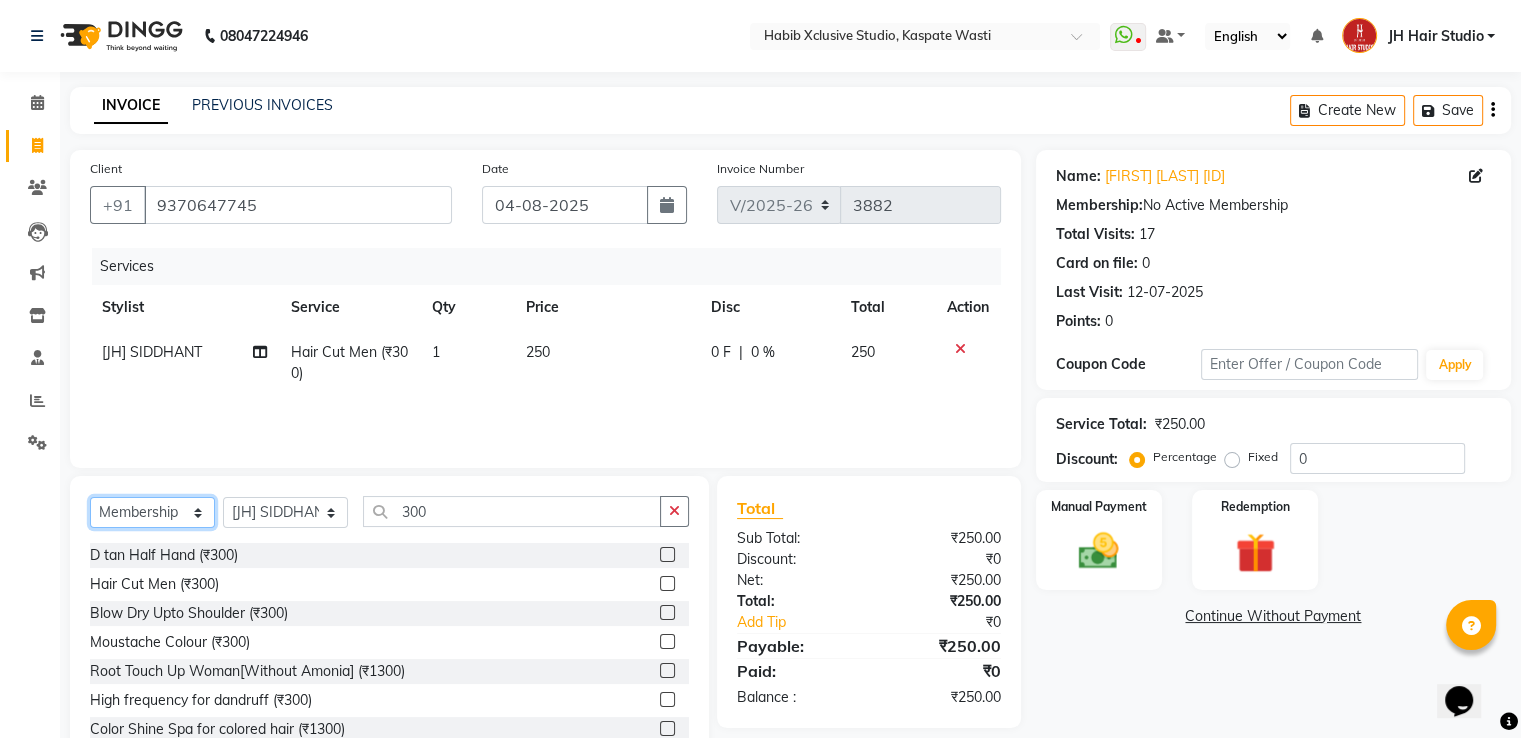 click on "Select  Service  Product  Membership  Package Voucher Prepaid Gift Card" 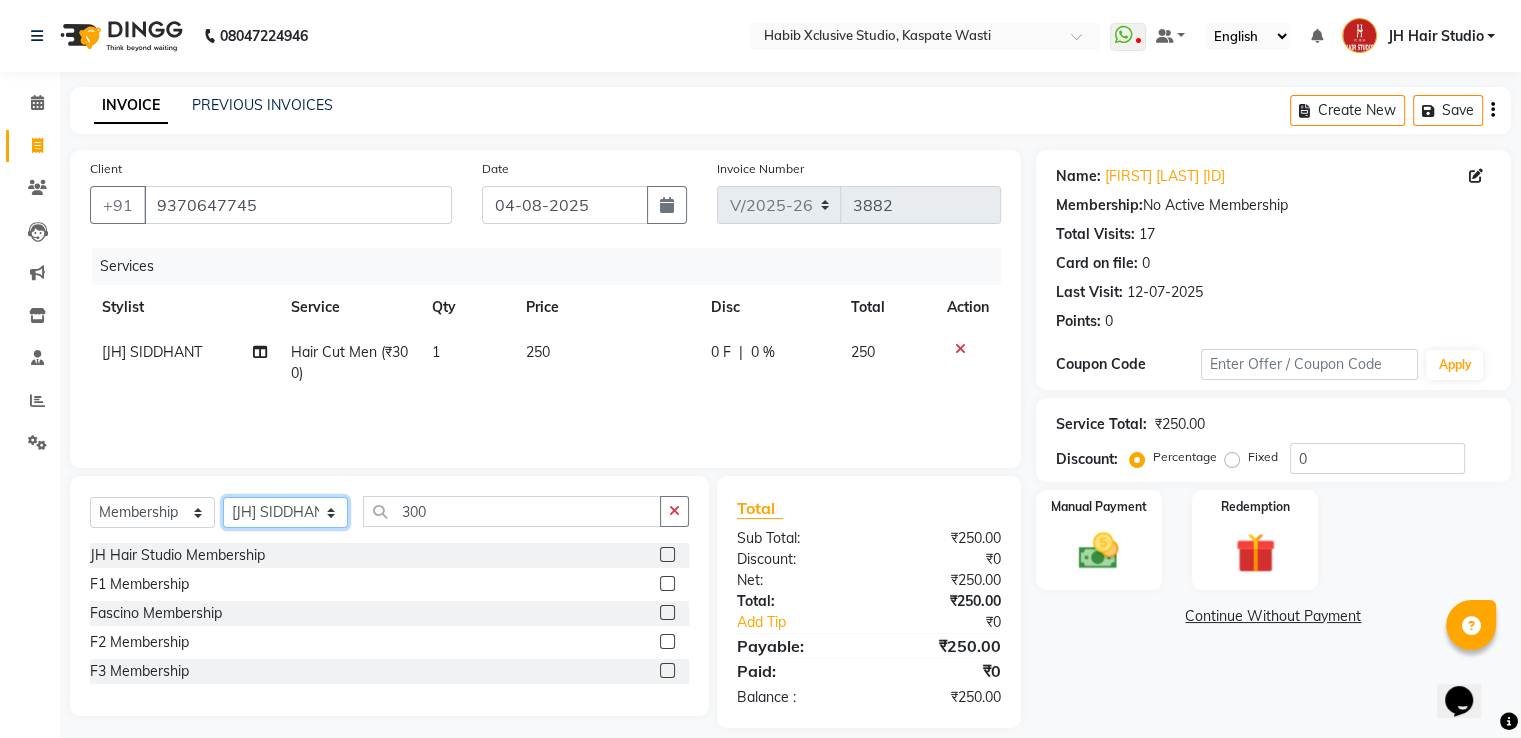 click on "Select Stylist [F1] GANESH [F1] Jagdish  [ F1] RAM [F1]Sanjay [F1]Siddhu [F1] Suraj  [F1] USHA [F2] AYAN  [F2] Deepak [F2] Smital [JH] DUBALE  GANESH [JH] Gopal Wagh JH Hair Studio [JH] Harish [JH] Omkar [JH] Shahwaz Shaikh [JH] SIDDHANT  [JH] SWAPNIL [JH] Tushaar" 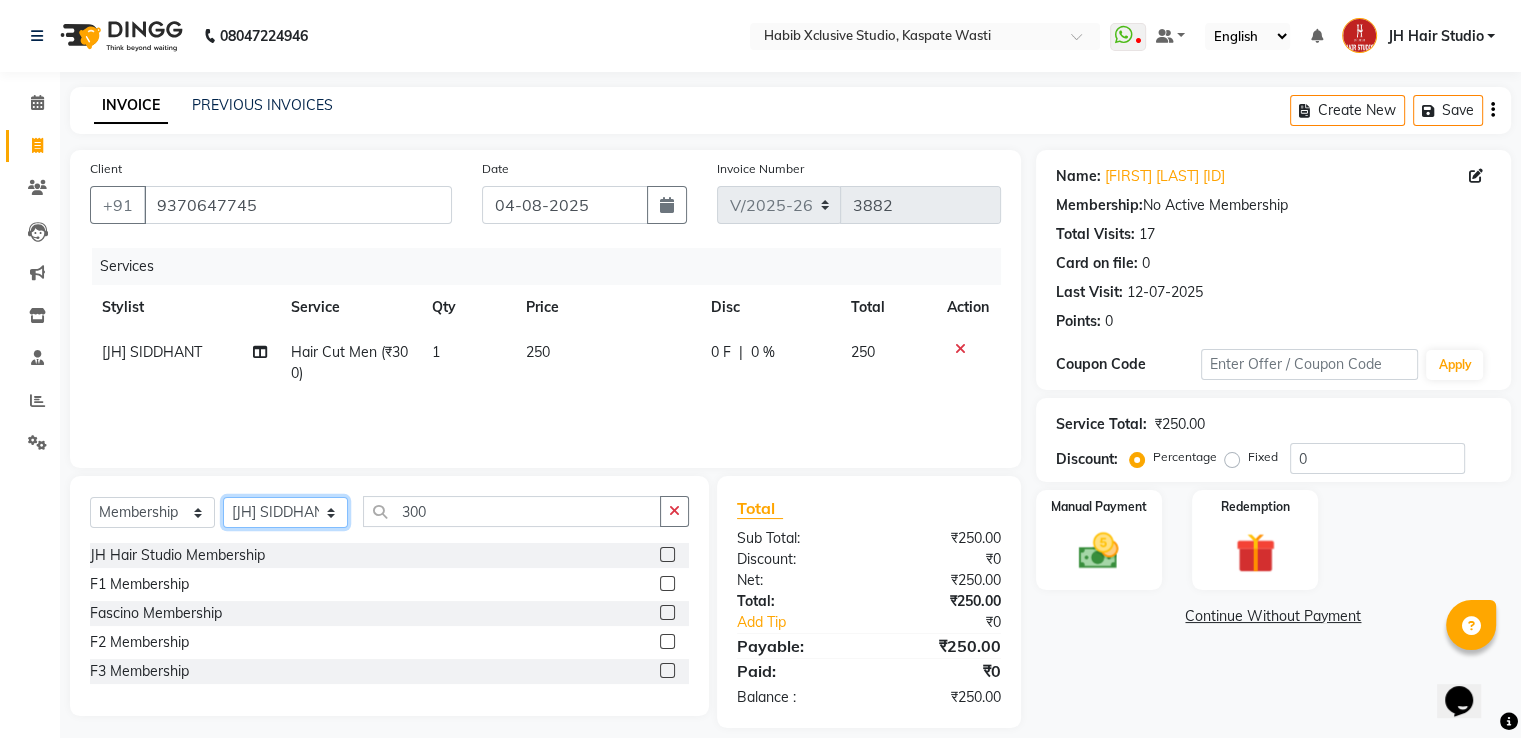 select on "83281" 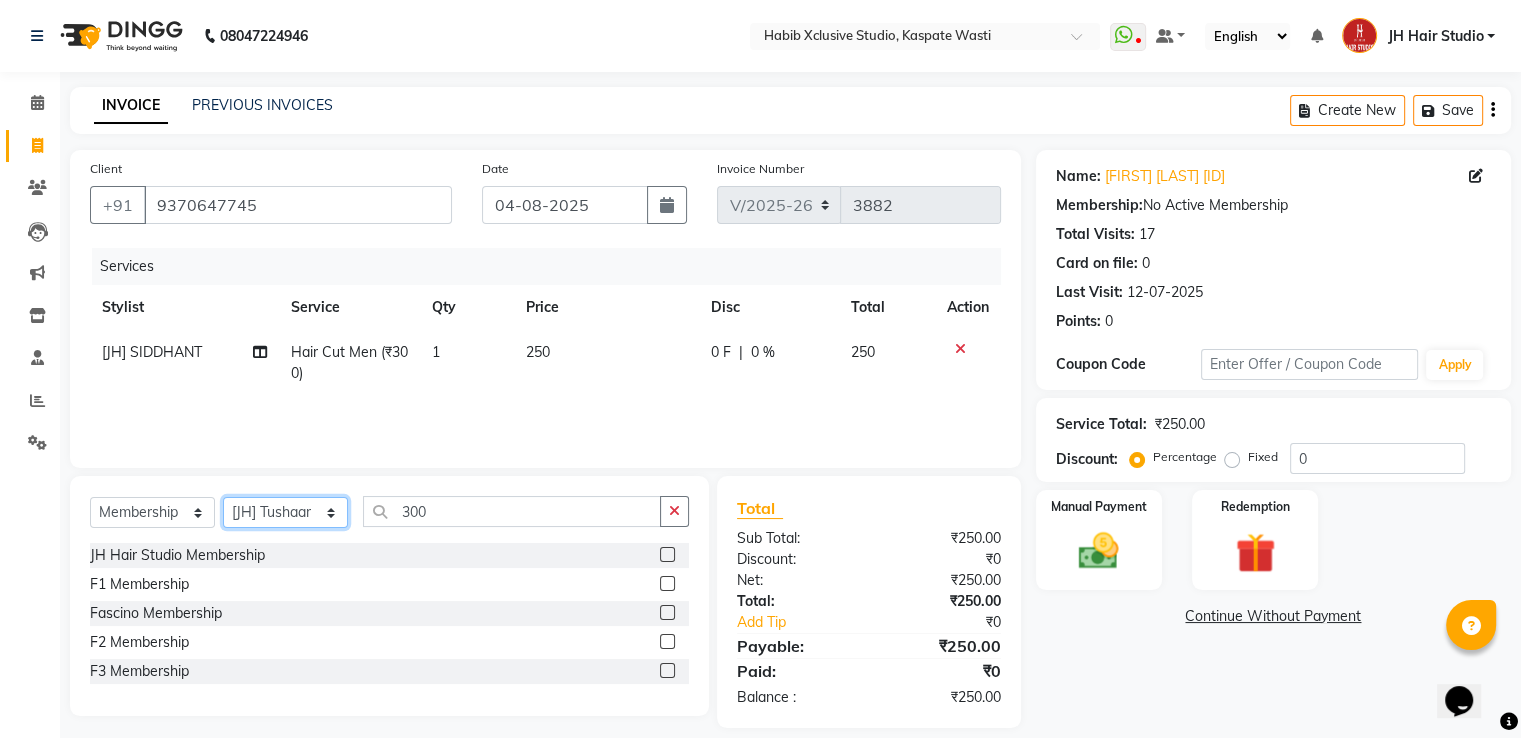 click on "Select Stylist [F1] GANESH [F1] Jagdish  [ F1] RAM [F1]Sanjay [F1]Siddhu [F1] Suraj  [F1] USHA [F2] AYAN  [F2] Deepak [F2] Smital [JH] DUBALE  GANESH [JH] Gopal Wagh JH Hair Studio [JH] Harish [JH] Omkar [JH] Shahwaz Shaikh [JH] SIDDHANT  [JH] SWAPNIL [JH] Tushaar" 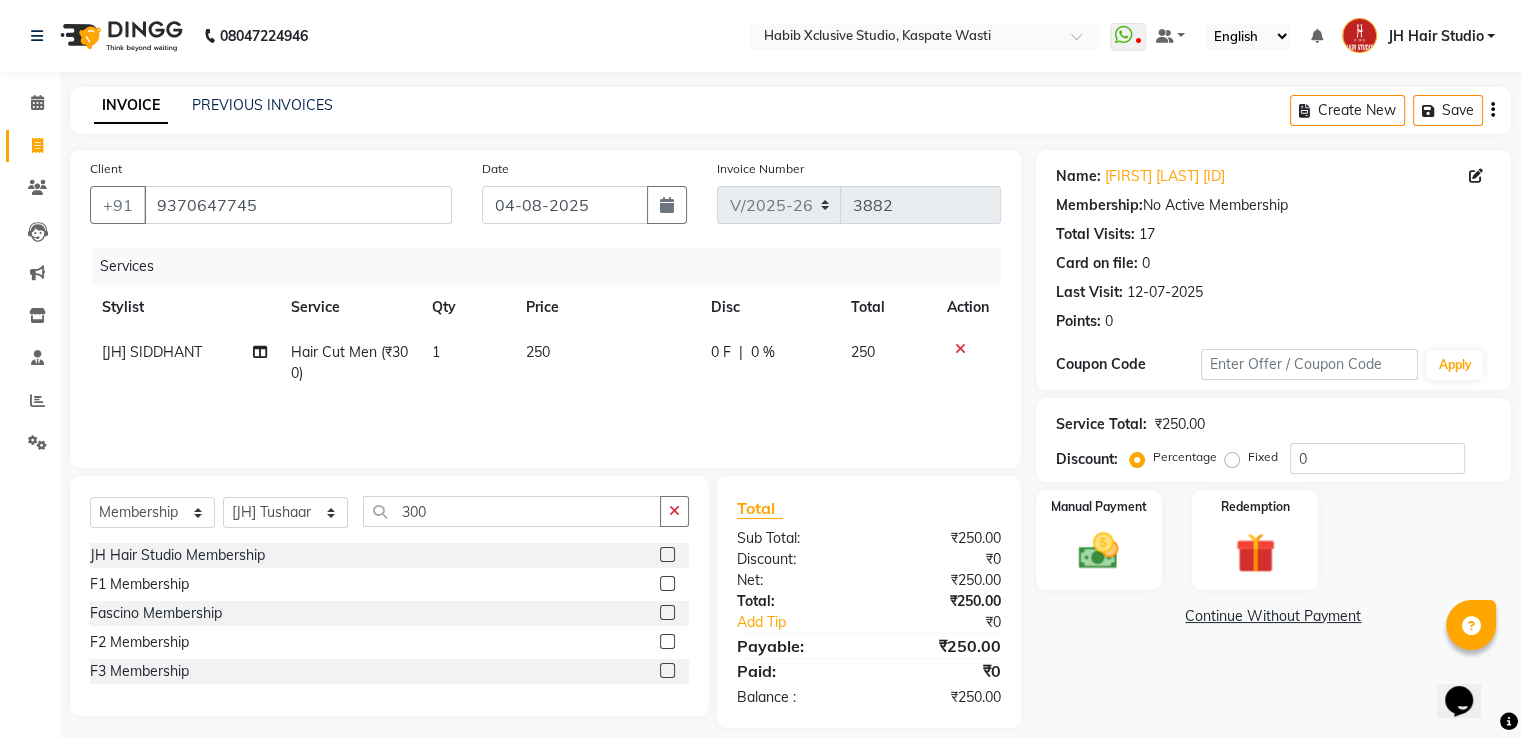 click 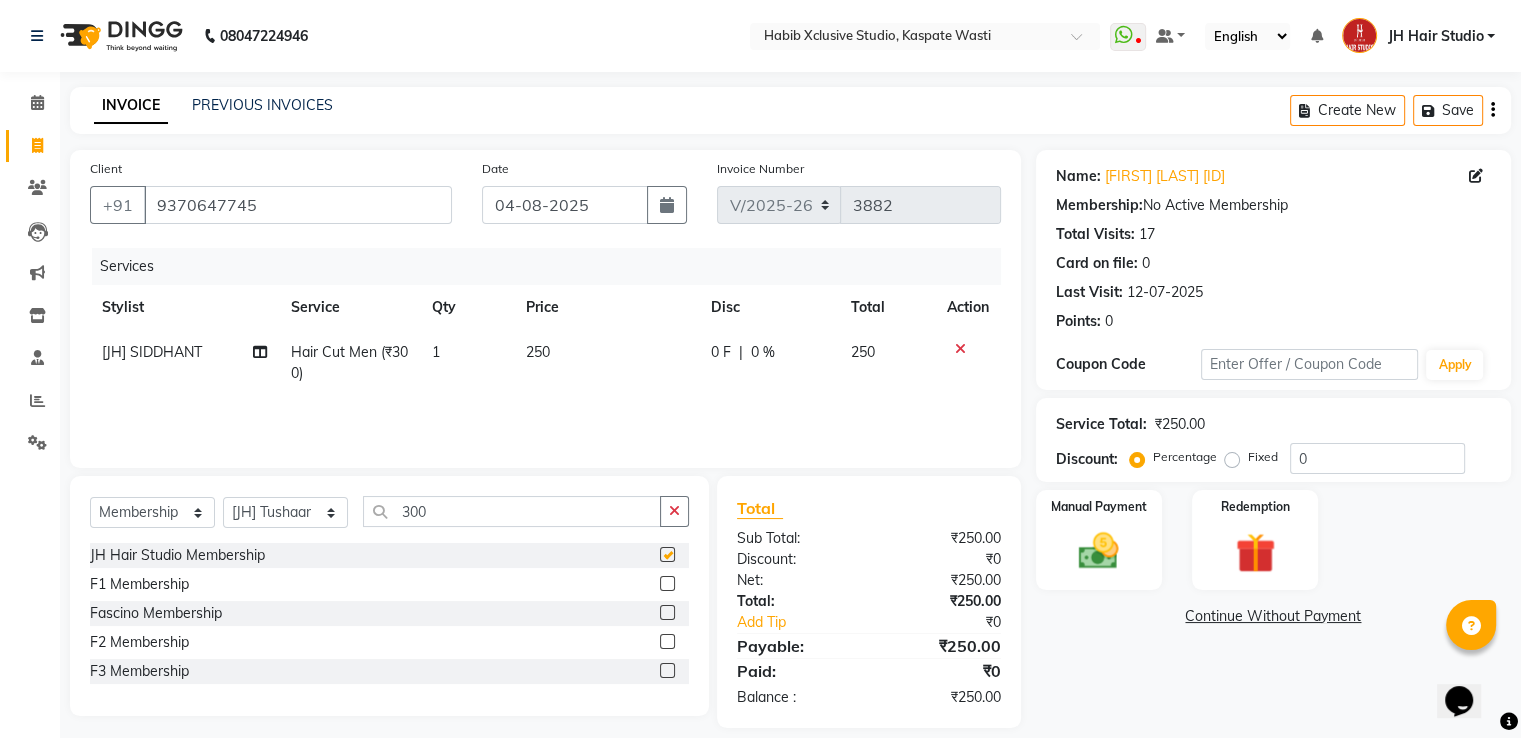 select on "select" 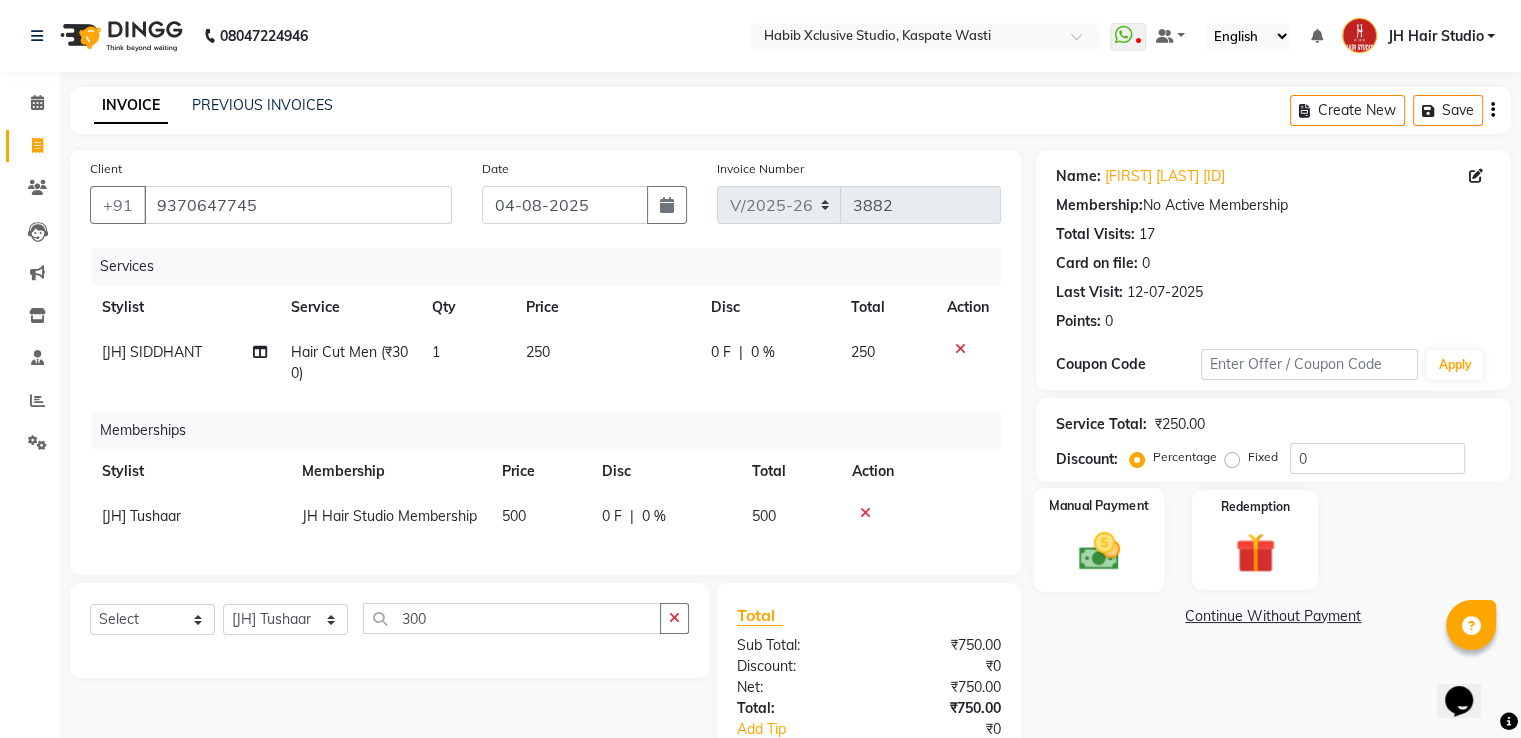 click 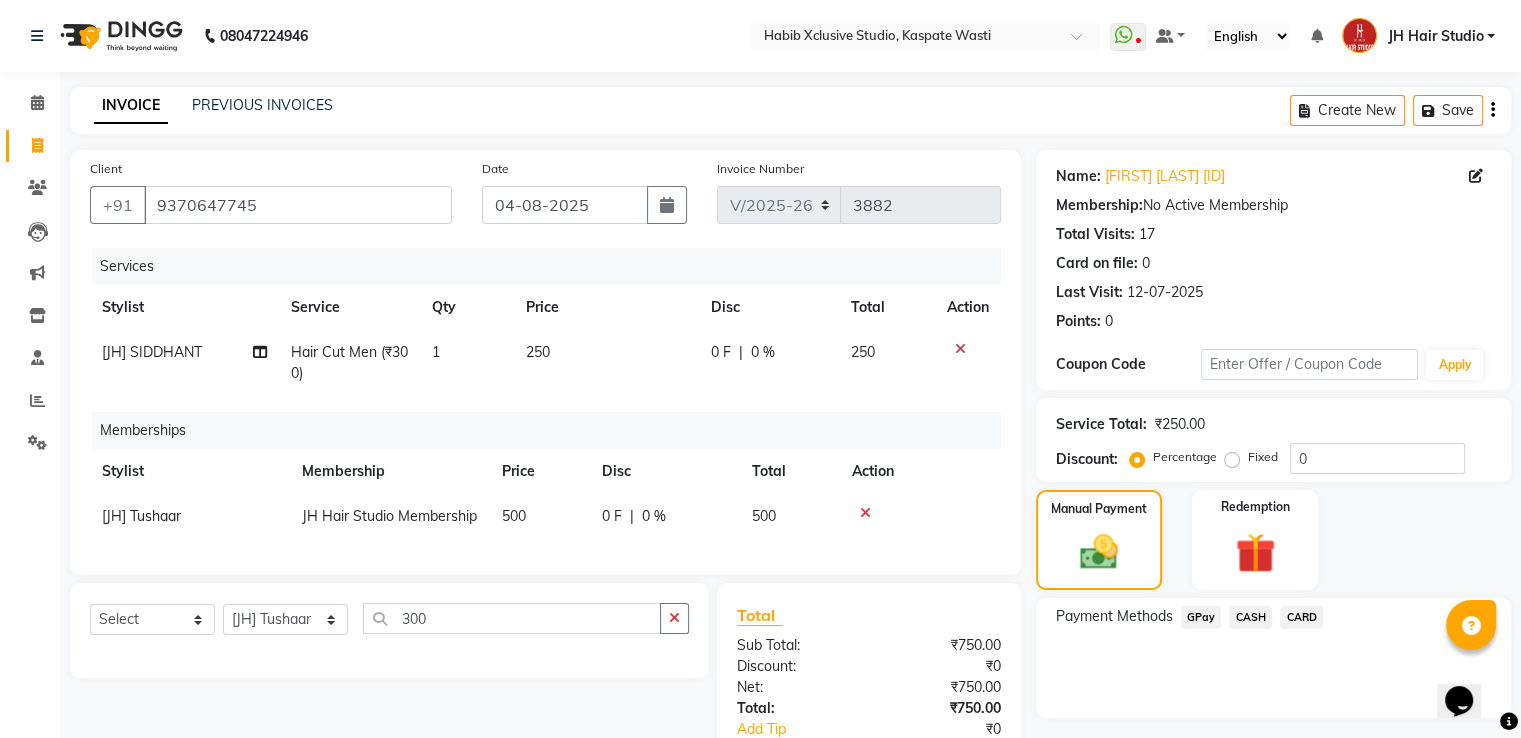 click on "GPay" 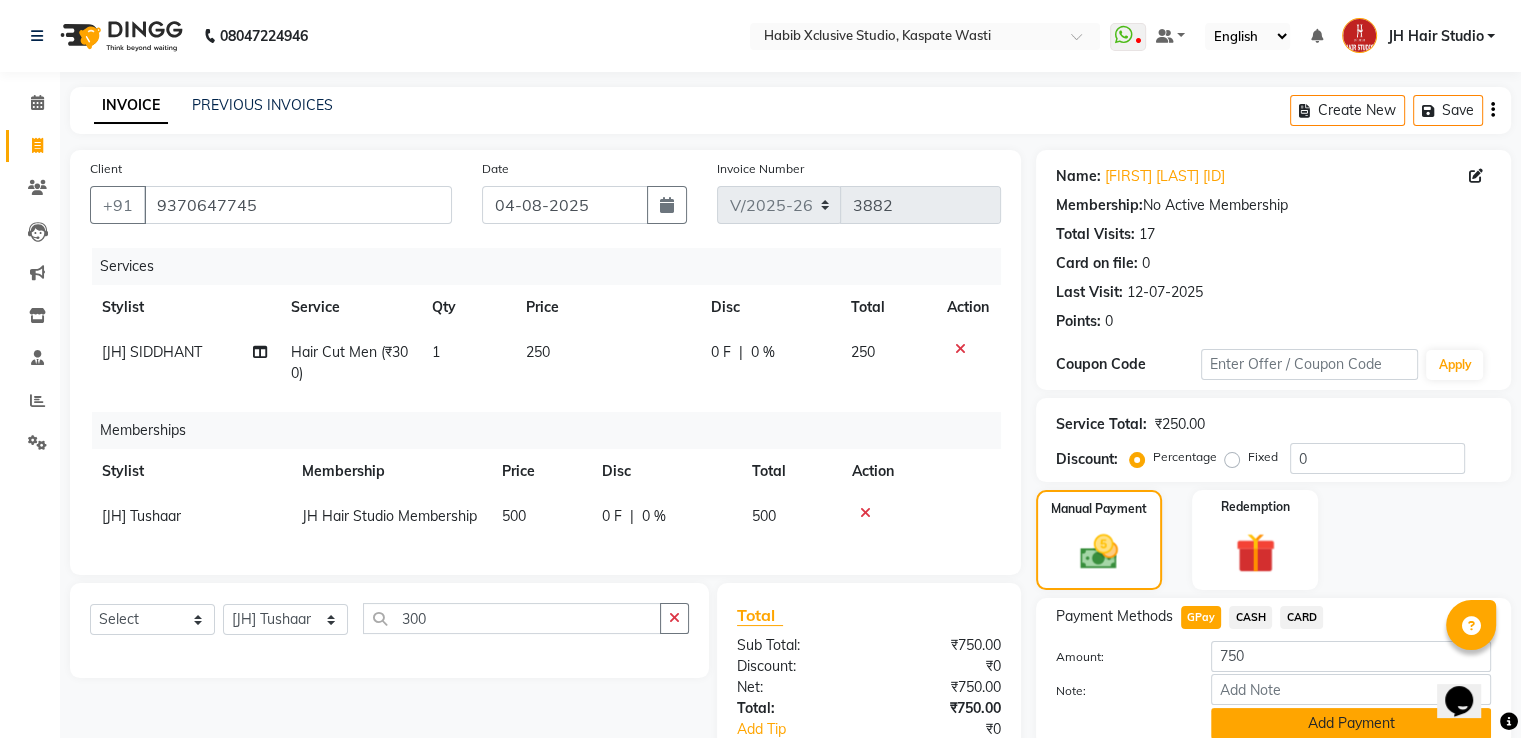 click on "Add Payment" 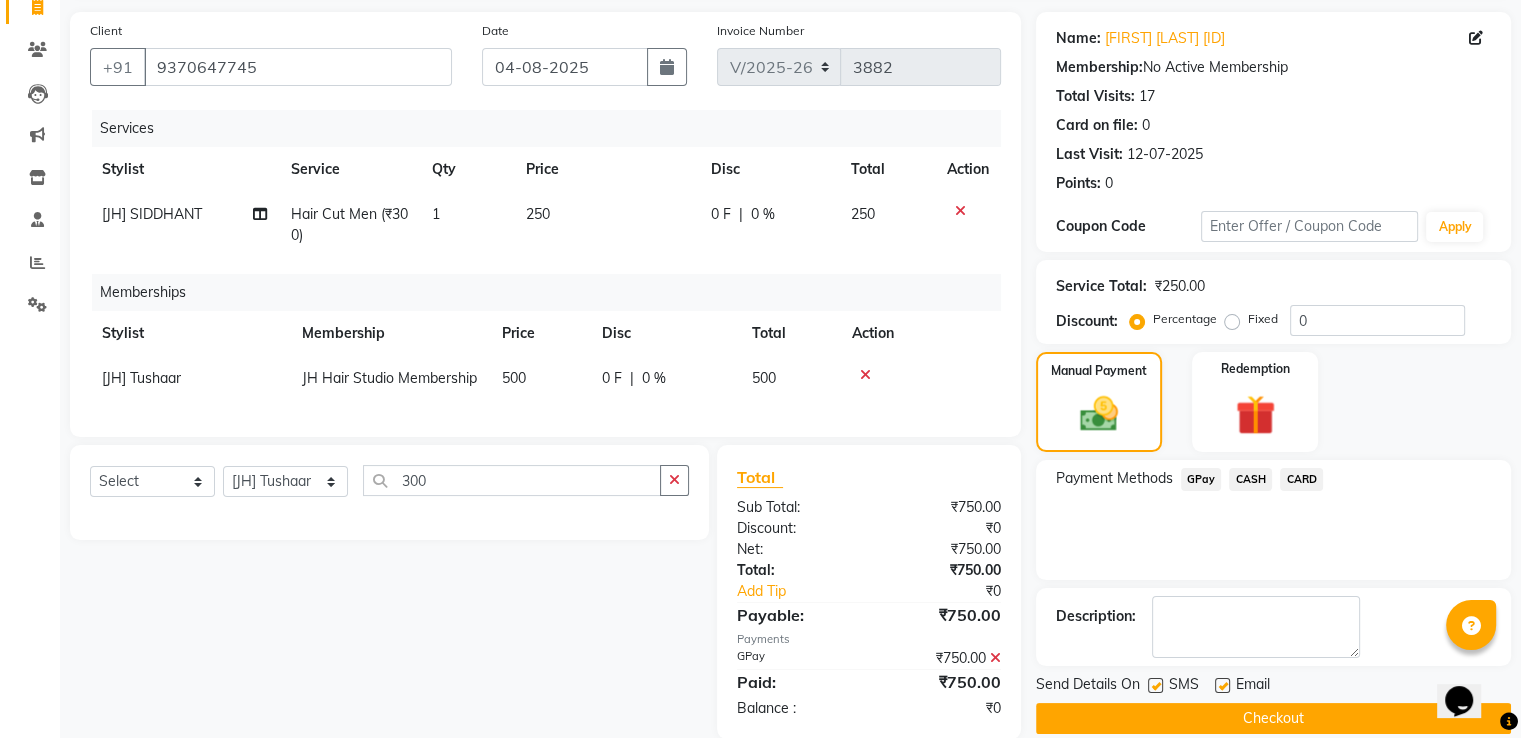 scroll, scrollTop: 184, scrollLeft: 0, axis: vertical 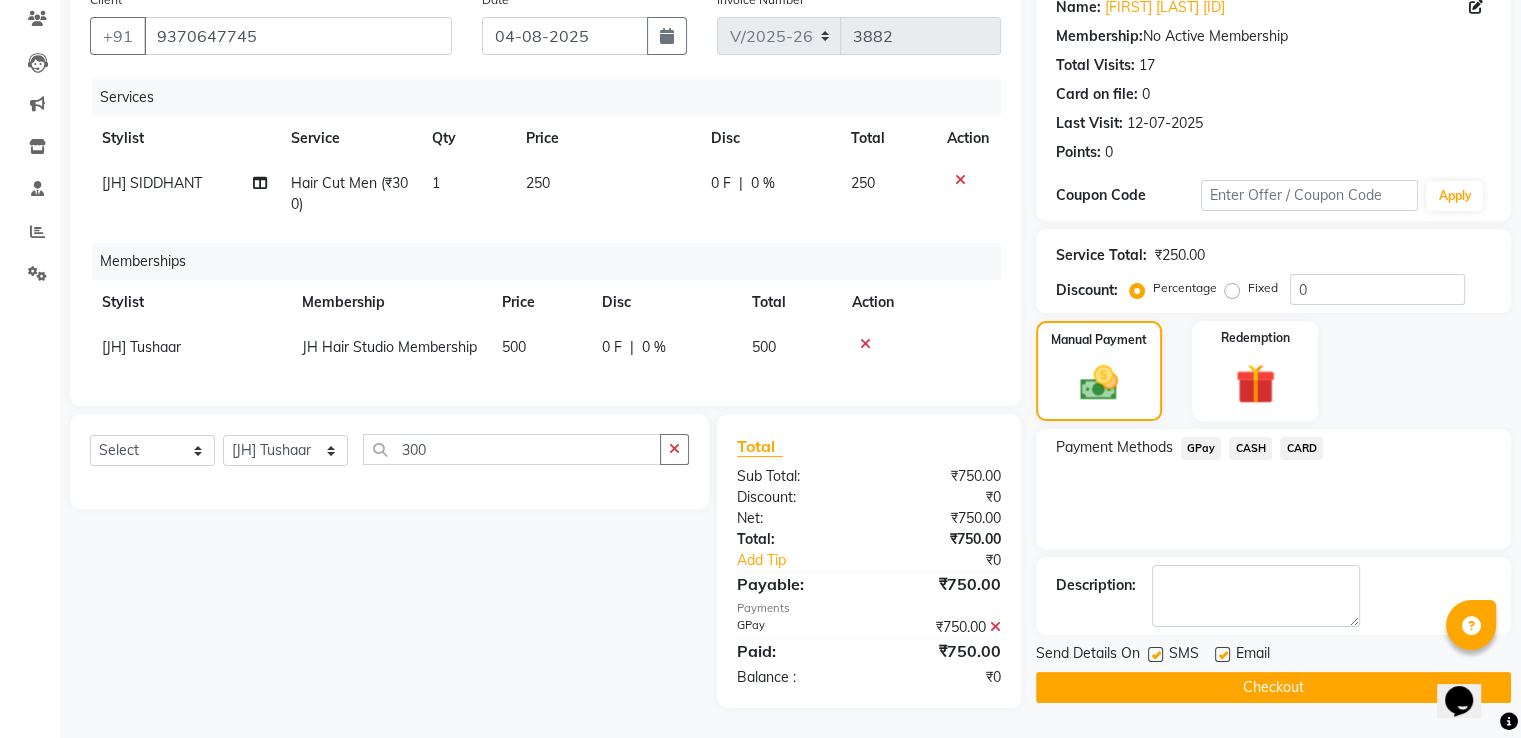 click on "Checkout" 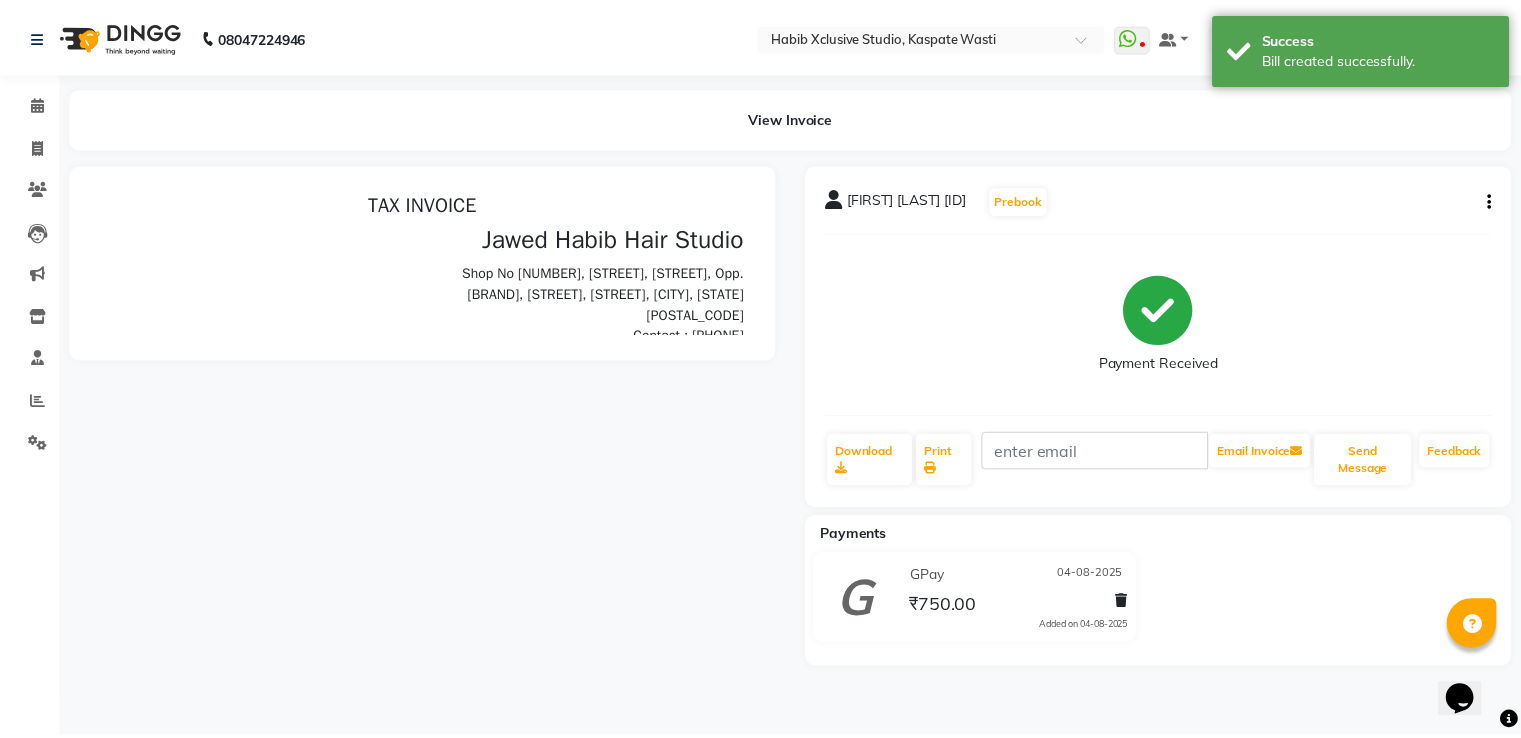 scroll, scrollTop: 0, scrollLeft: 0, axis: both 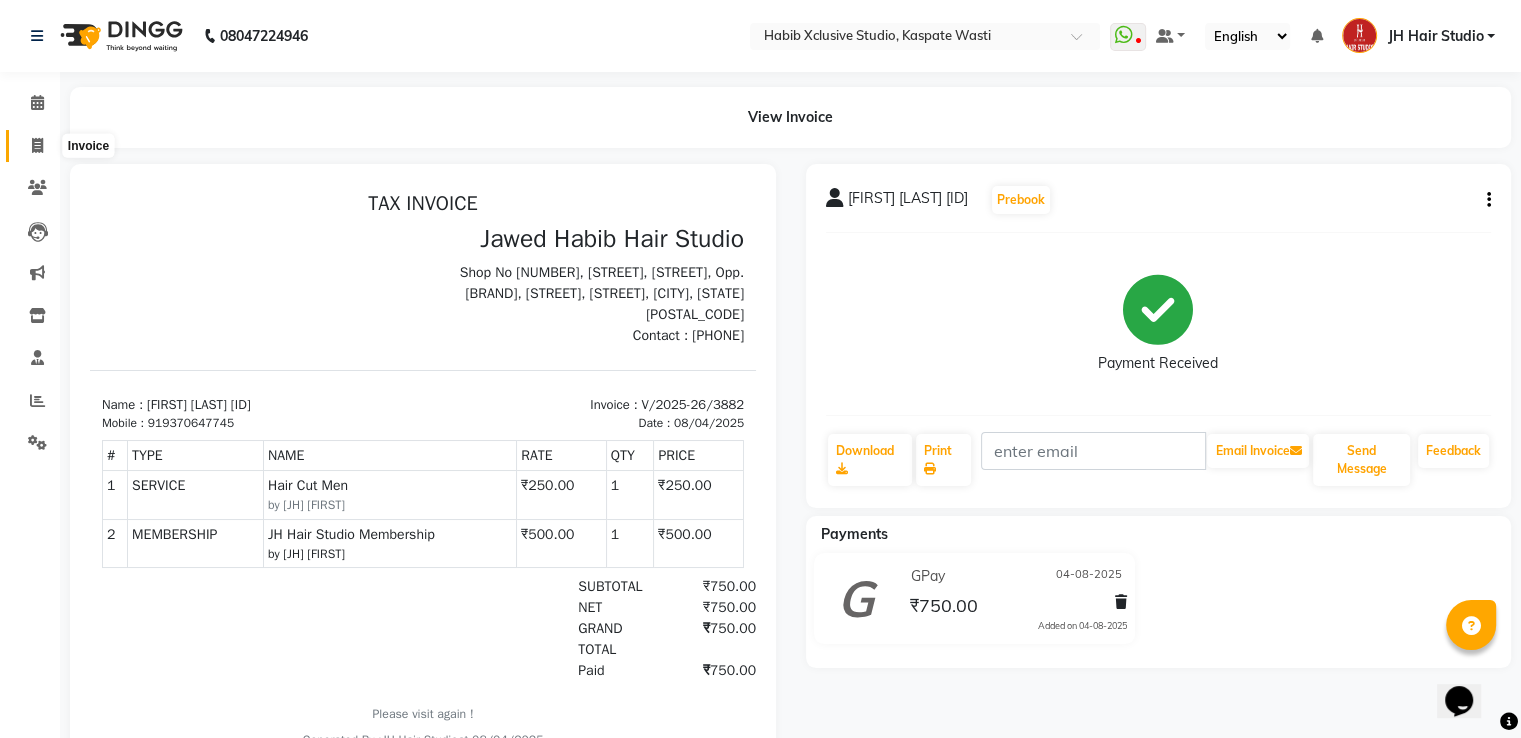 click 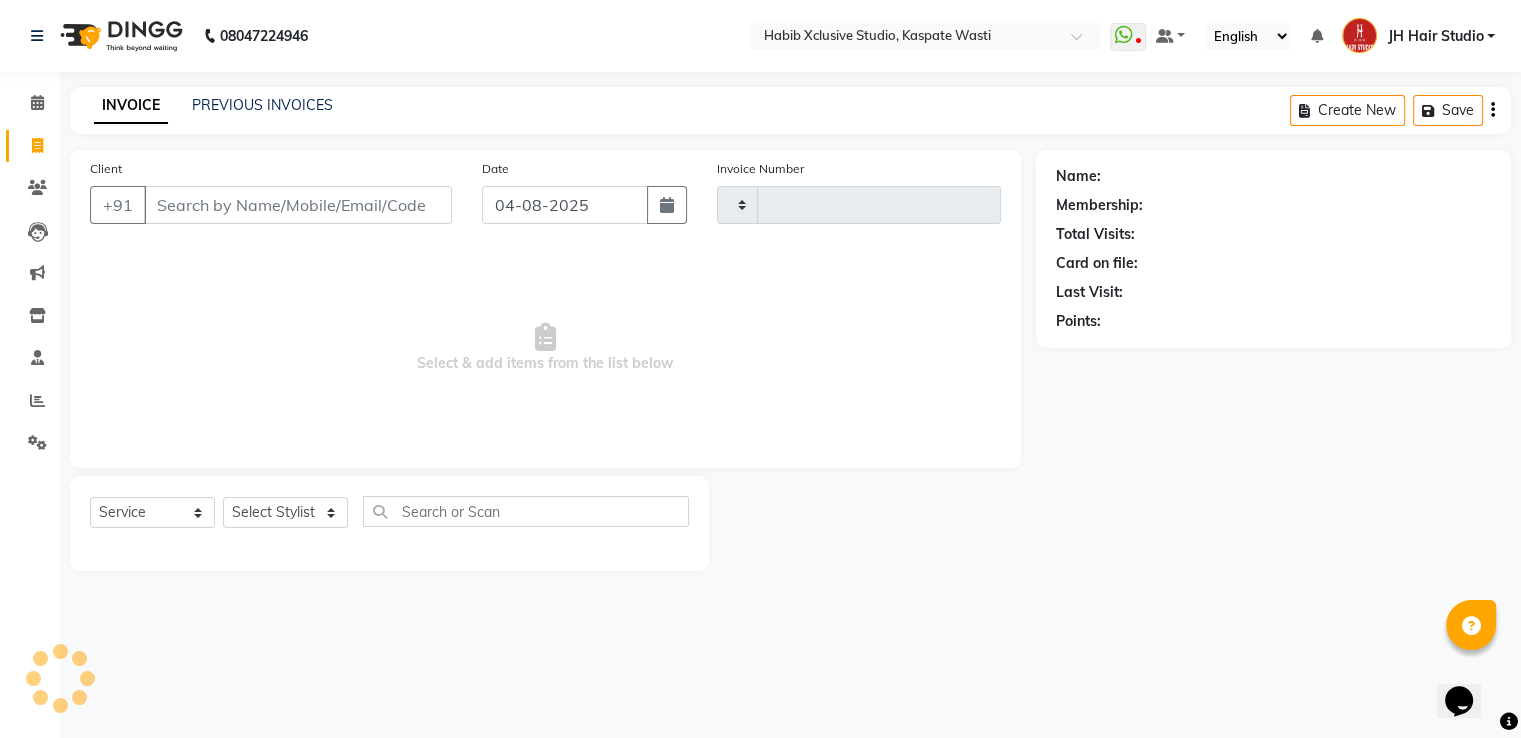 type on "3883" 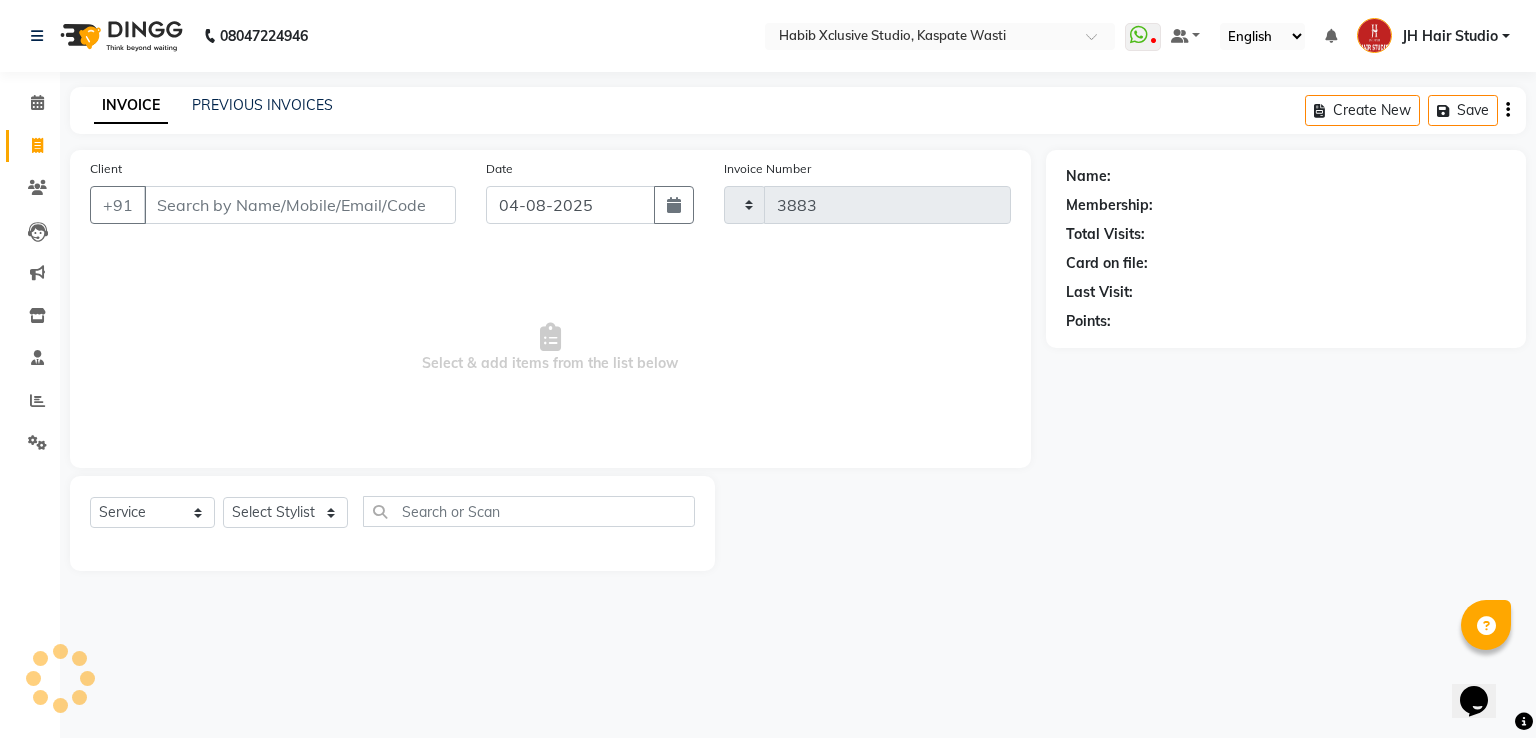 select on "130" 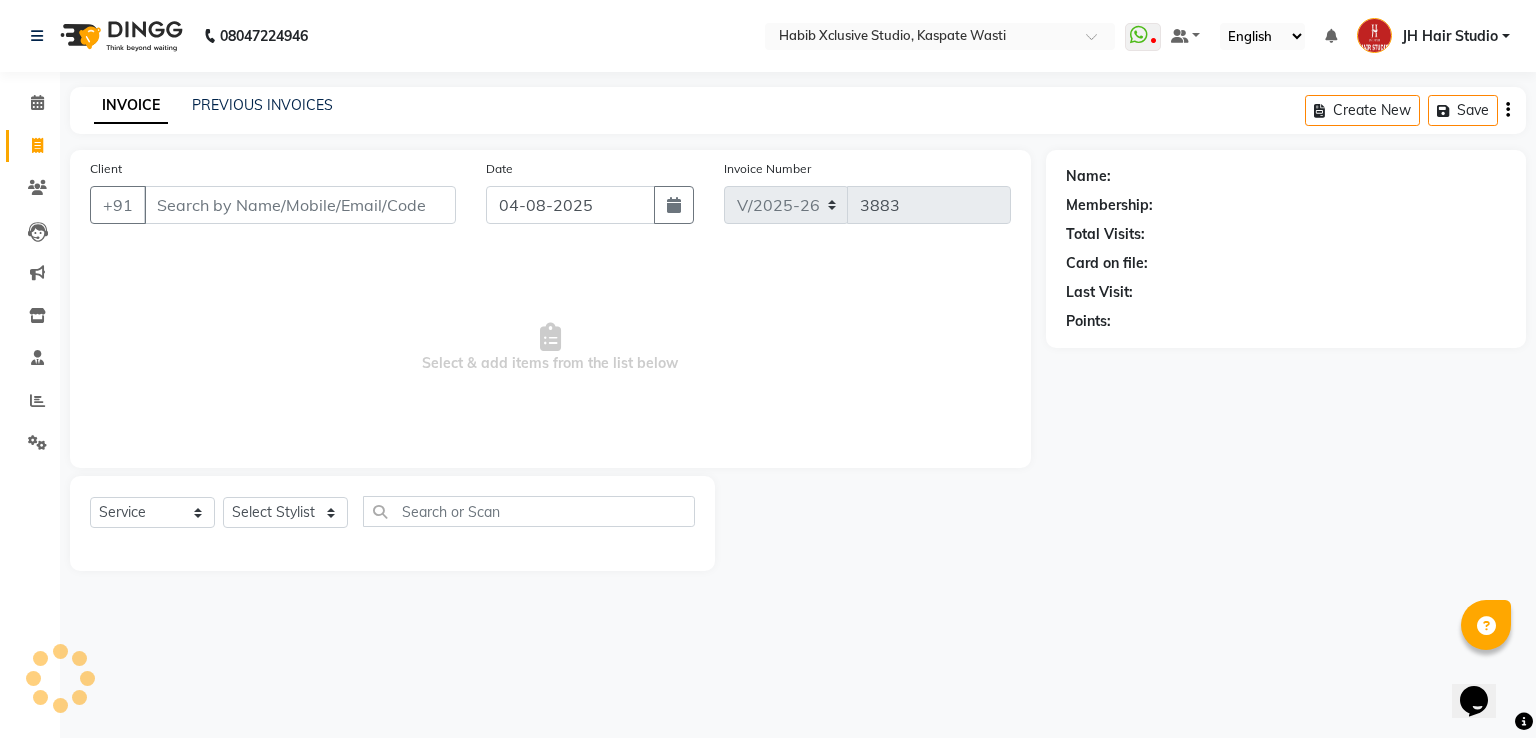 click on "Client" at bounding box center [300, 205] 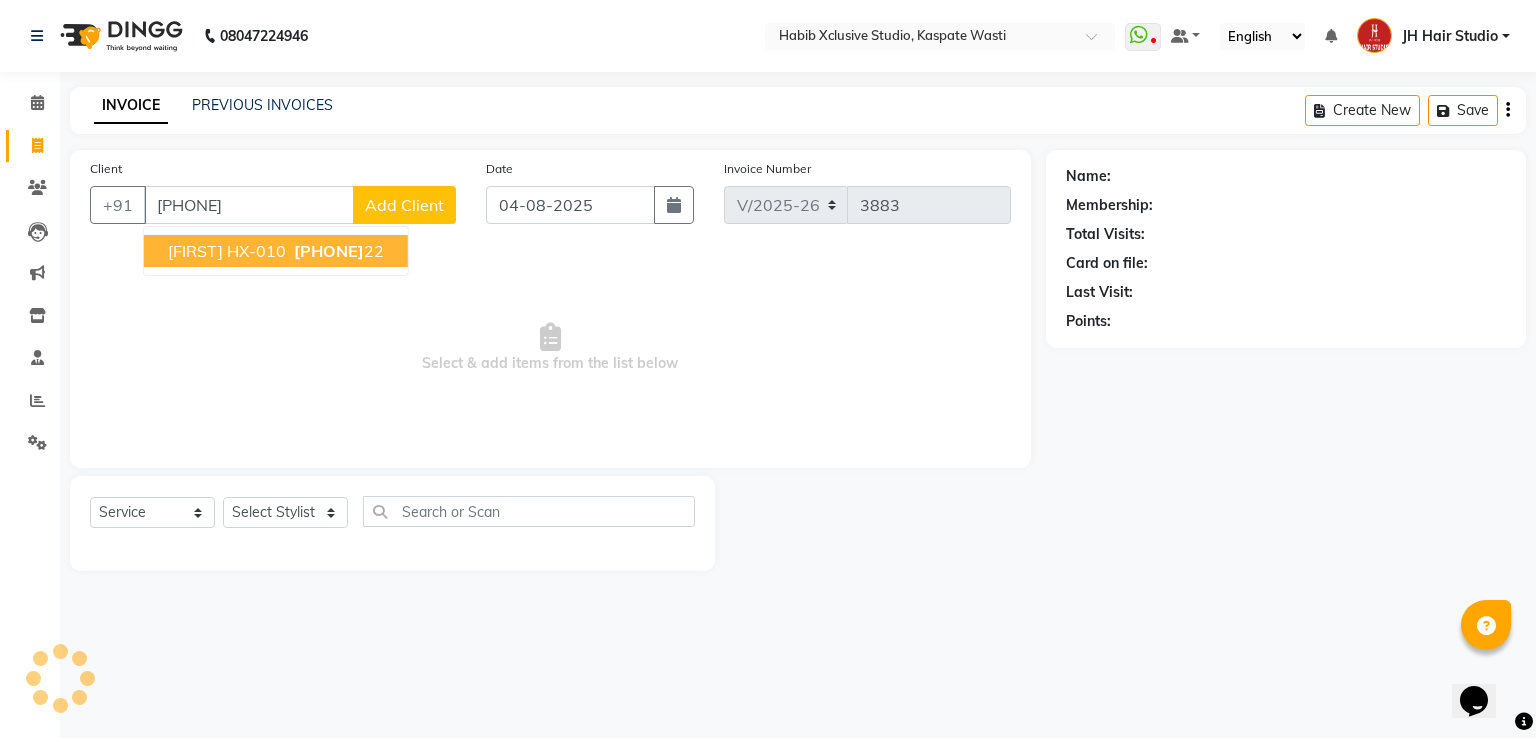 click on "[PHONE]" at bounding box center [329, 251] 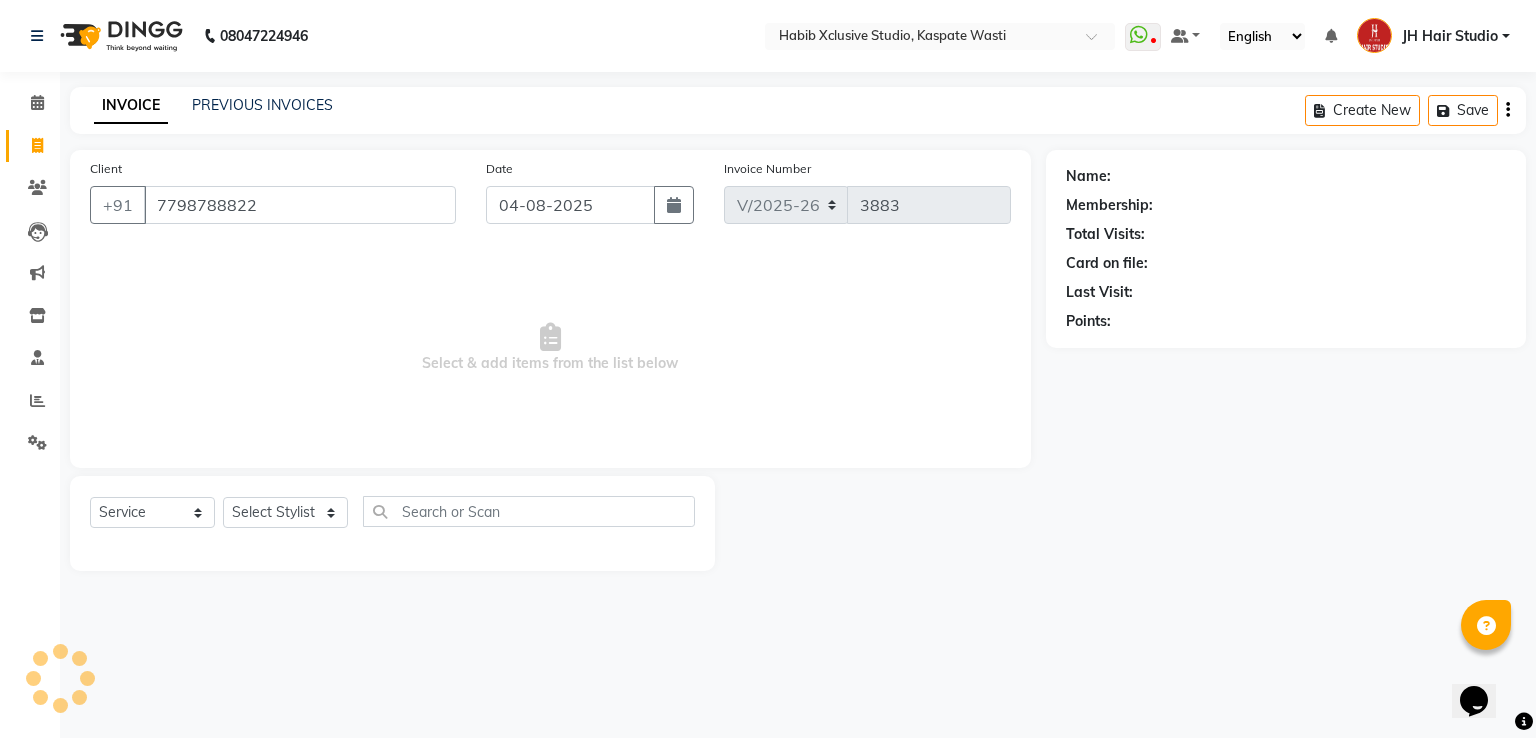 type on "7798788822" 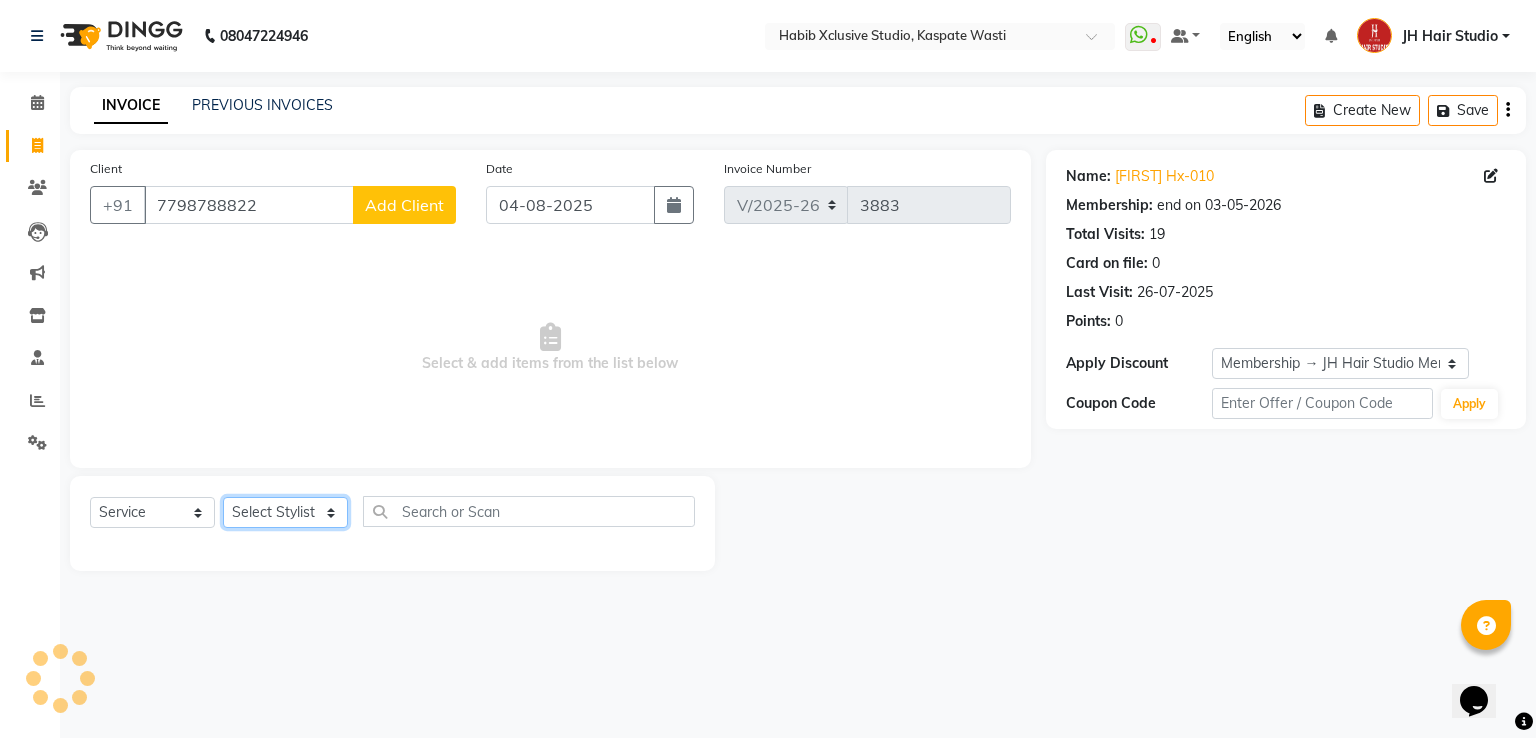 click on "Select Stylist [F1] GANESH [F1] Jagdish  [ F1] RAM [F1]Sanjay [F1]Siddhu [F1] Suraj  [F1] USHA [F2] AYAN  [F2] Deepak [F2] Smital [JH] DUBALE  GANESH [JH] Gopal Wagh JH Hair Studio [JH] Harish [JH] Omkar [JH] Shahwaz Shaikh [JH] SIDDHANT  [JH] SWAPNIL [JH] Tushaar" 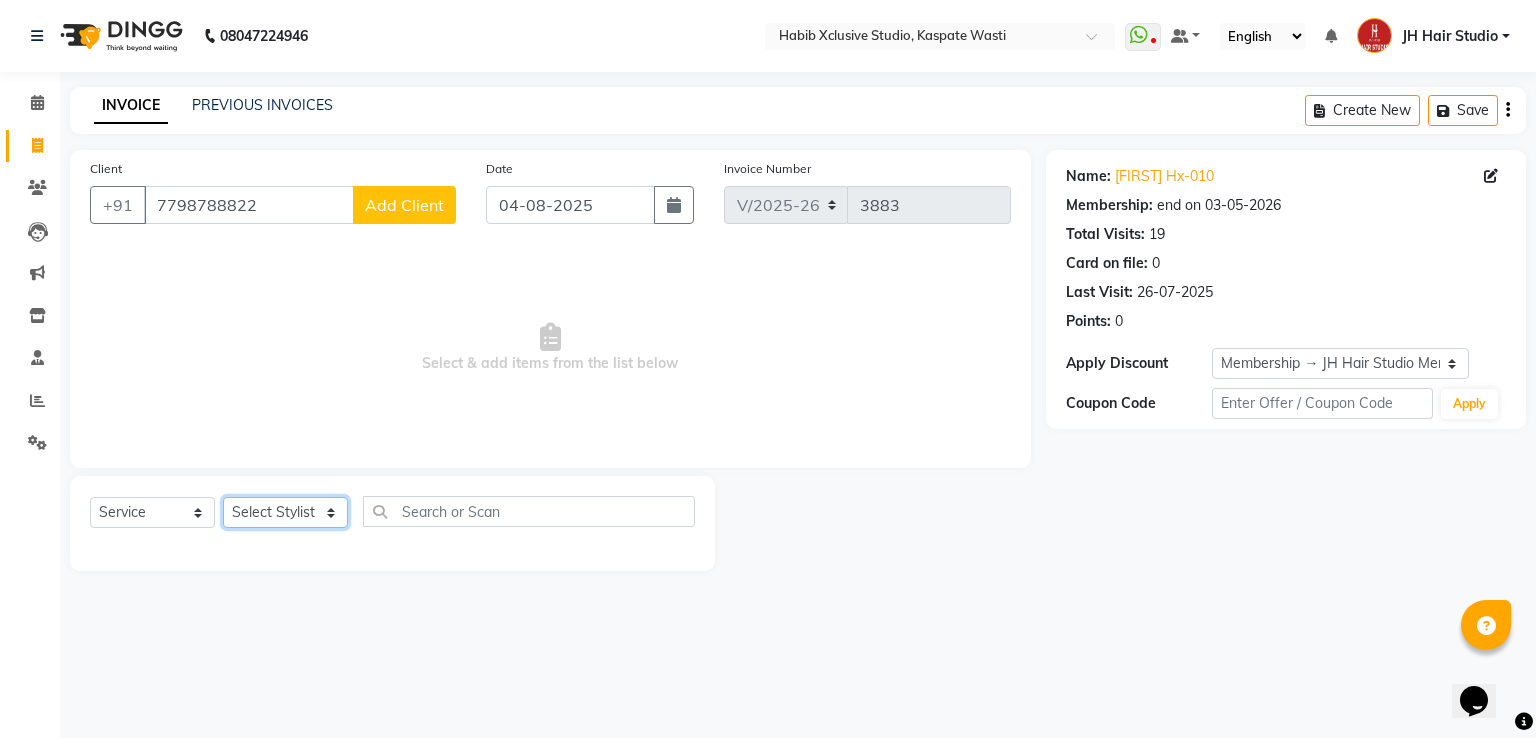 select on "3887" 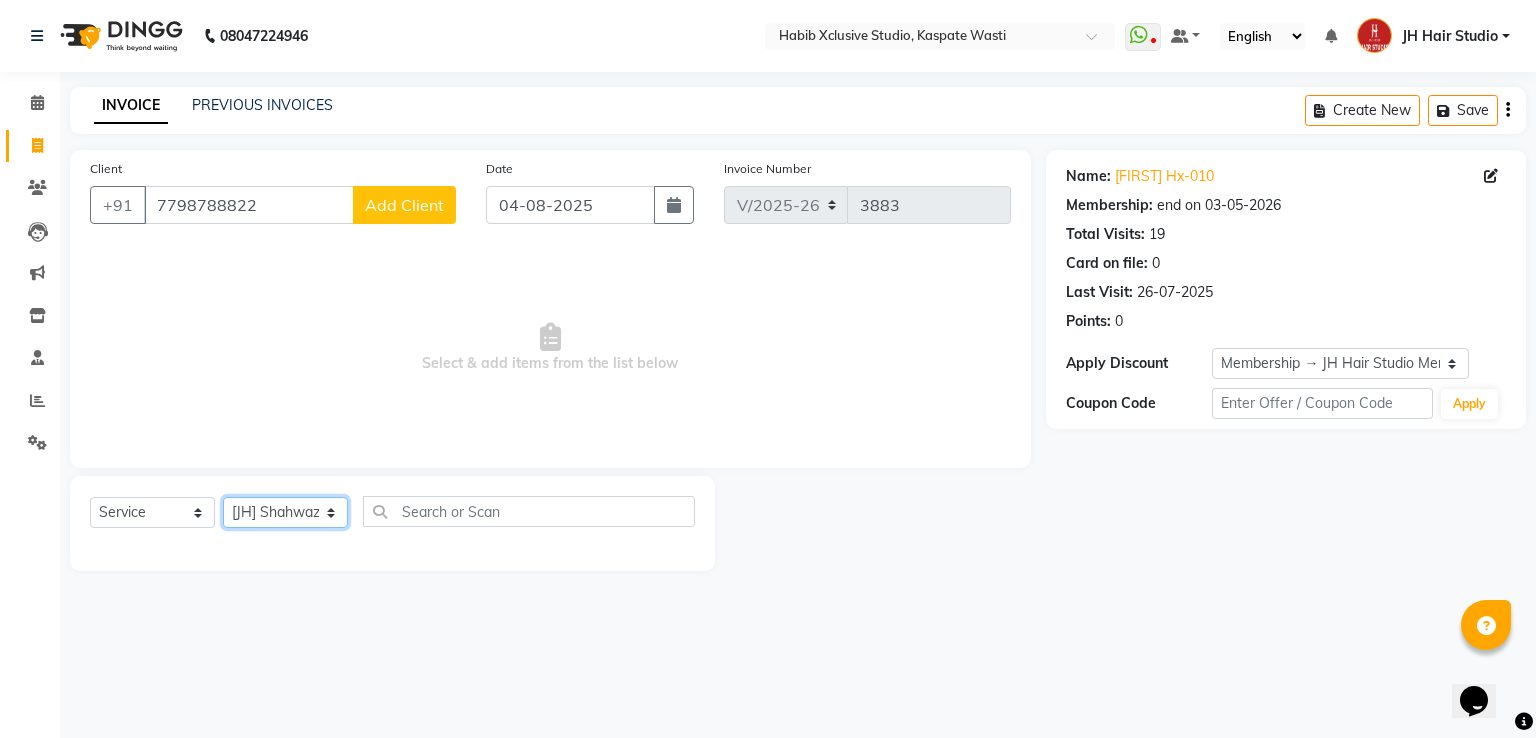 click on "Select Stylist [F1] GANESH [F1] Jagdish  [ F1] RAM [F1]Sanjay [F1]Siddhu [F1] Suraj  [F1] USHA [F2] AYAN  [F2] Deepak [F2] Smital [JH] DUBALE  GANESH [JH] Gopal Wagh JH Hair Studio [JH] Harish [JH] Omkar [JH] Shahwaz Shaikh [JH] SIDDHANT  [JH] SWAPNIL [JH] Tushaar" 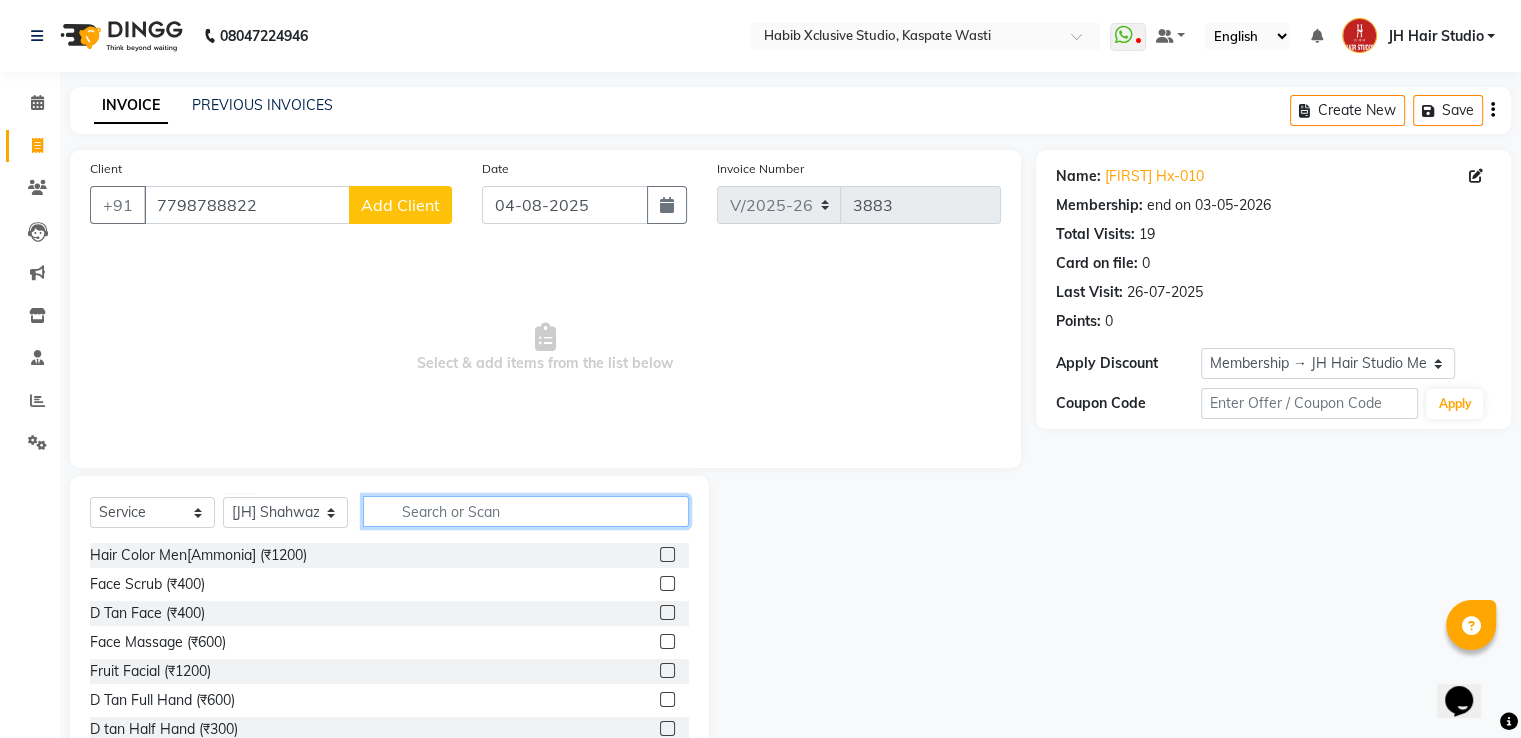 click 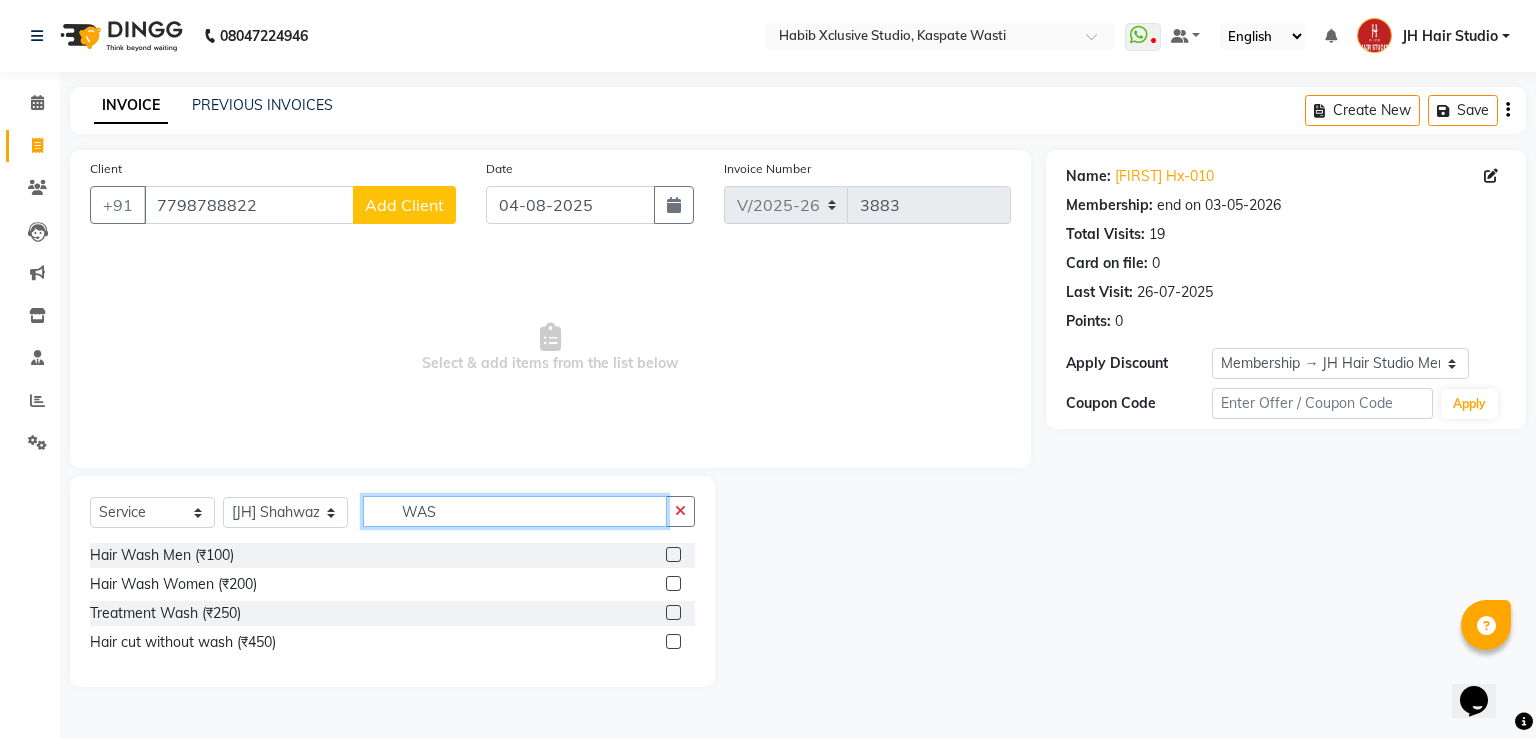type on "WAS" 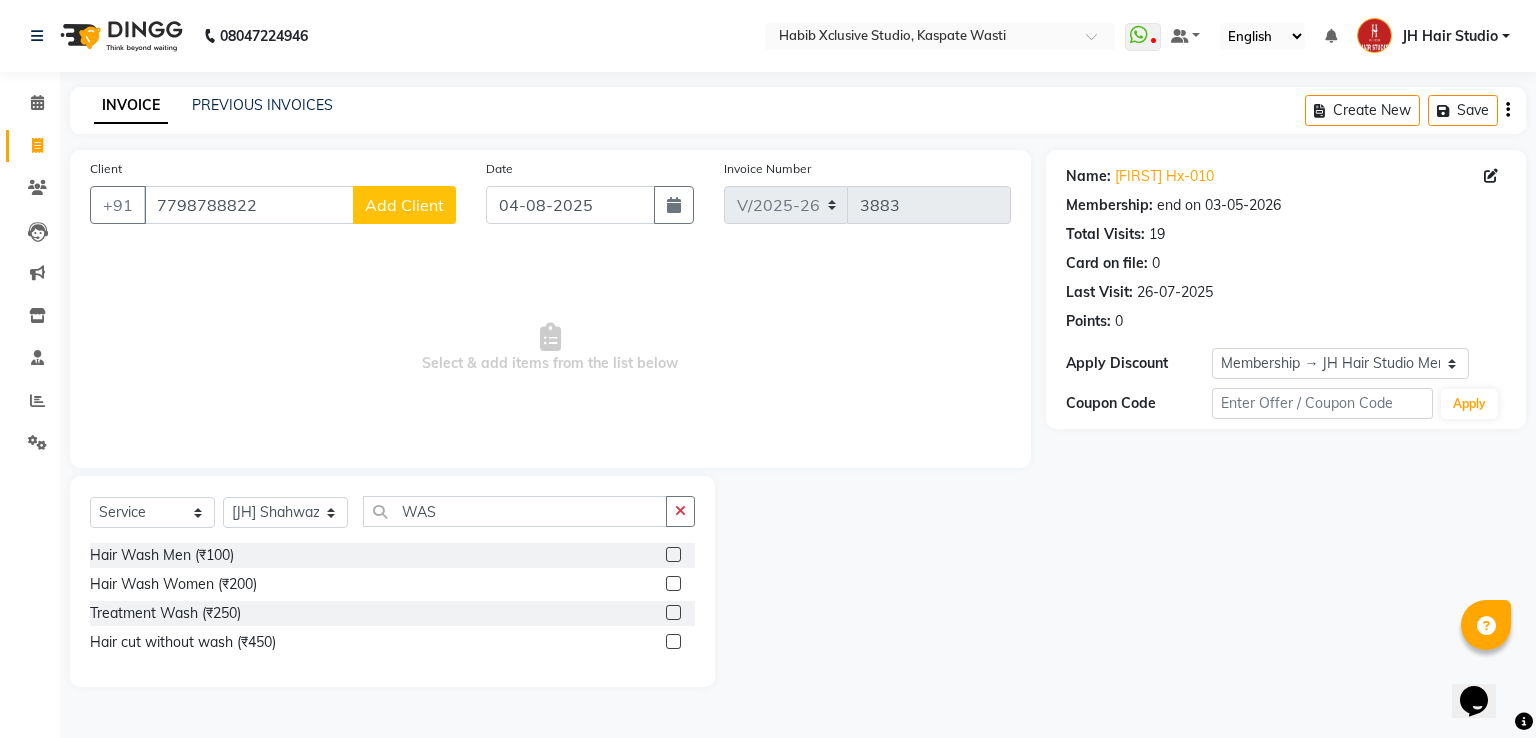 click 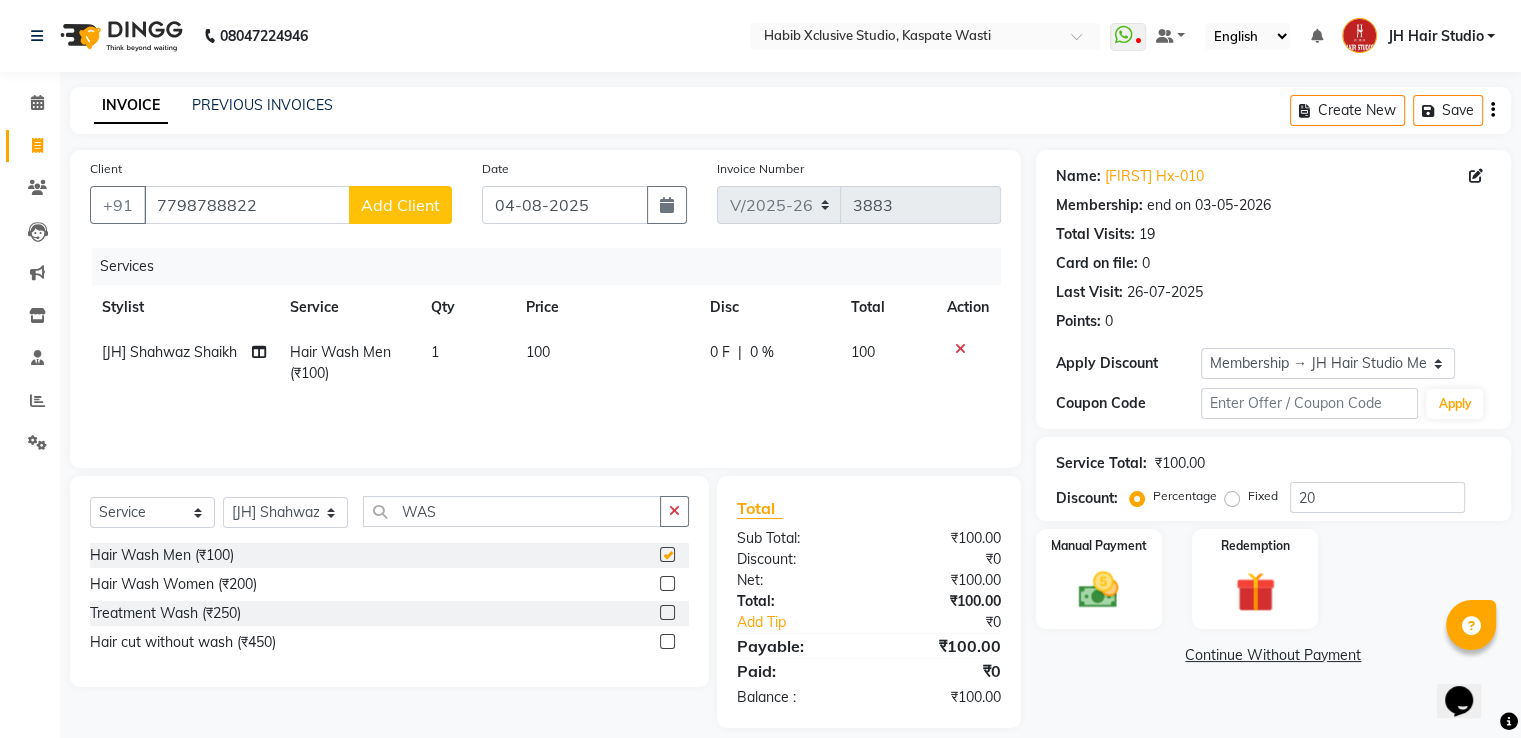 checkbox on "false" 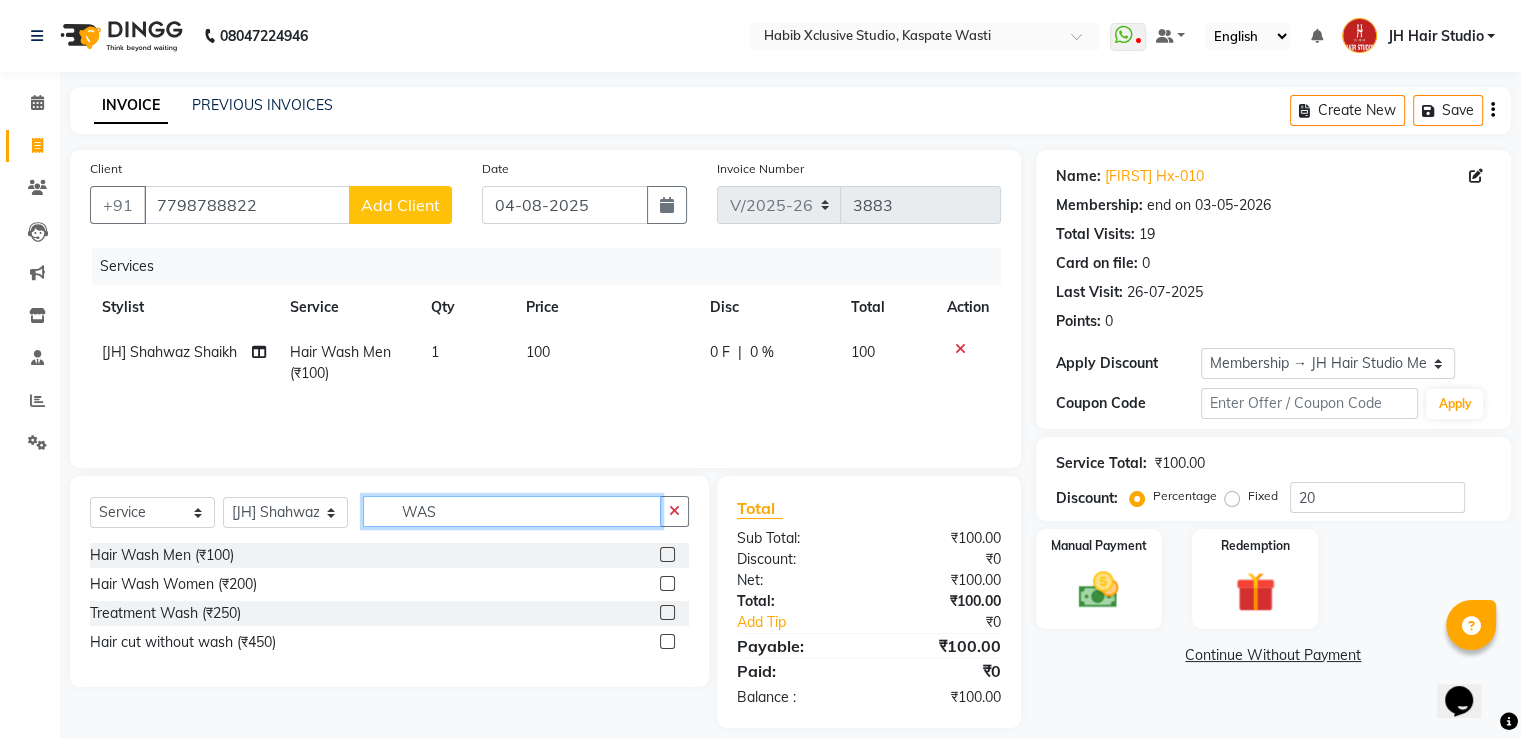 click on "WAS" 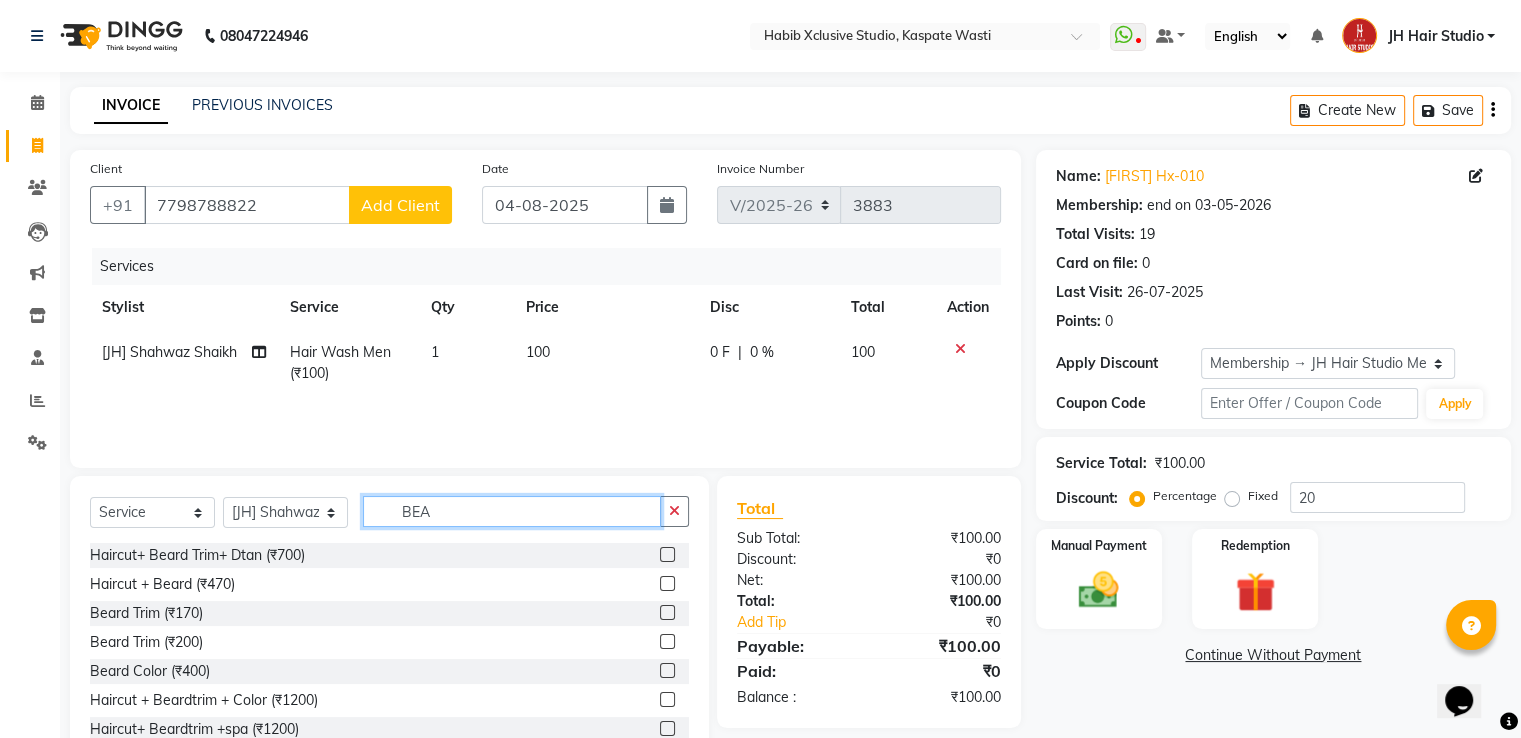 type on "BEA" 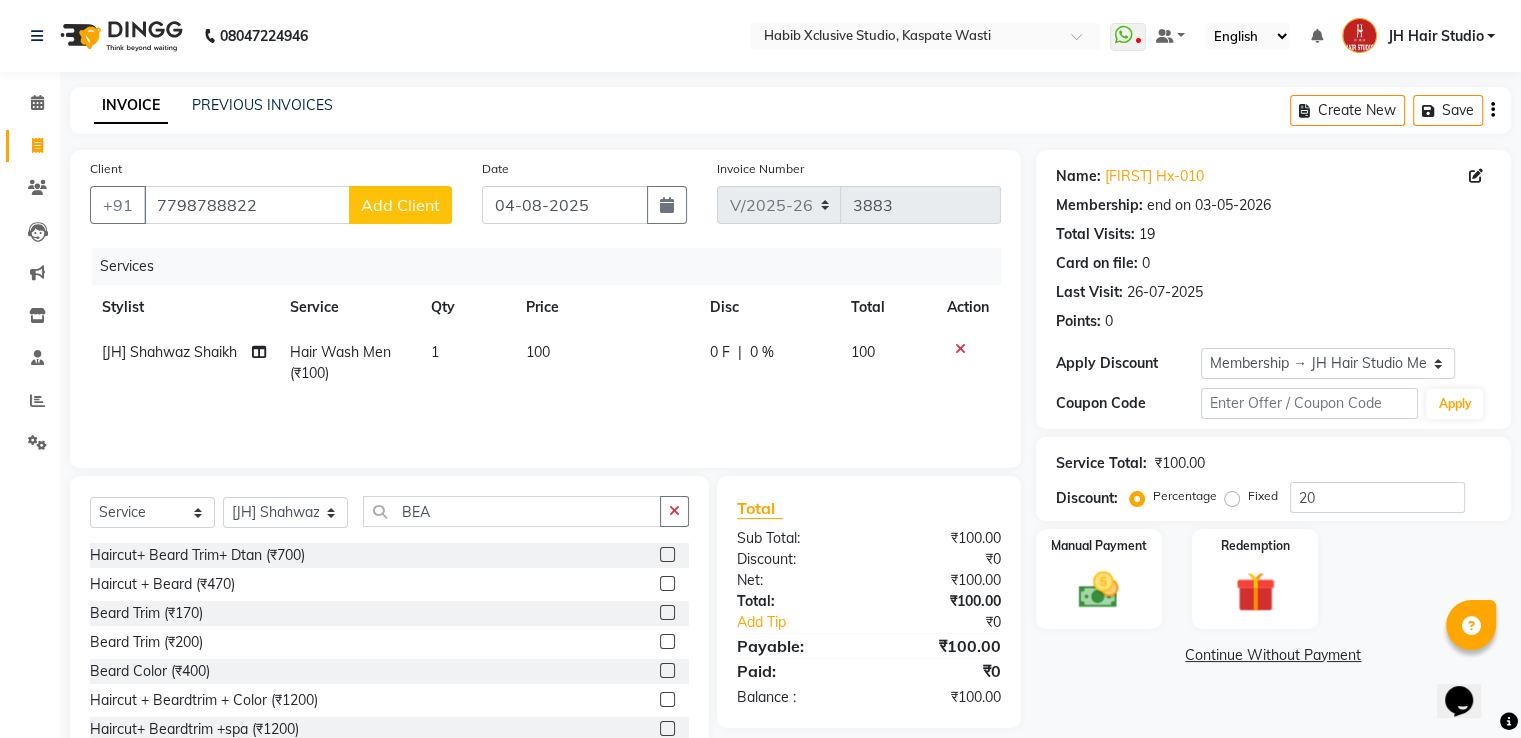 click 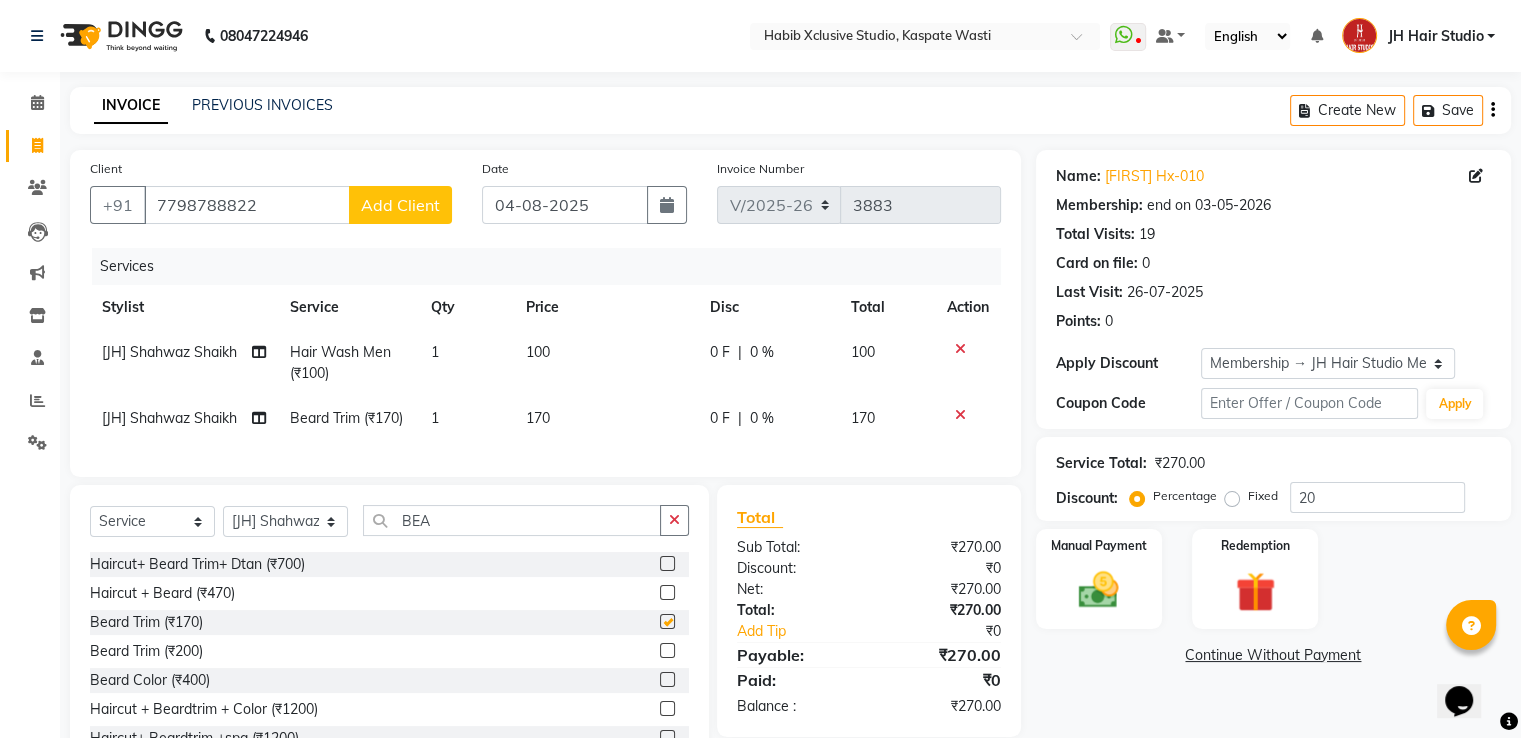 checkbox on "false" 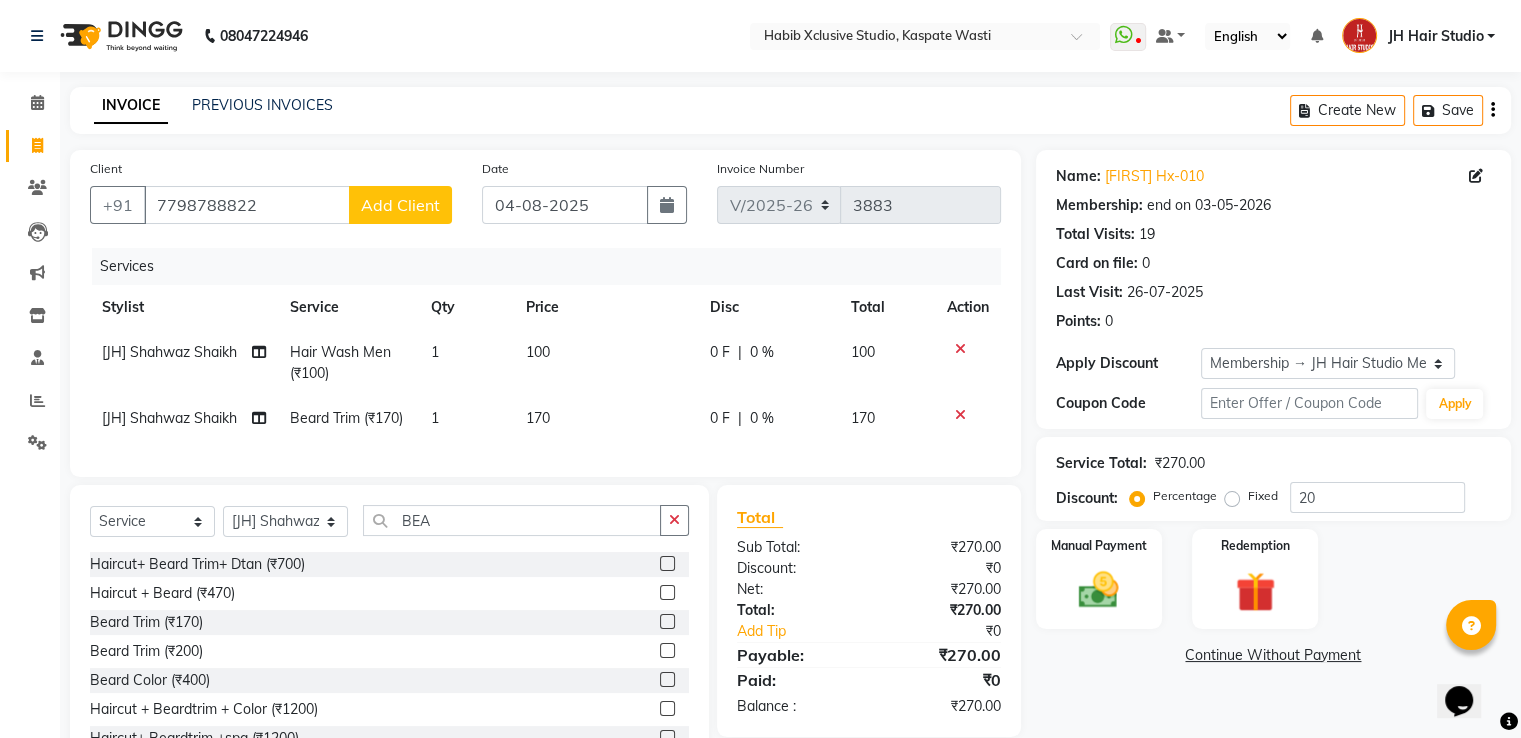 click on "170" 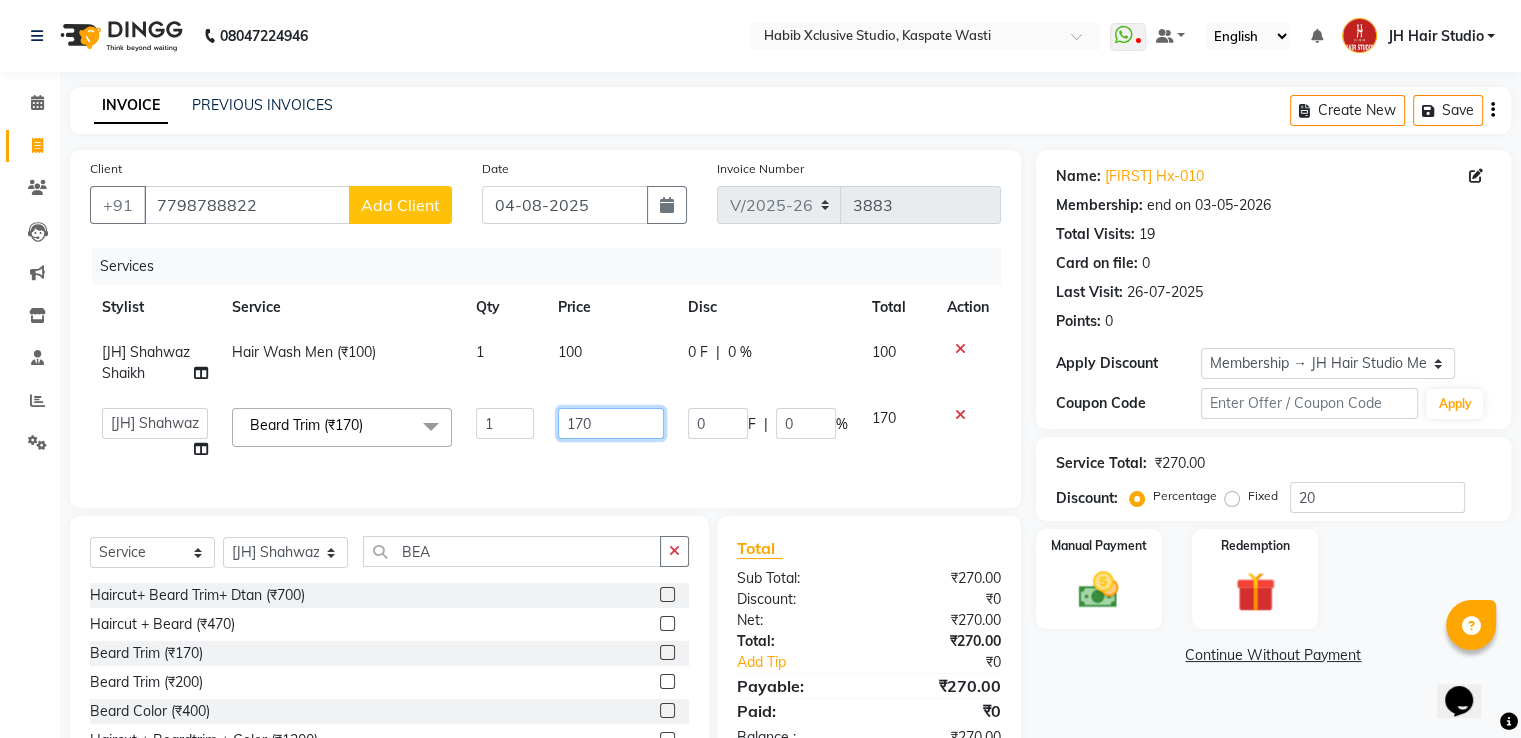 click on "170" 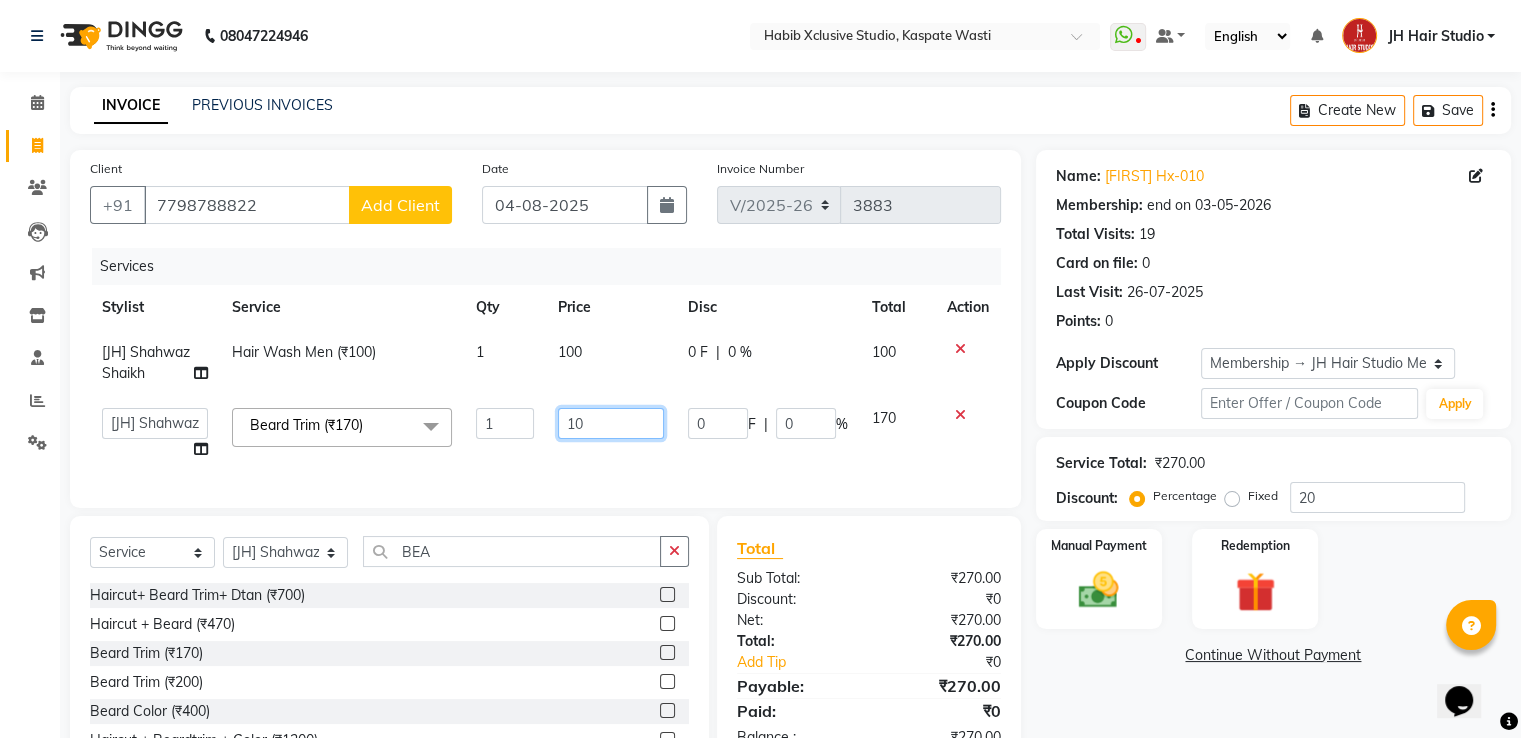type on "150" 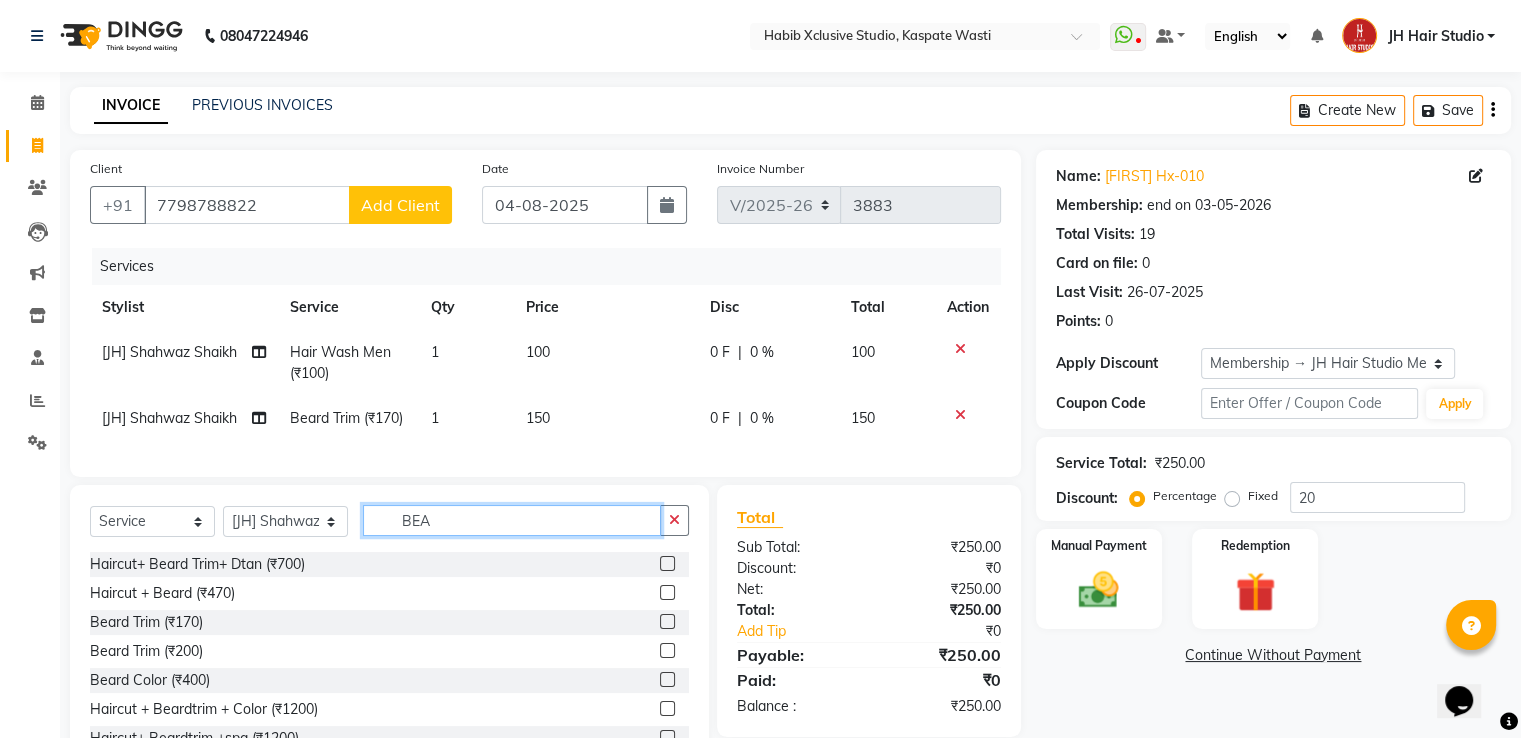 click on "Select  Service  Product  Membership  Package Voucher Prepaid Gift Card  Select Stylist [F1] [FIRST] [F1] [FIRST]  [ F1] [FIRST] [F1] [FIRST] [F1] [FIRST]  [F1] [FIRST]  [F2] [FIRST]  [F2] [FIRST] [F2] [FIRST] [JH] [LAST]  [FIRST] [JH] [FIRST] JH Hair Studio [JH] [FIRST] [JH] [FIRST] [JH] [FIRST] [JH] [FIRST] [LAST] [JH] [FIRST]  [JH] [FIRST] [JH] [FIRST] BEA" 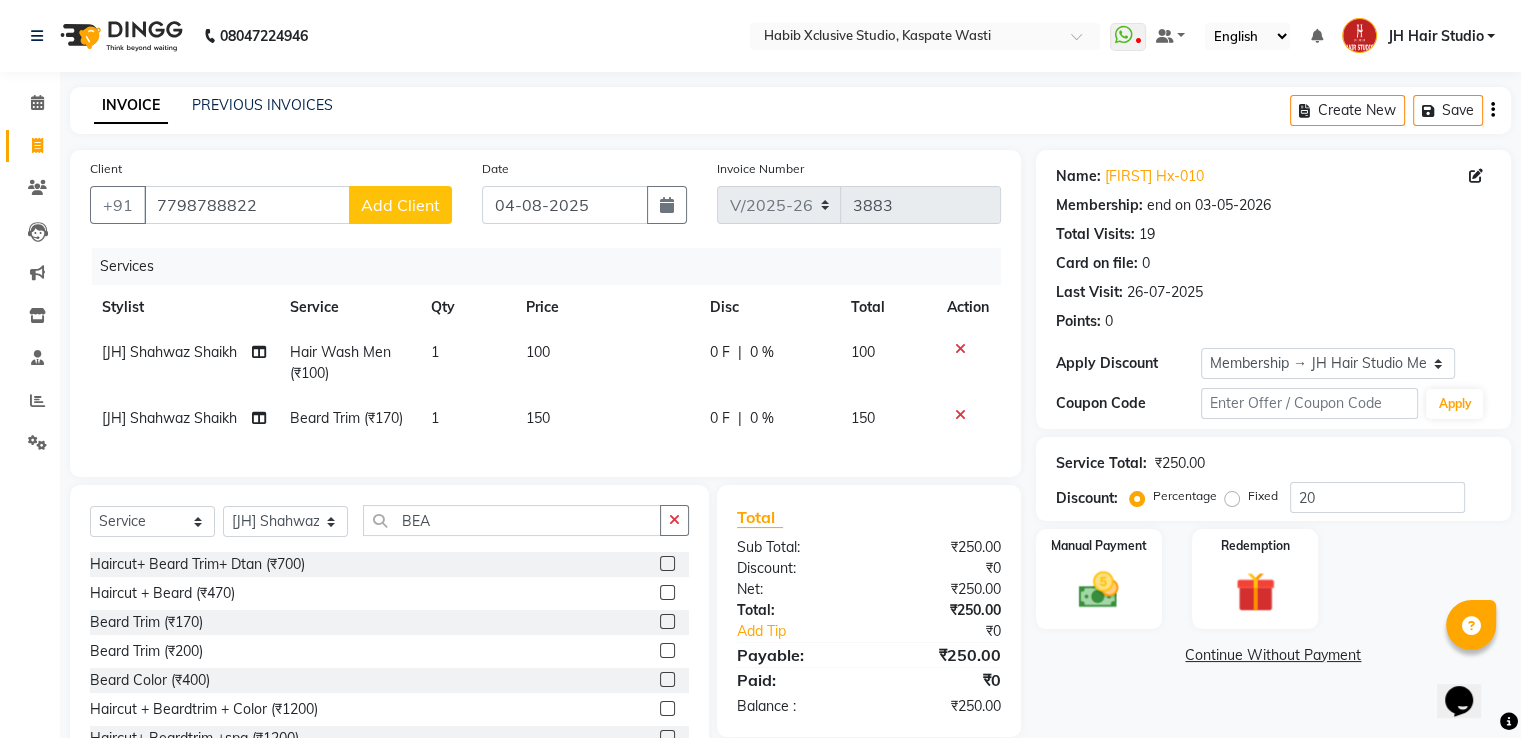 click on "Select  Service  Product  Membership  Package Voucher Prepaid Gift Card  Select Stylist [F1] [FIRST] [F1] [FIRST]  [ F1] [FIRST] [F1] [FIRST] [F1] [FIRST]  [F1] [FIRST]  [F2] [FIRST]  [F2] [FIRST] [F2] [FIRST] [JH] [LAST]  [FIRST] [JH] [FIRST] JH Hair Studio [JH] [FIRST] [JH] [FIRST] [JH] [FIRST] [JH] [FIRST] [LAST] [JH] [FIRST]  [JH] [FIRST] [JH] [FIRST] BEA" 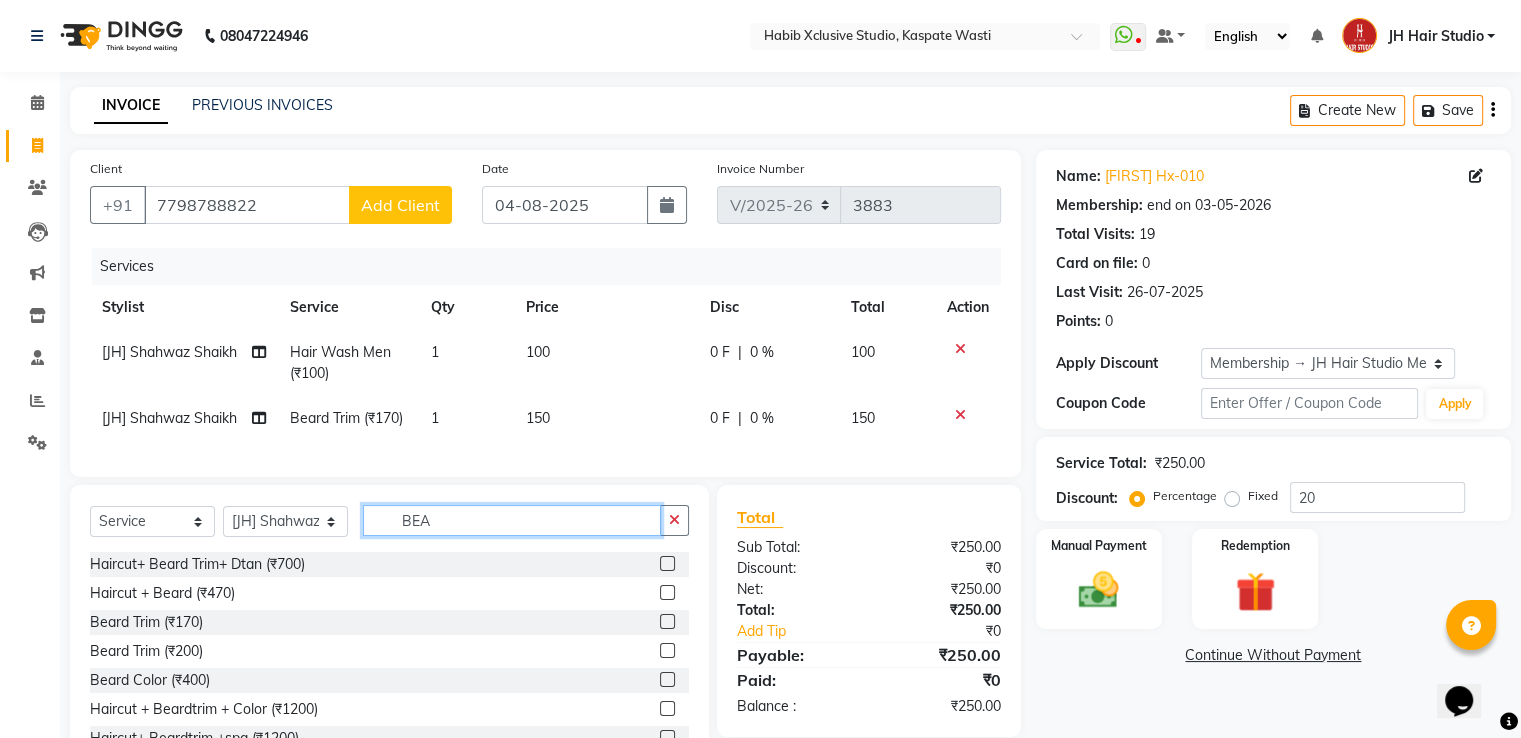 click on "BEA" 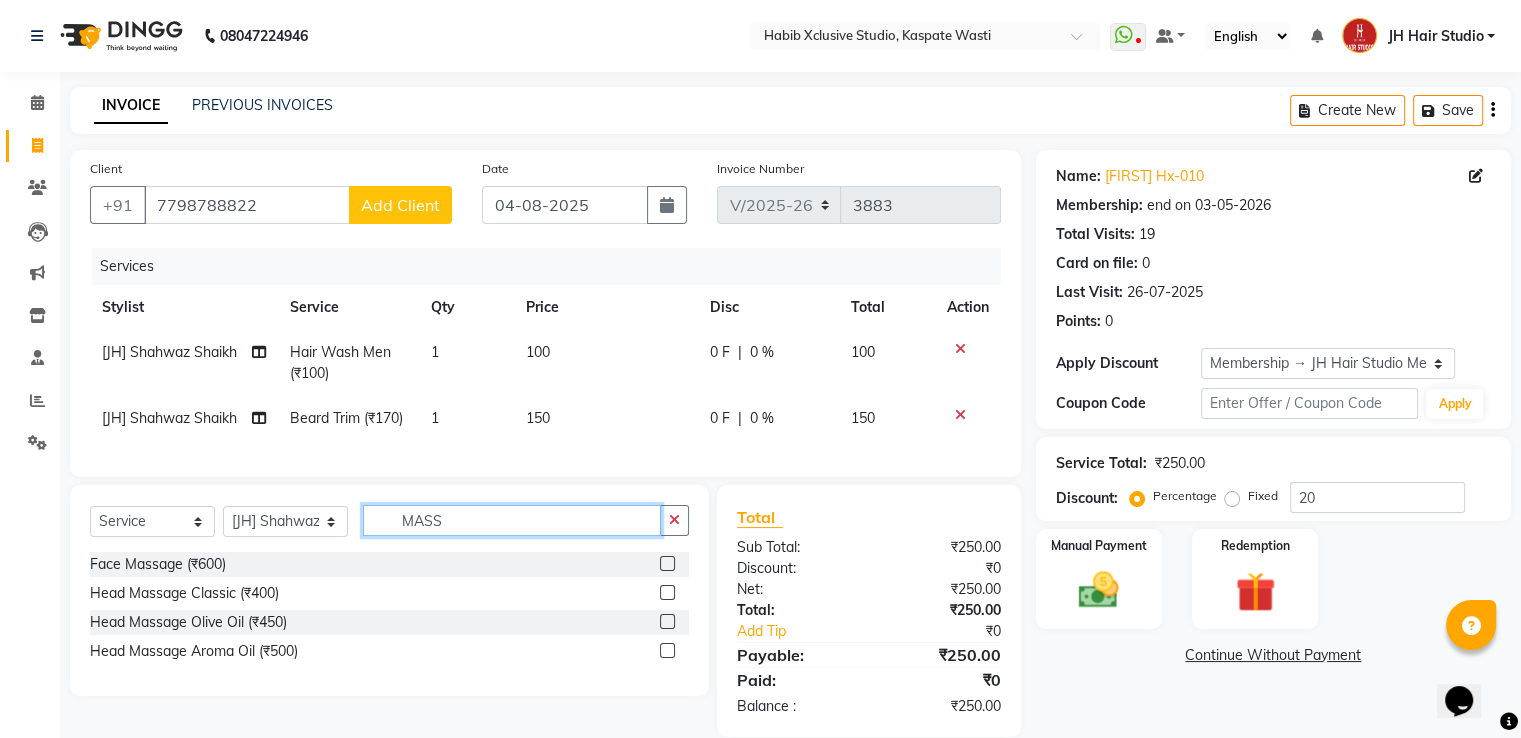 type on "MASS" 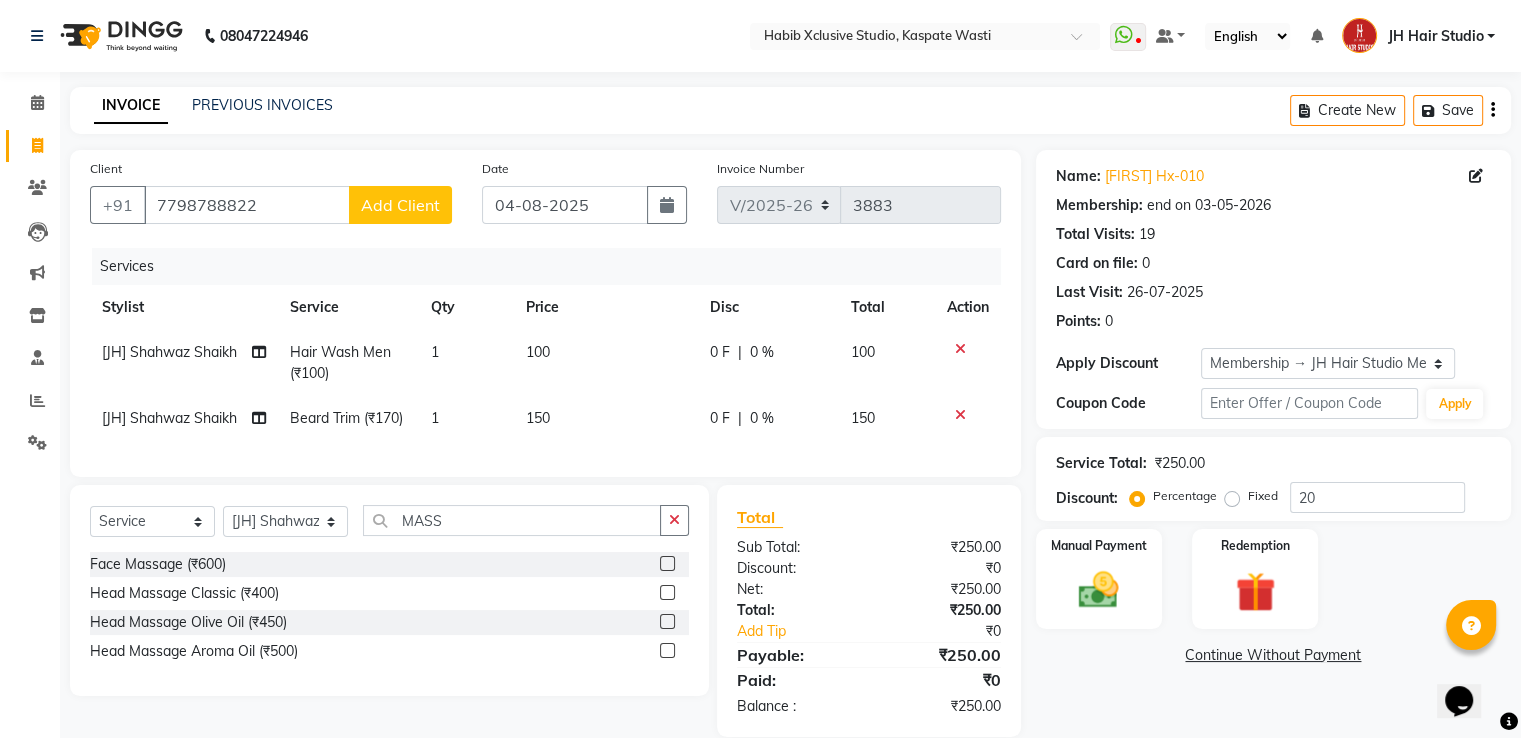click 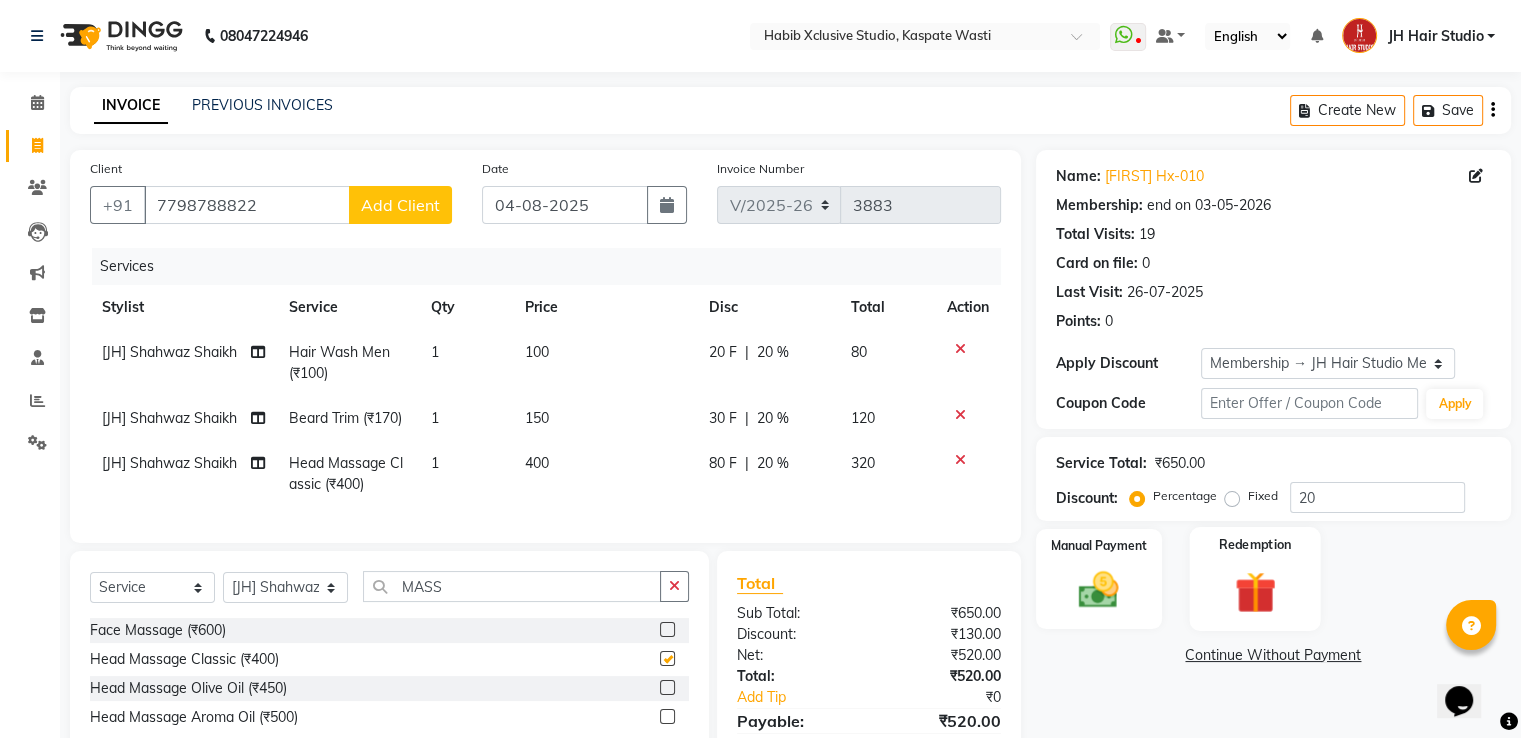 checkbox on "false" 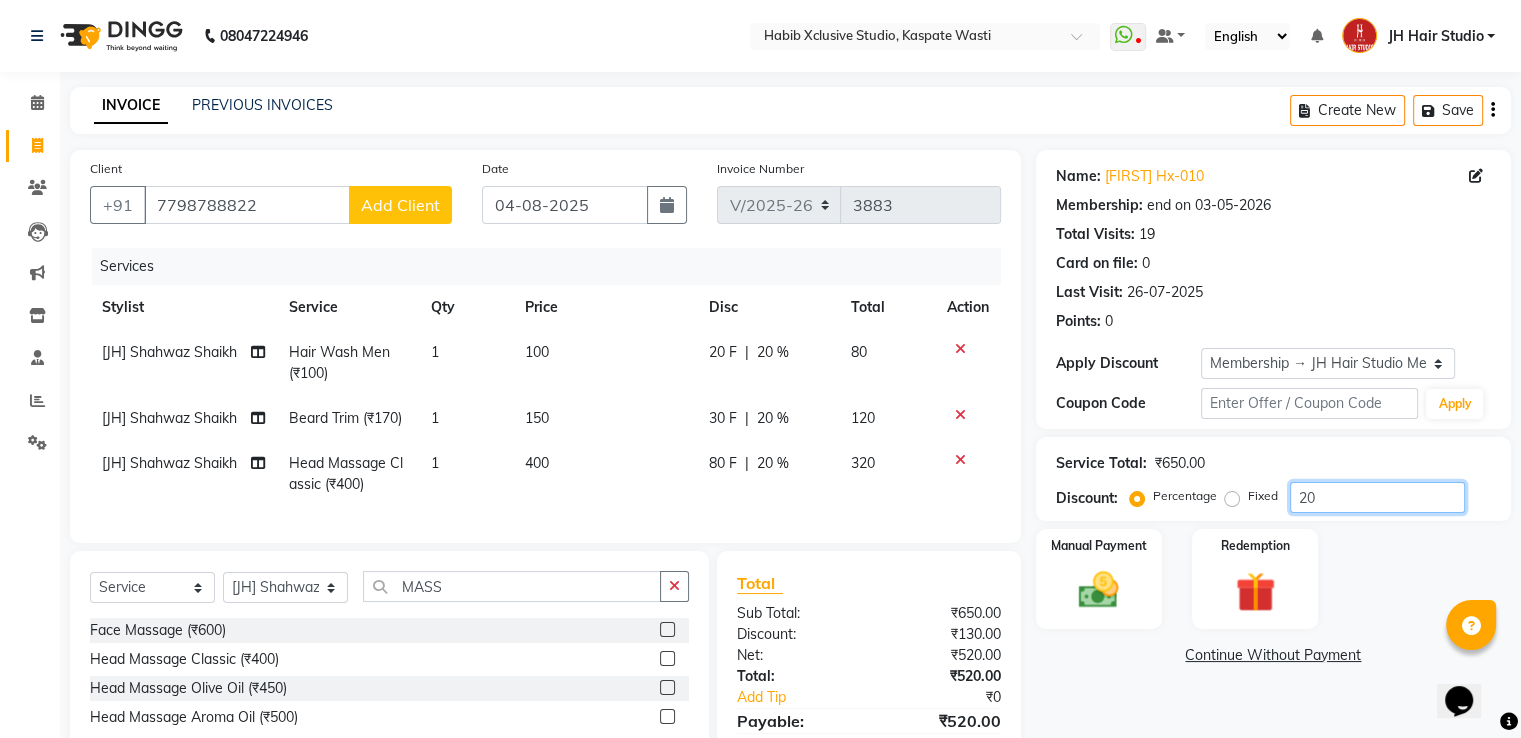 click on "20" 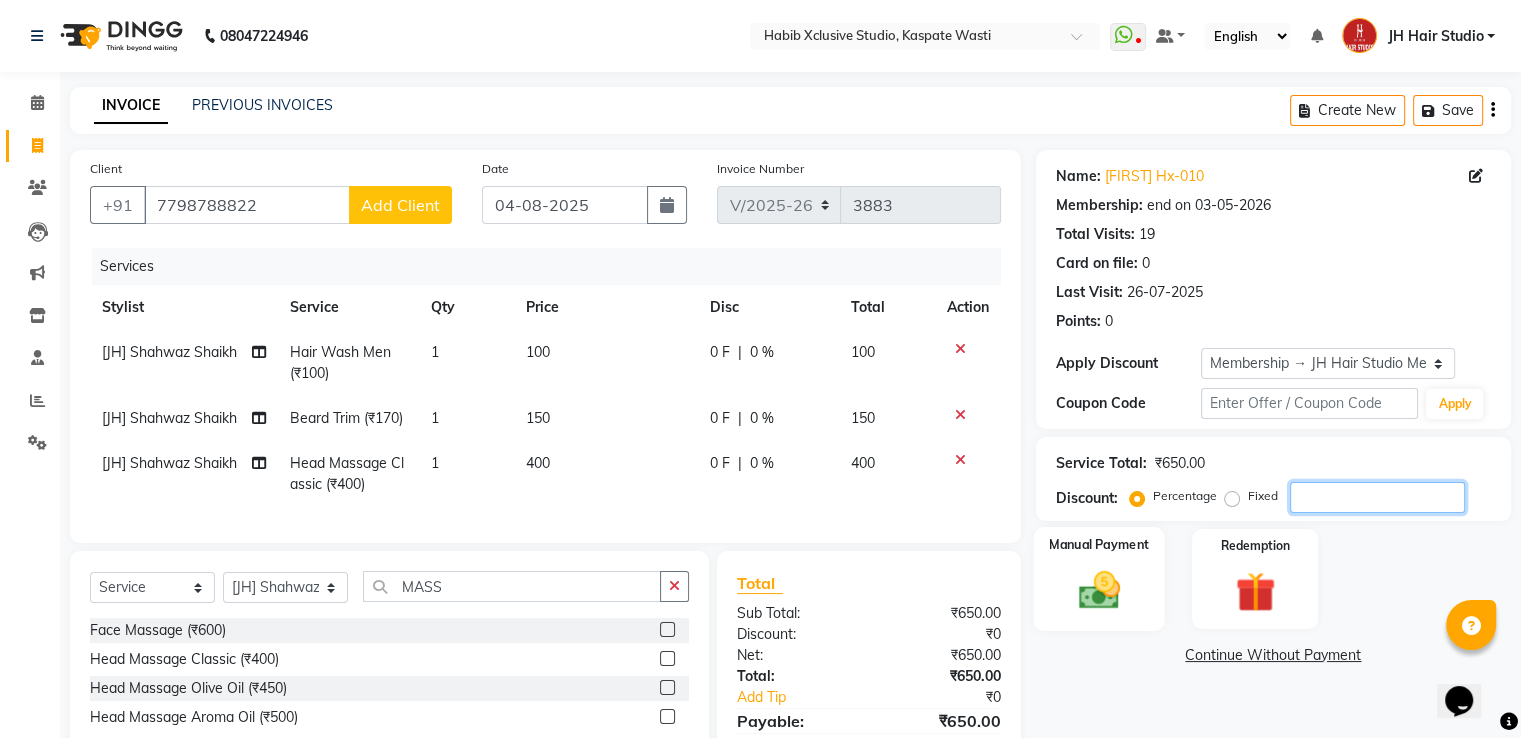 type 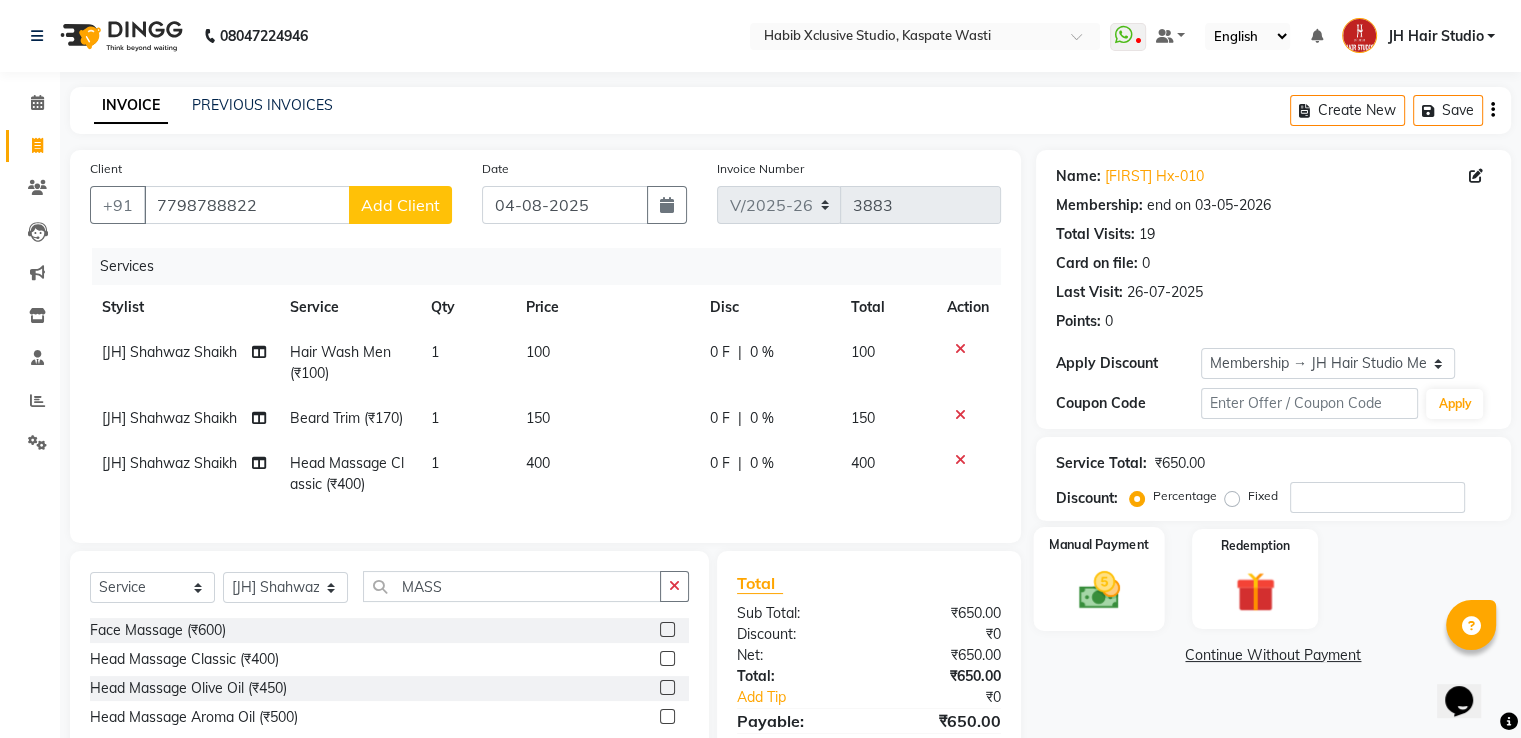 click 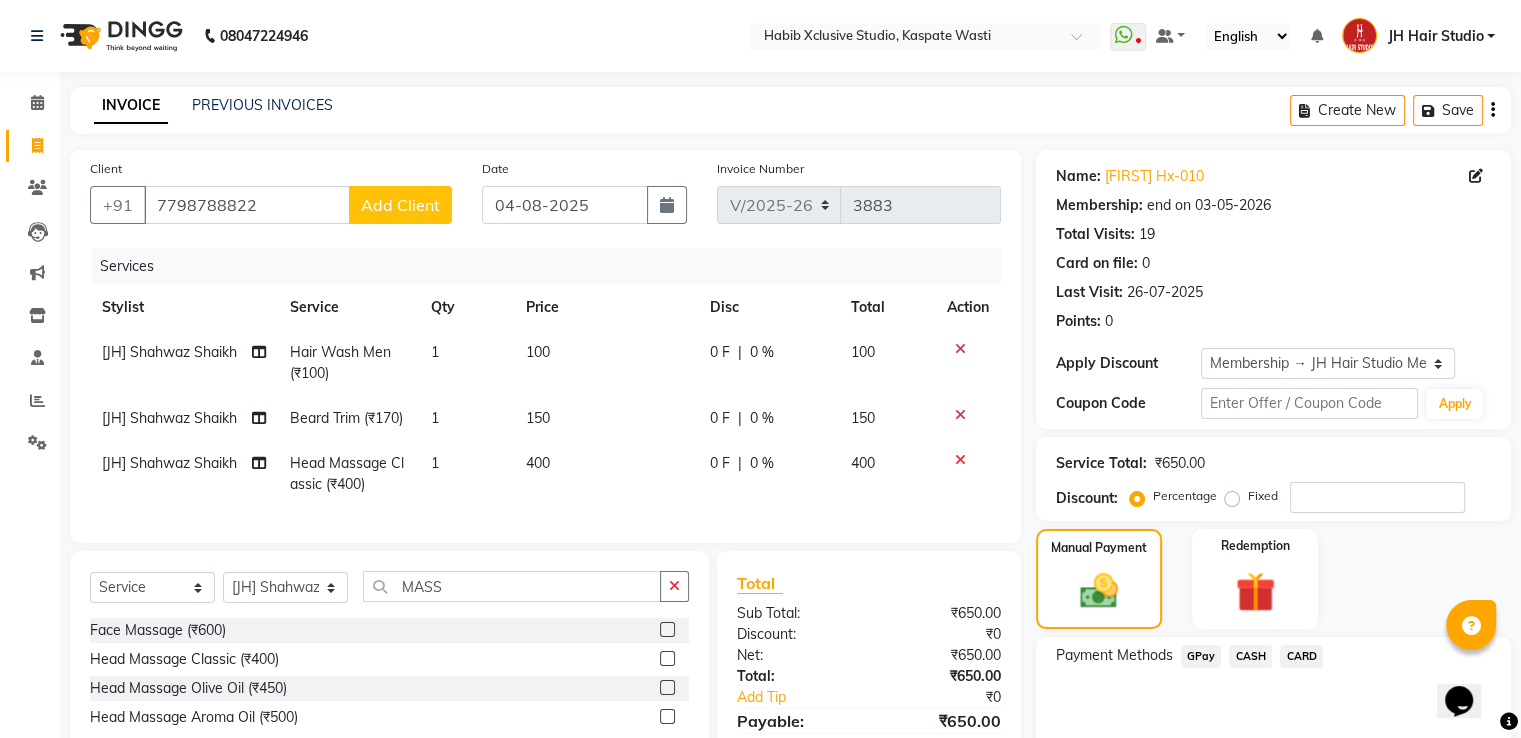 click on "GPay" 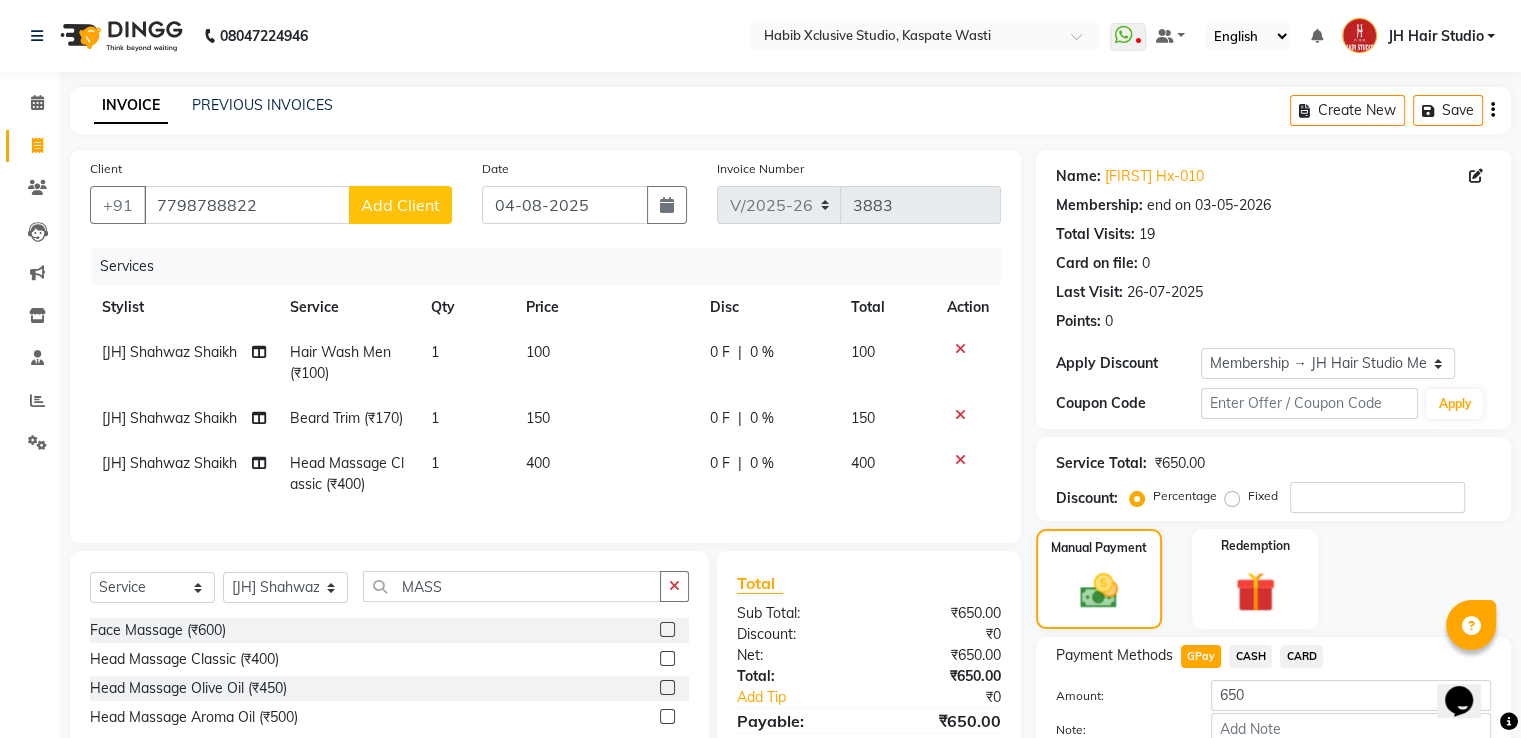 scroll, scrollTop: 120, scrollLeft: 0, axis: vertical 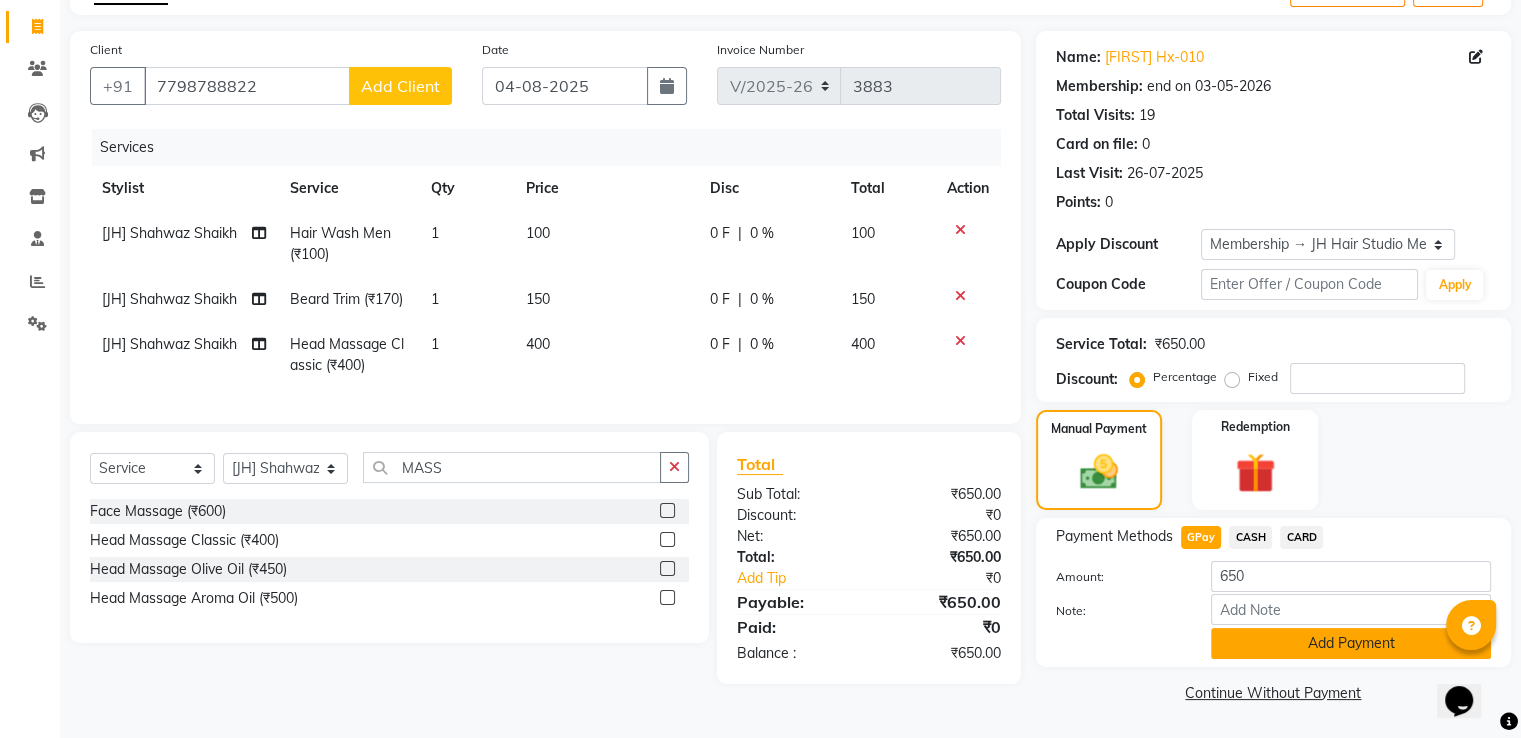 click on "Add Payment" 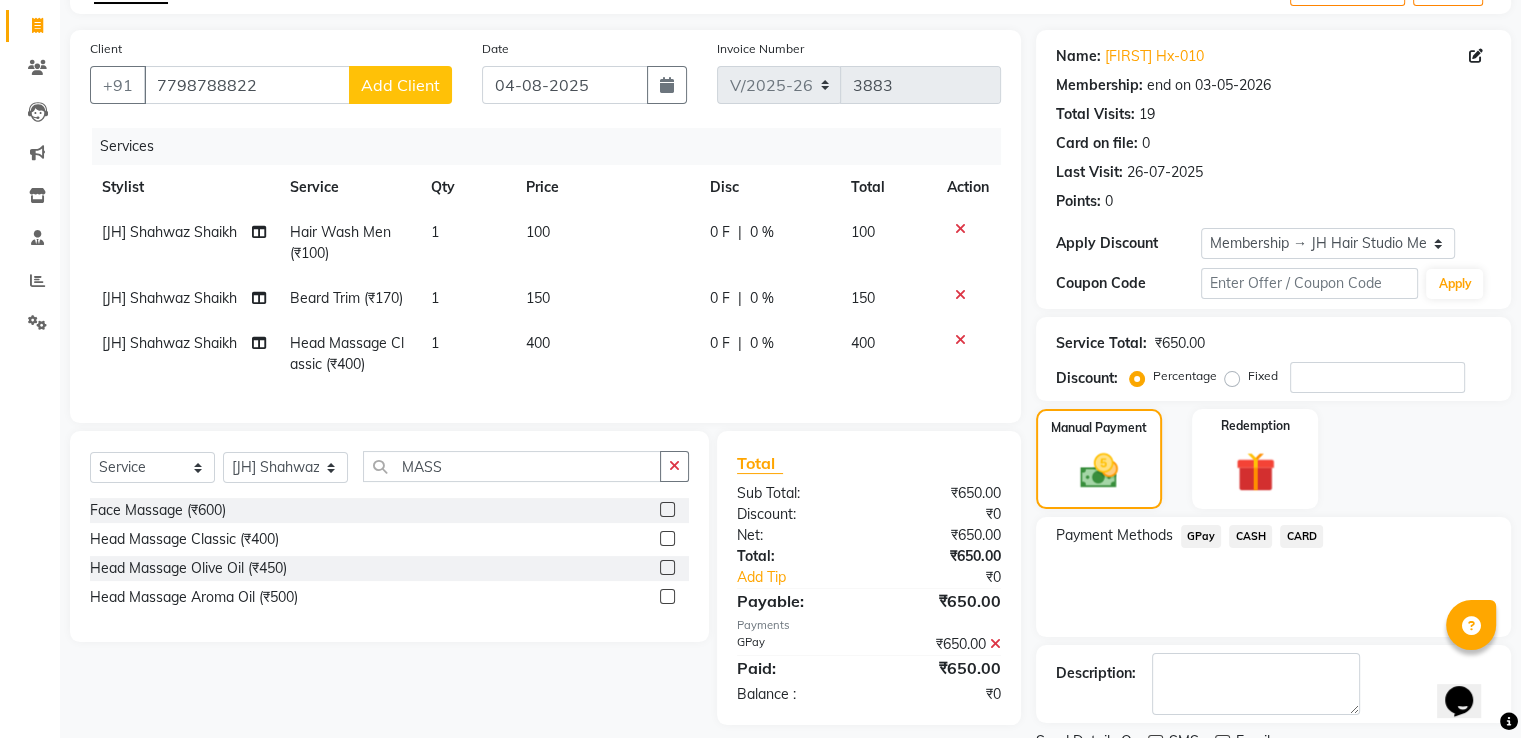 scroll, scrollTop: 201, scrollLeft: 0, axis: vertical 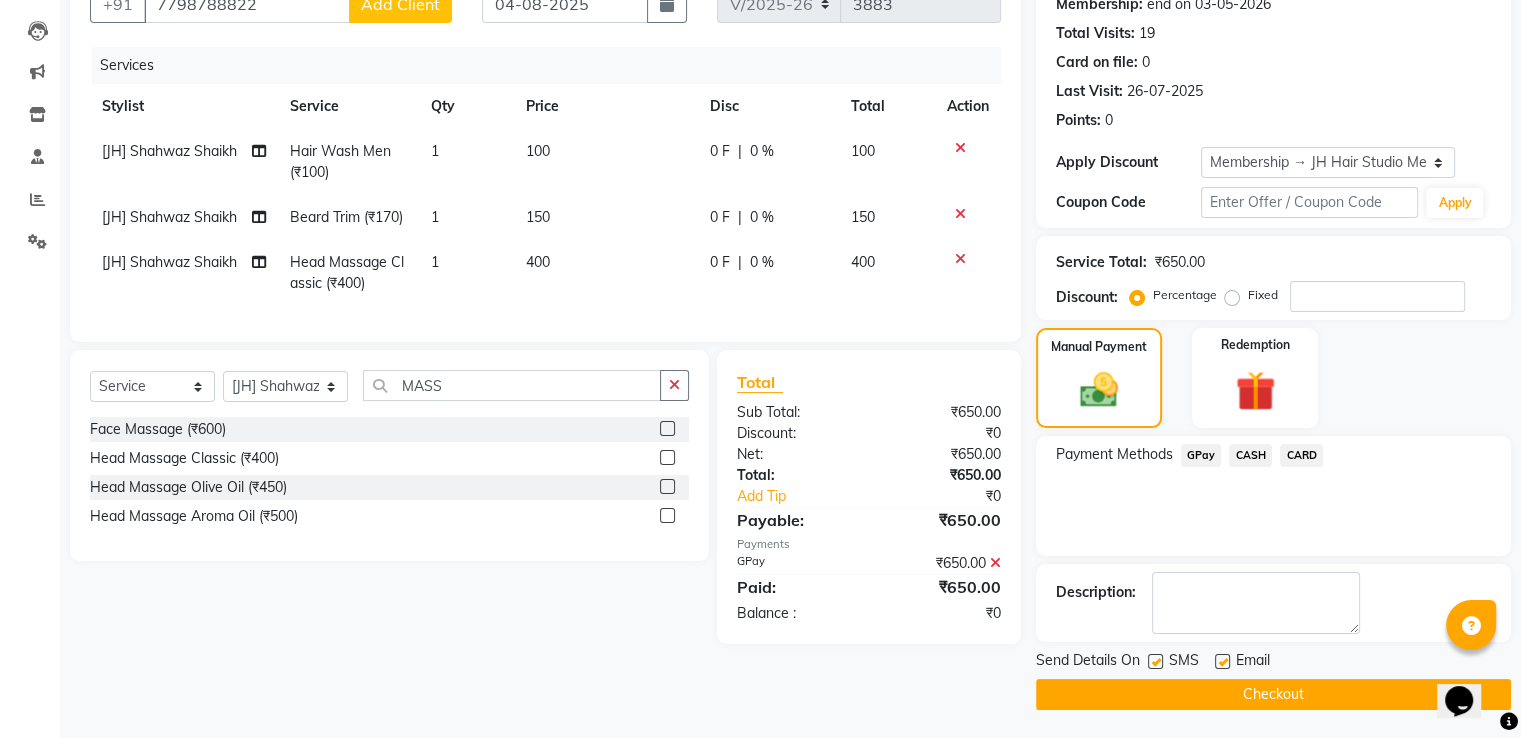 click on "Checkout" 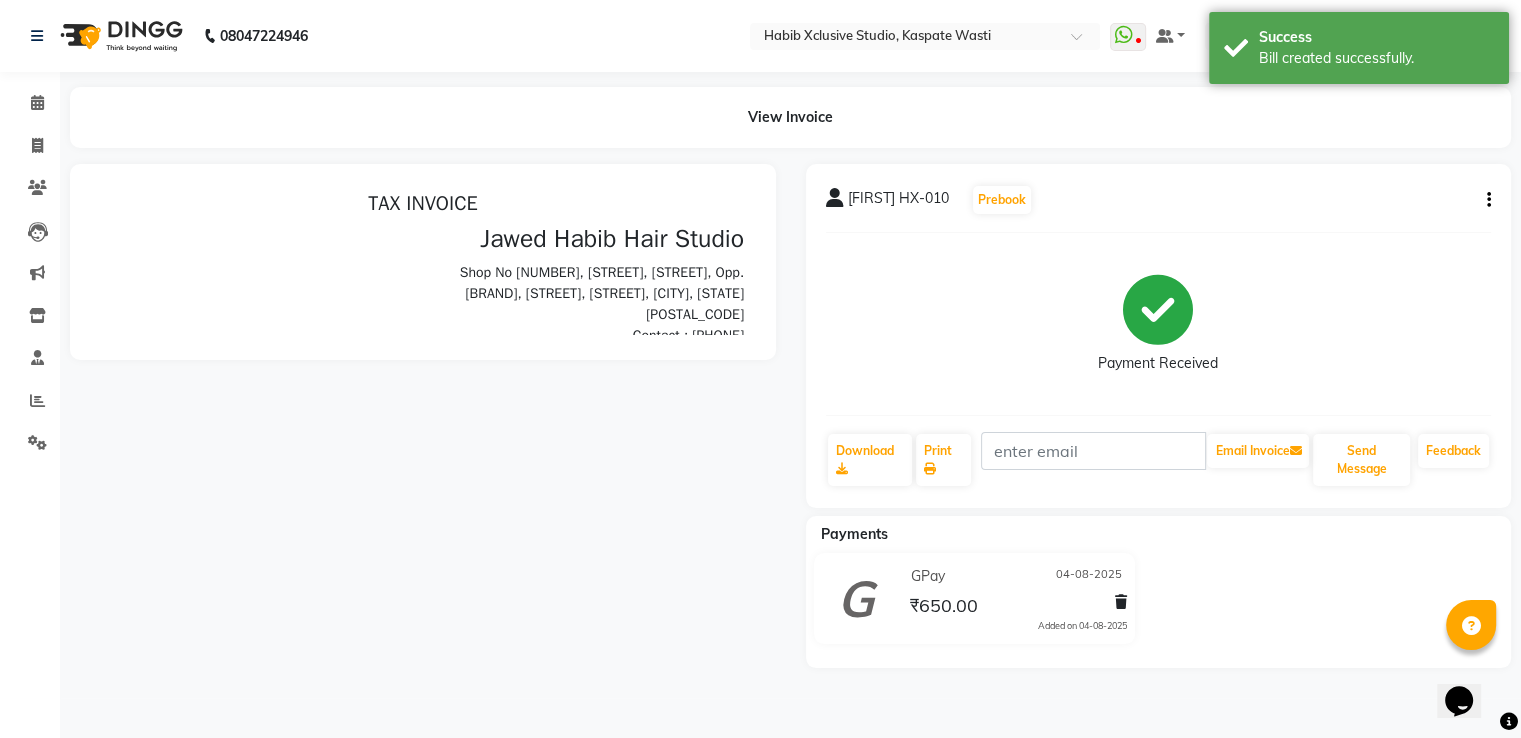 scroll, scrollTop: 0, scrollLeft: 0, axis: both 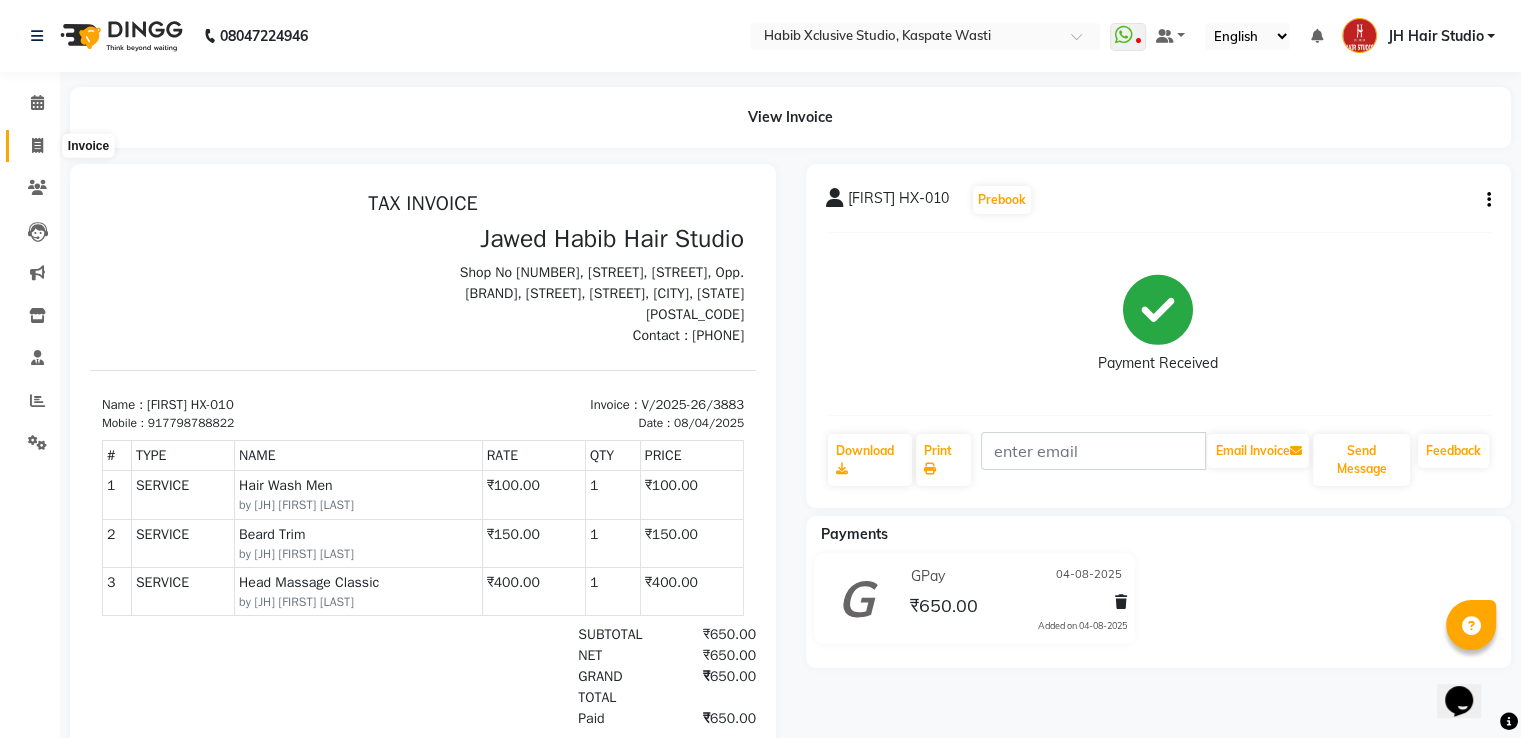 drag, startPoint x: 57, startPoint y: 154, endPoint x: 46, endPoint y: 151, distance: 11.401754 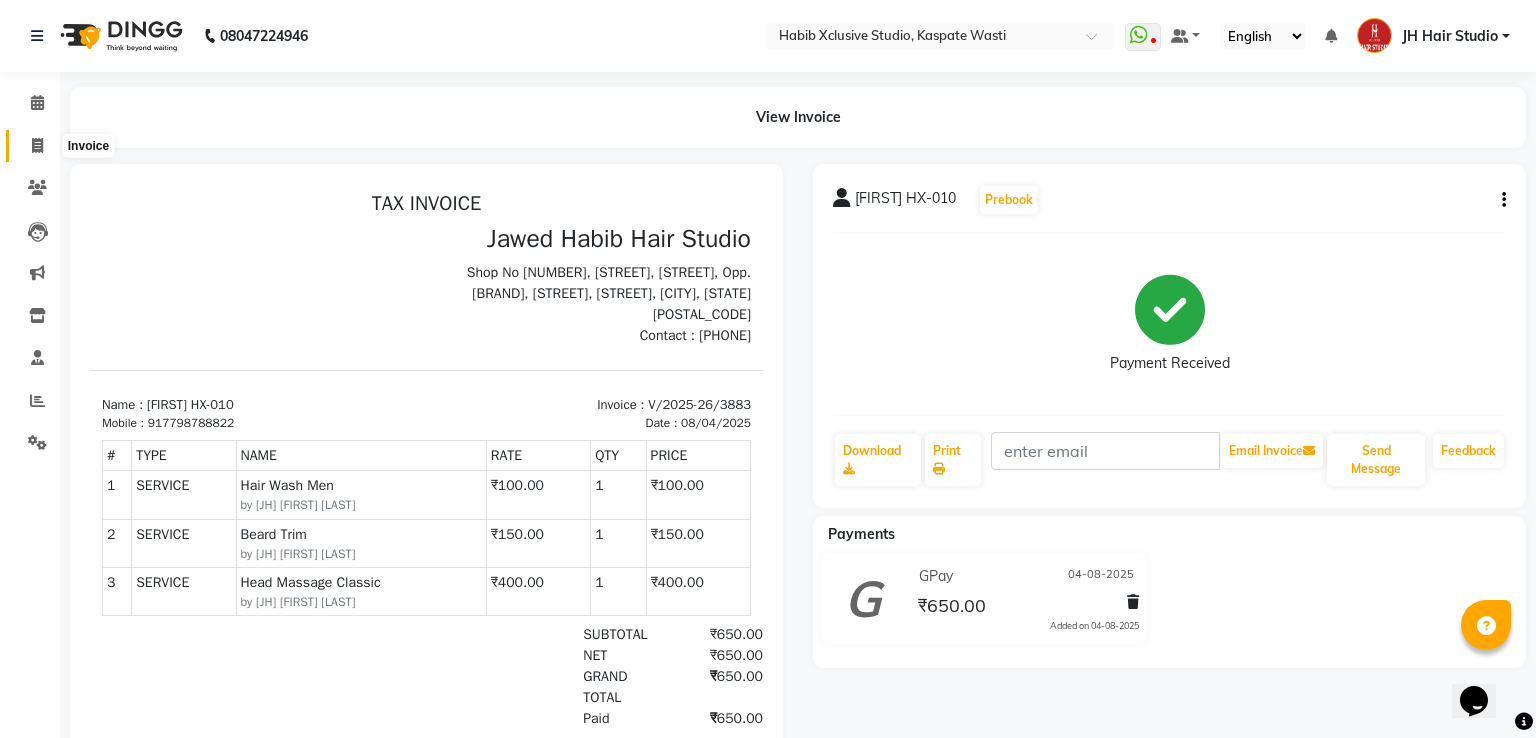select on "130" 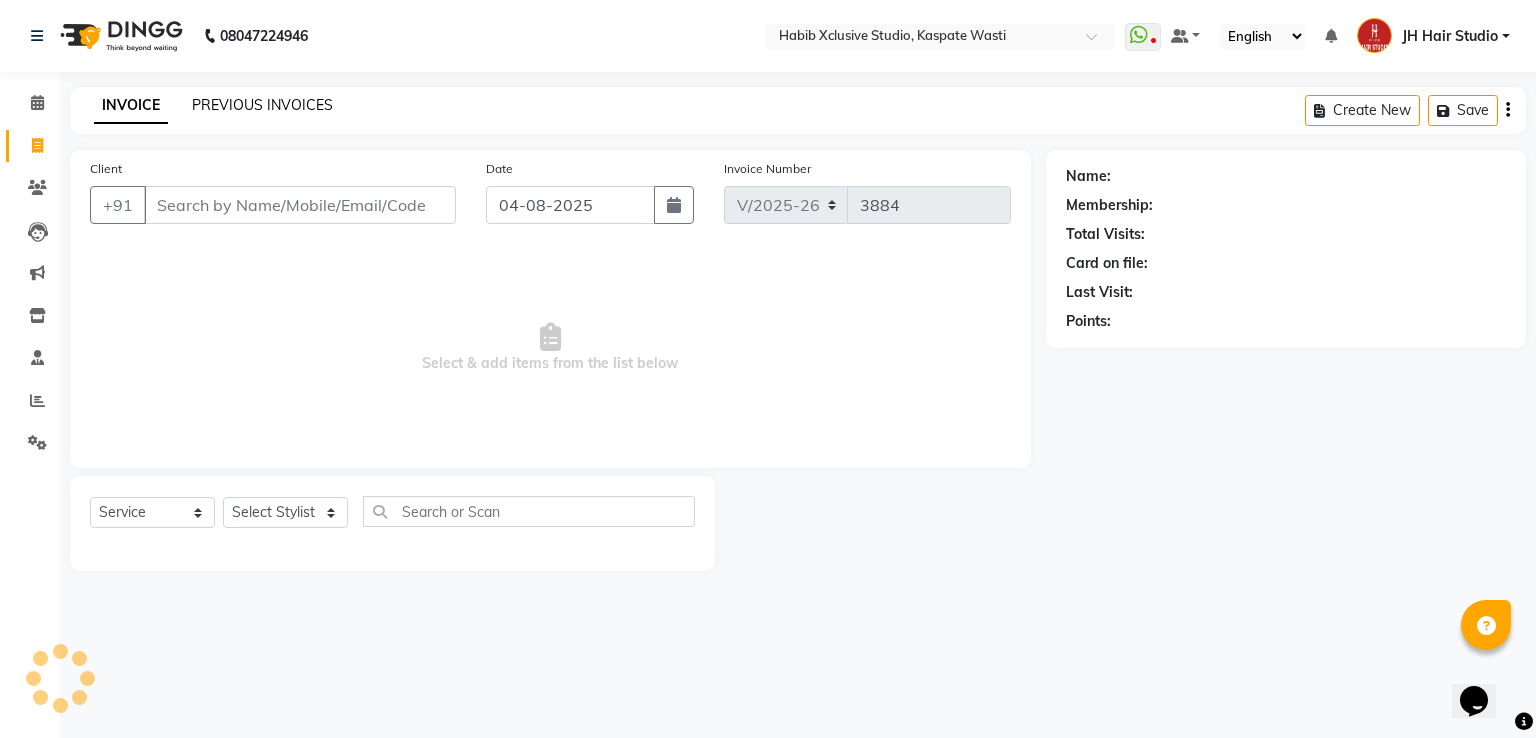 click on "PREVIOUS INVOICES" 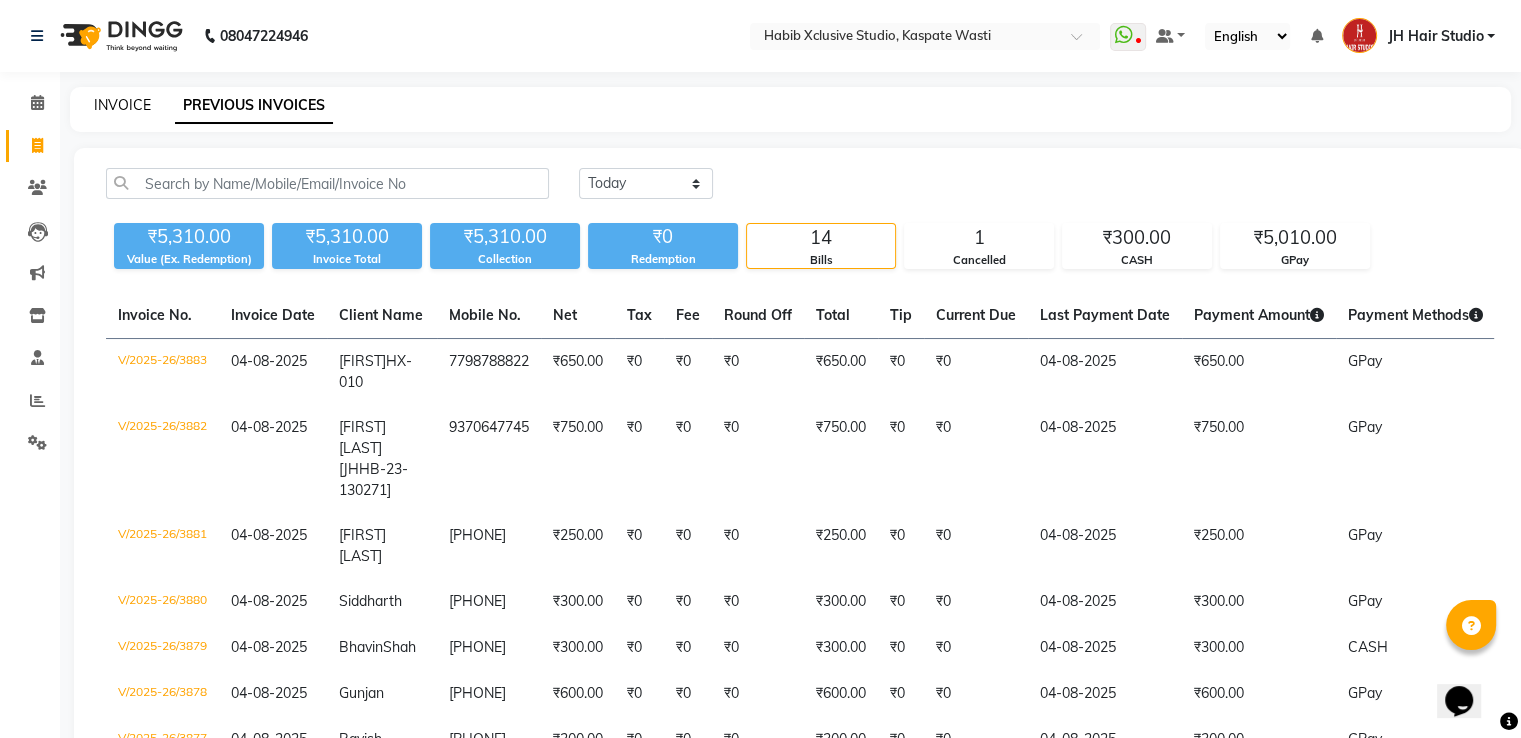 click on "INVOICE" 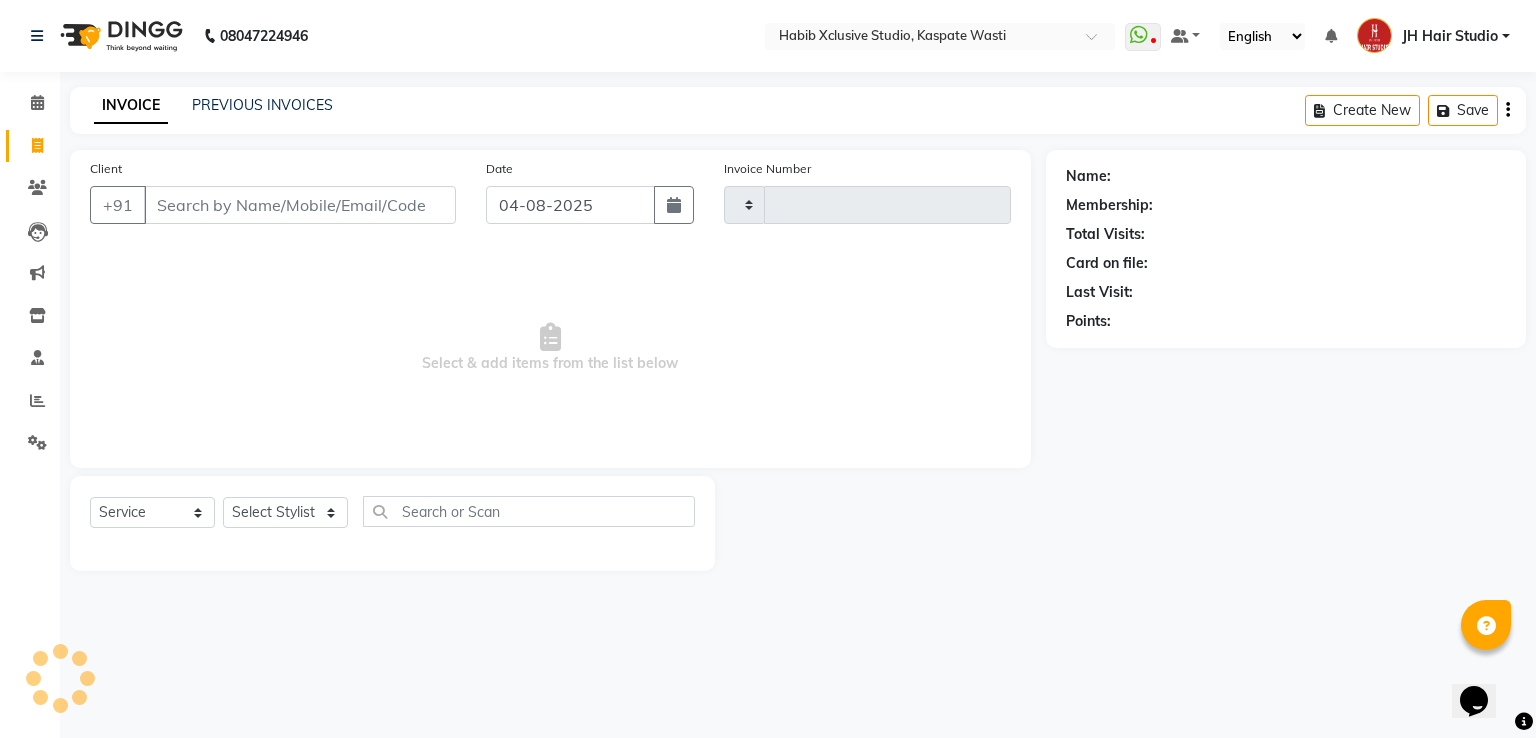 type on "3884" 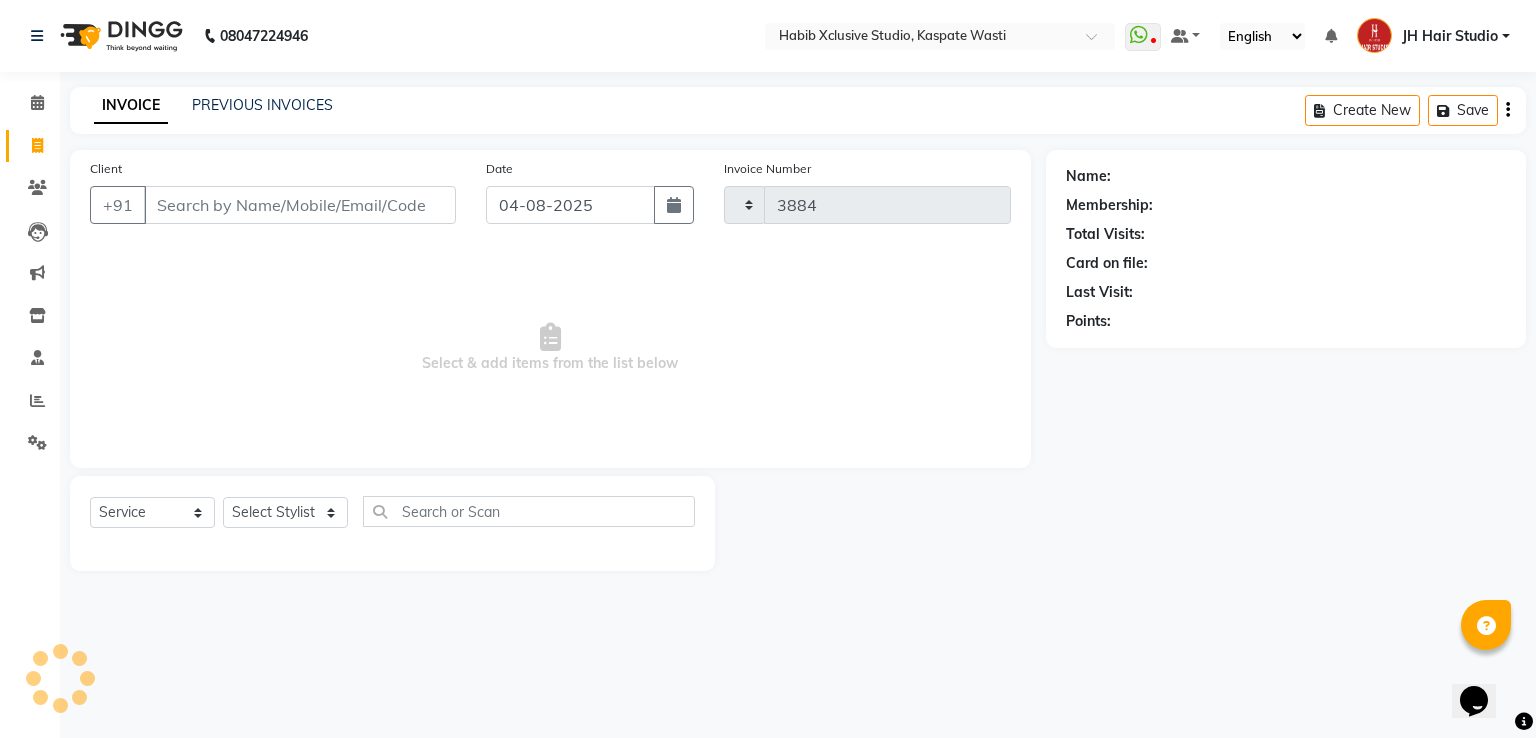 select on "130" 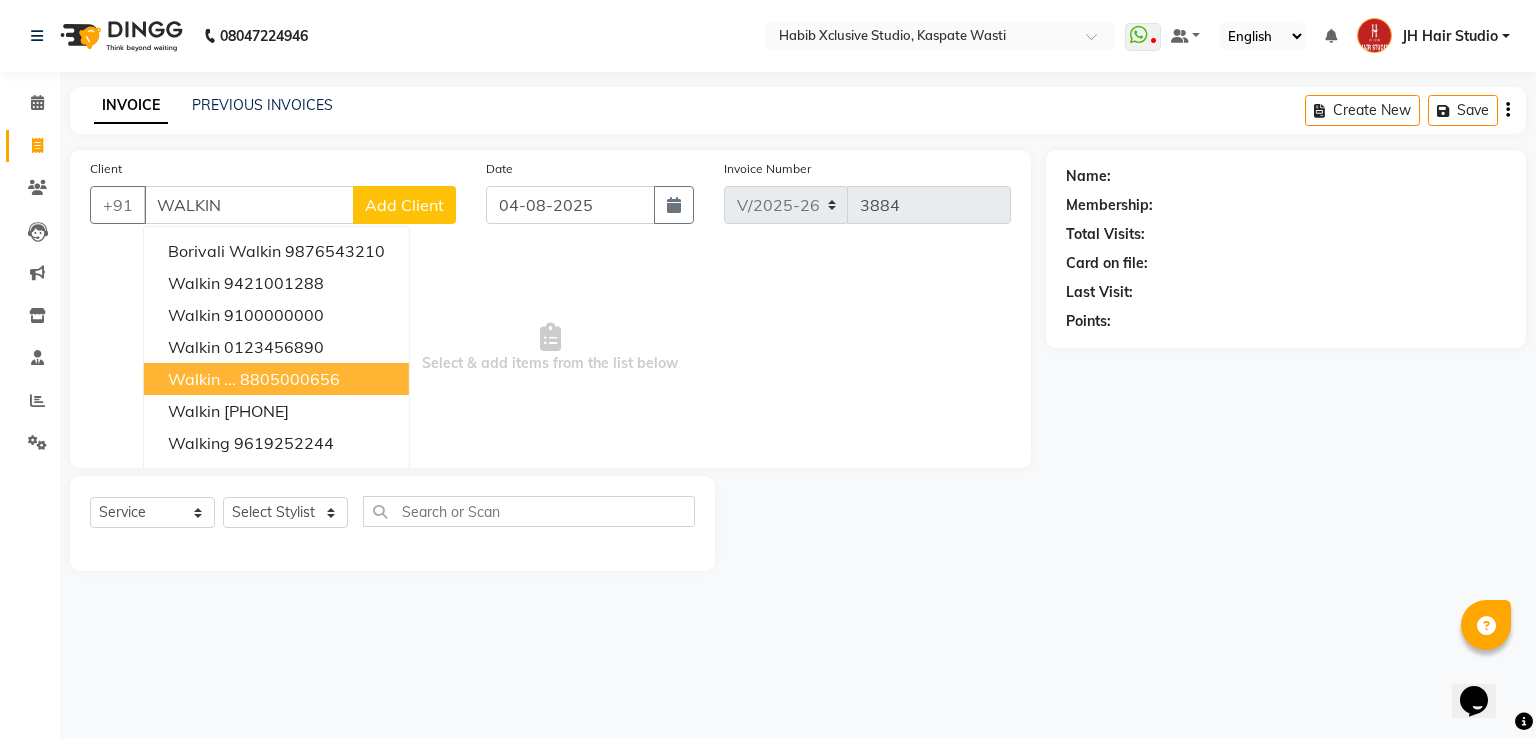 click on "8805000656" at bounding box center (290, 379) 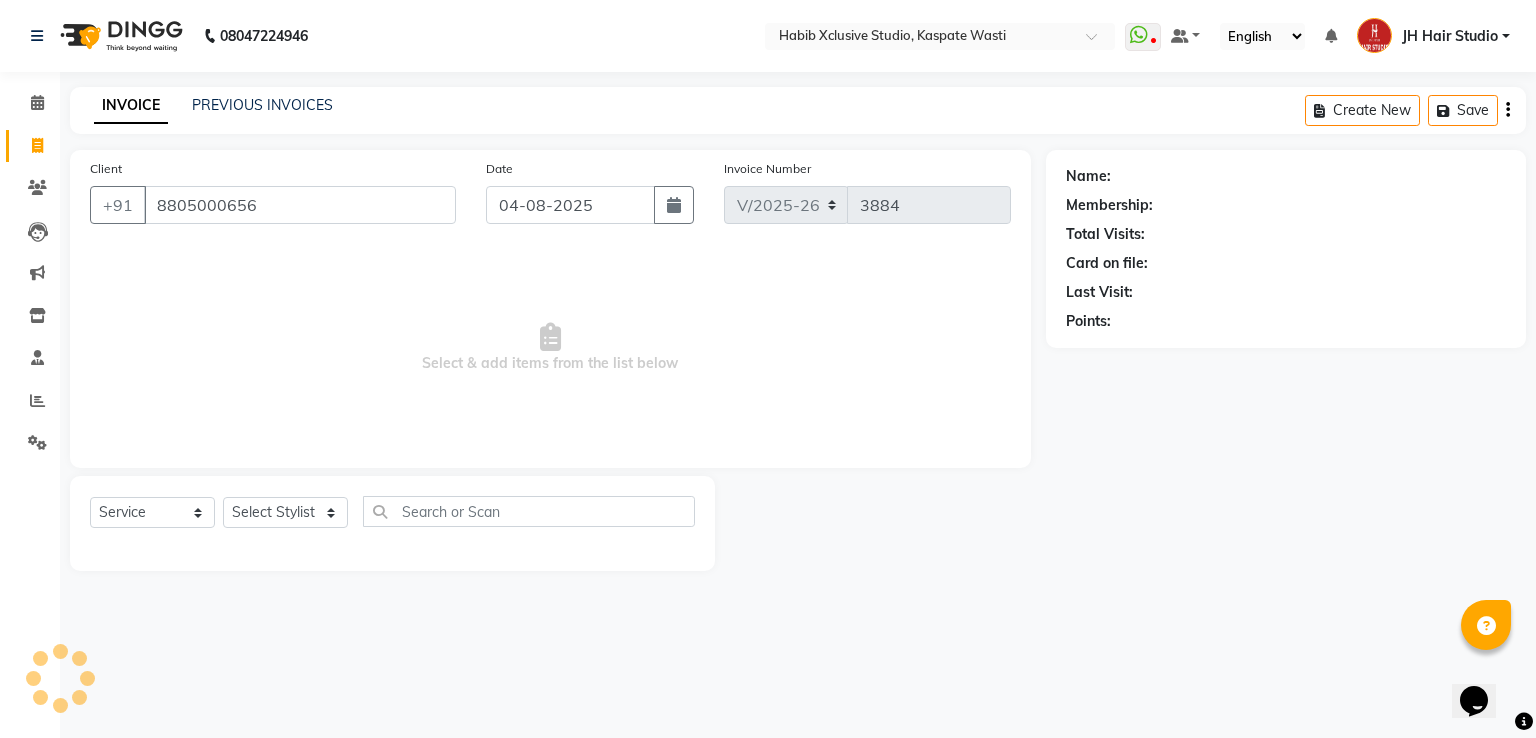 type on "8805000656" 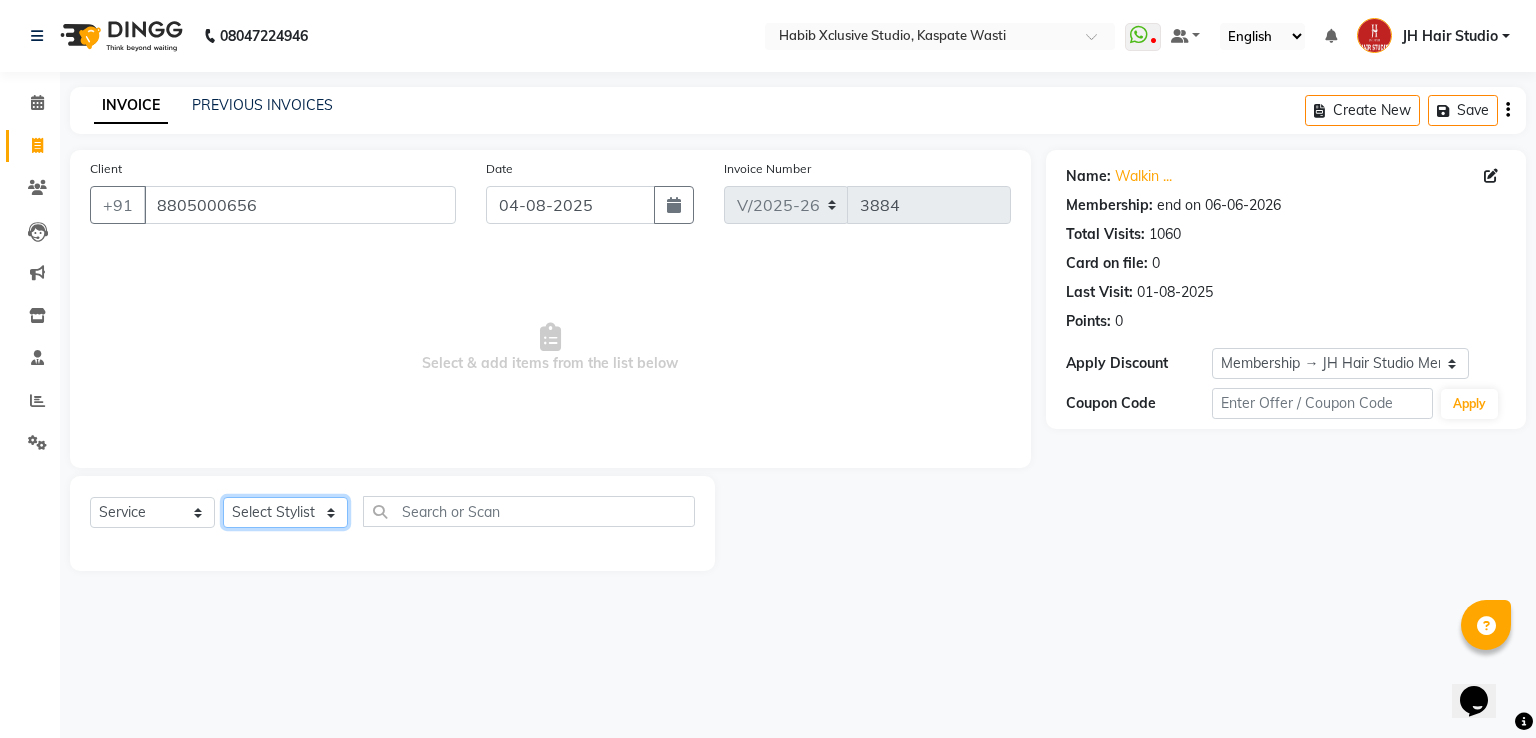 click on "Select Stylist [F1] GANESH [F1] Jagdish  [ F1] RAM [F1]Sanjay [F1]Siddhu [F1] Suraj  [F1] USHA [F2] AYAN  [F2] Deepak [F2] Smital [JH] DUBALE  GANESH [JH] Gopal Wagh JH Hair Studio [JH] Harish [JH] Omkar [JH] Shahwaz Shaikh [JH] SIDDHANT  [JH] SWAPNIL [JH] Tushaar" 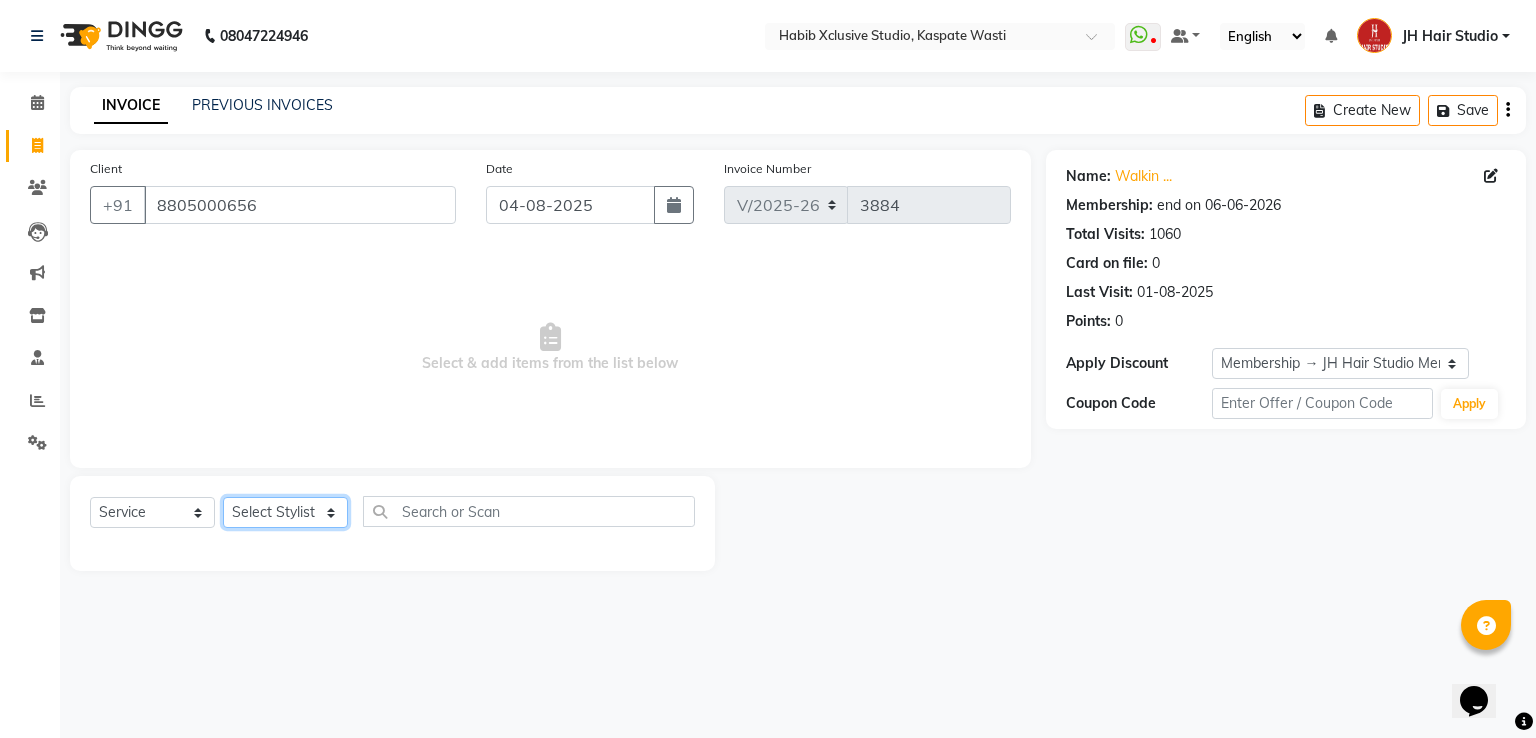 select on "70614" 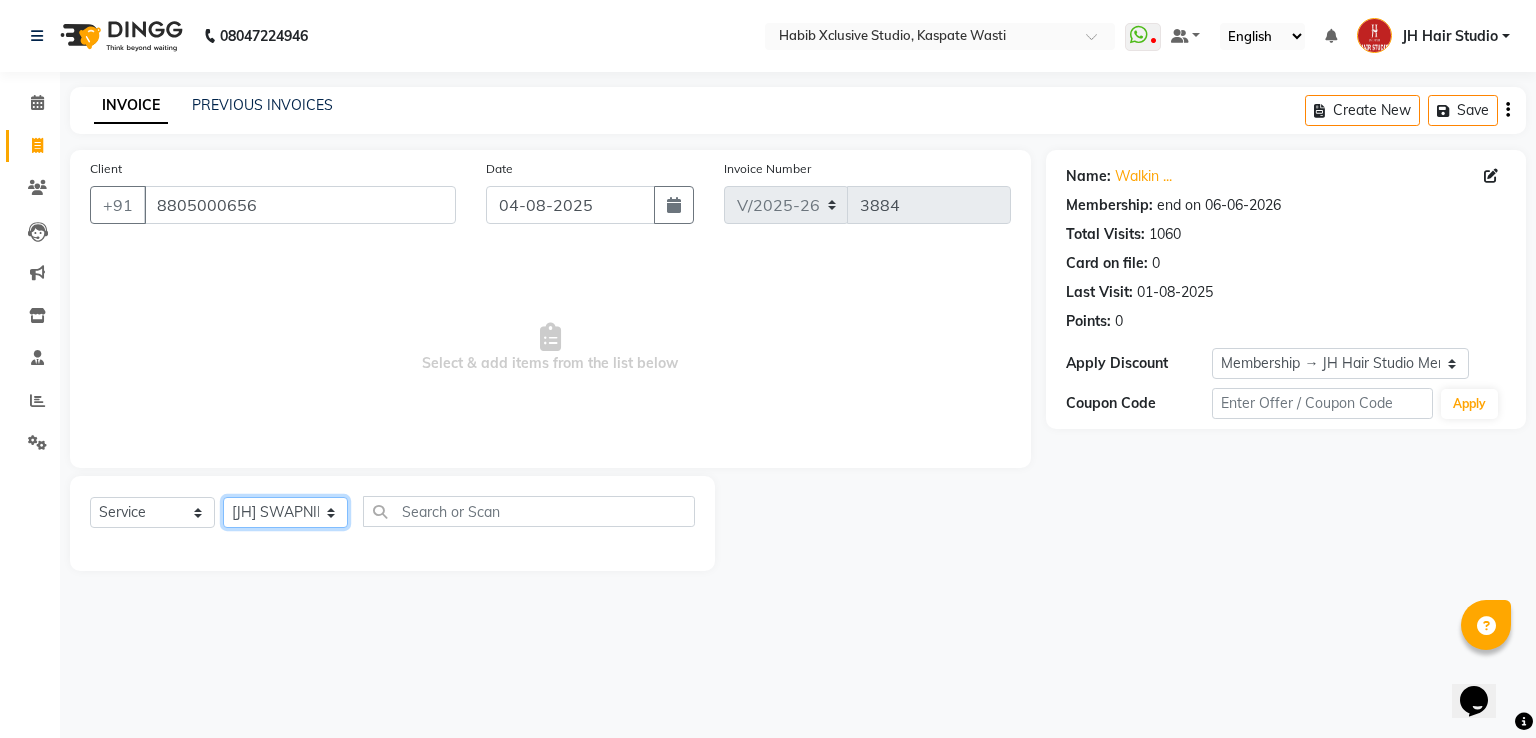 click on "Select Stylist [F1] GANESH [F1] Jagdish  [ F1] RAM [F1]Sanjay [F1]Siddhu [F1] Suraj  [F1] USHA [F2] AYAN  [F2] Deepak [F2] Smital [JH] DUBALE  GANESH [JH] Gopal Wagh JH Hair Studio [JH] Harish [JH] Omkar [JH] Shahwaz Shaikh [JH] SIDDHANT  [JH] SWAPNIL [JH] Tushaar" 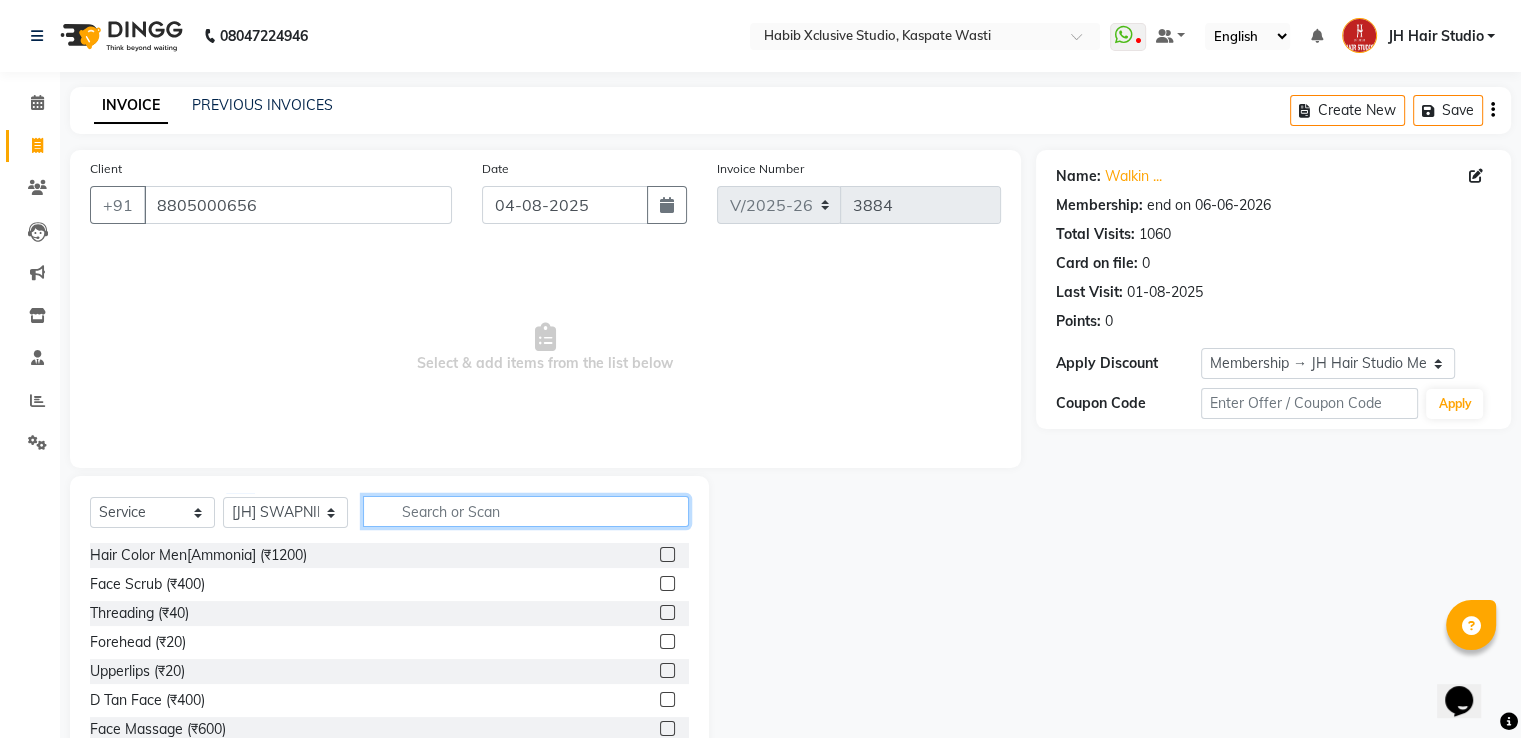 click 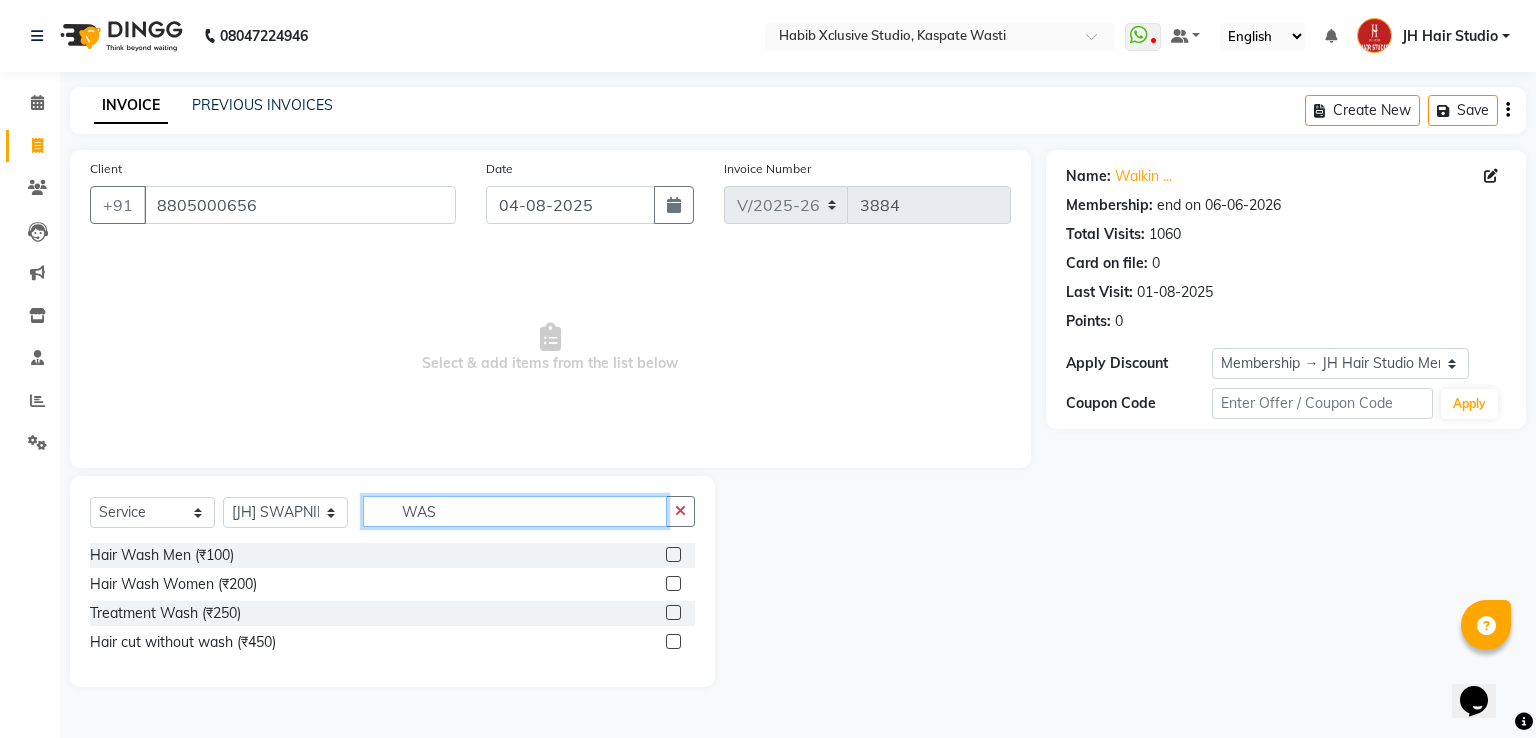 type on "WAS" 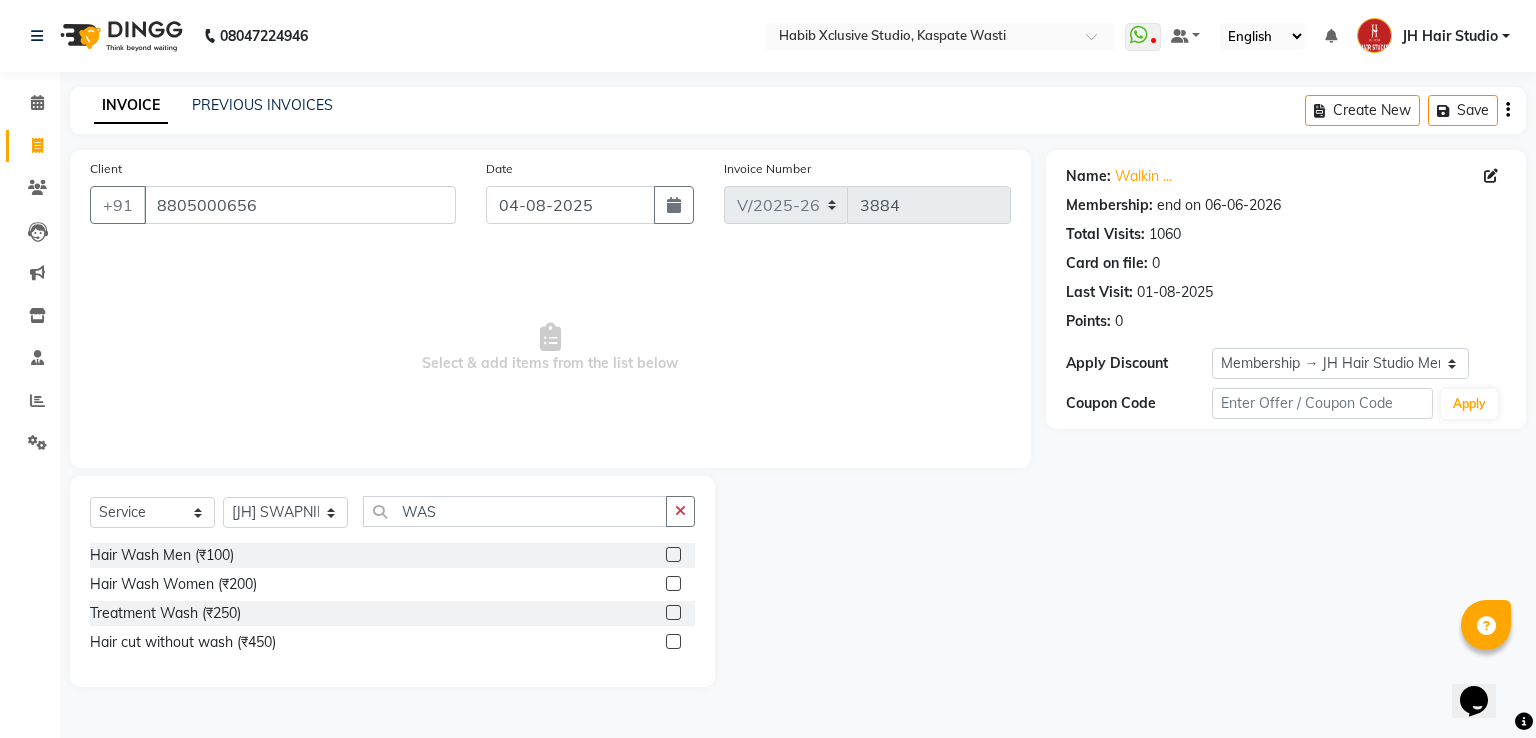 click 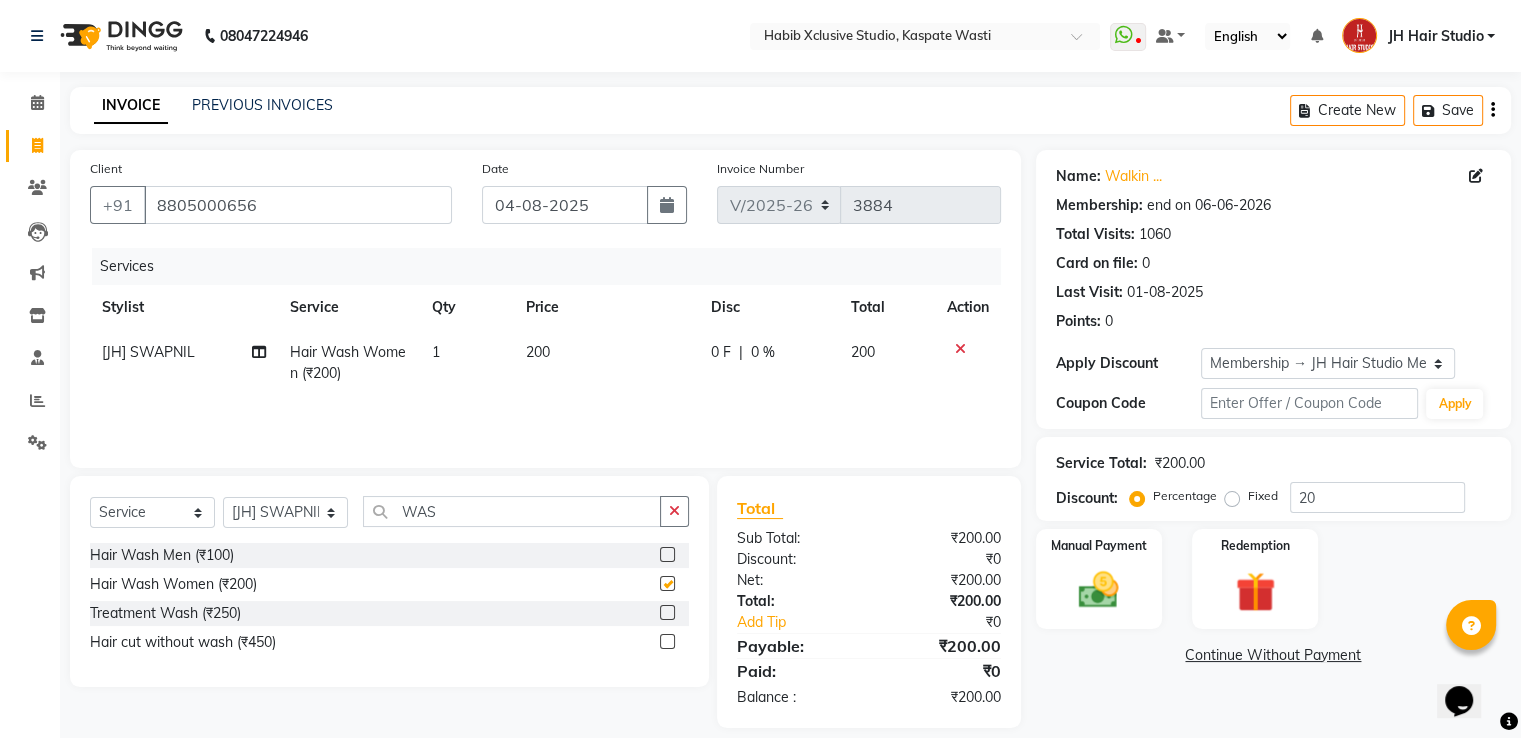 checkbox on "false" 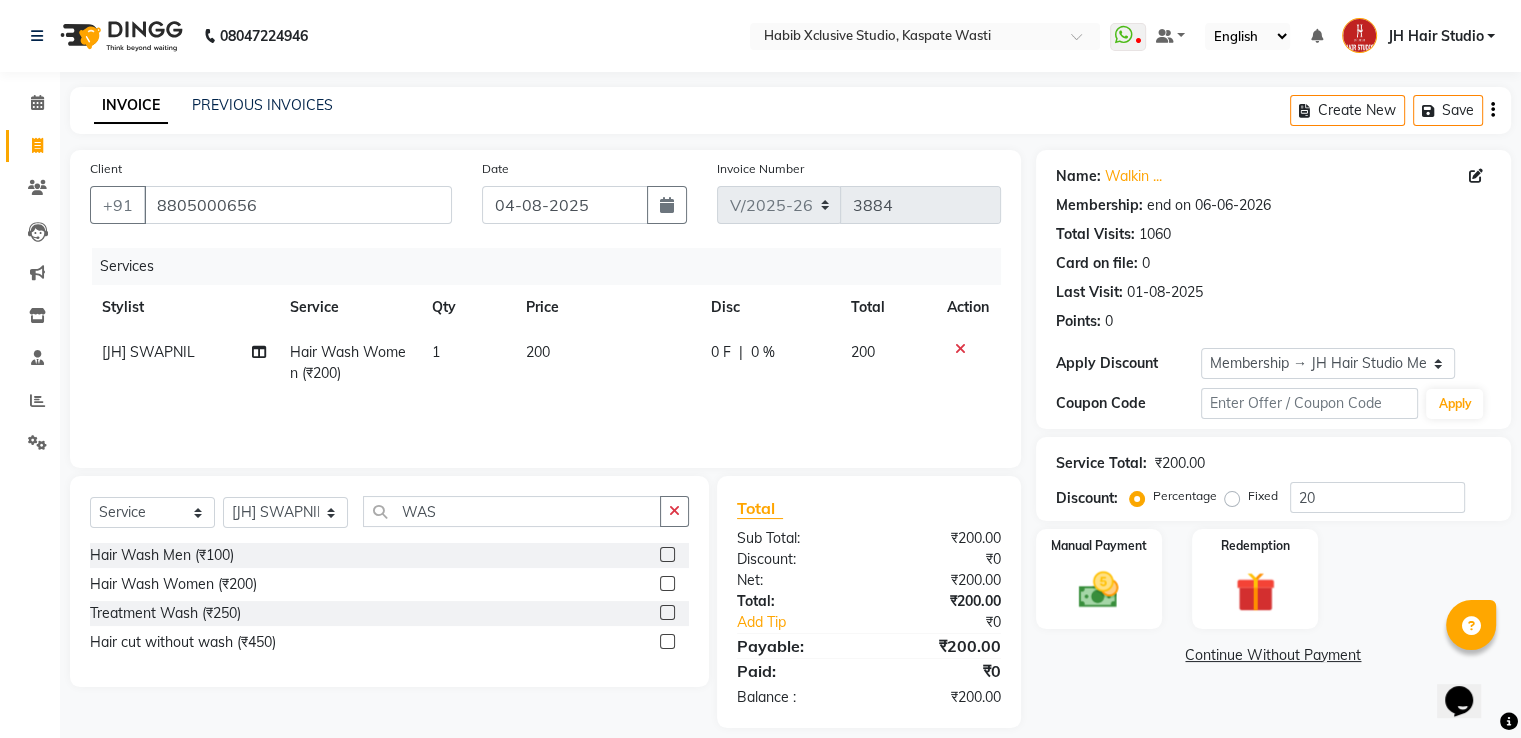 click on "200" 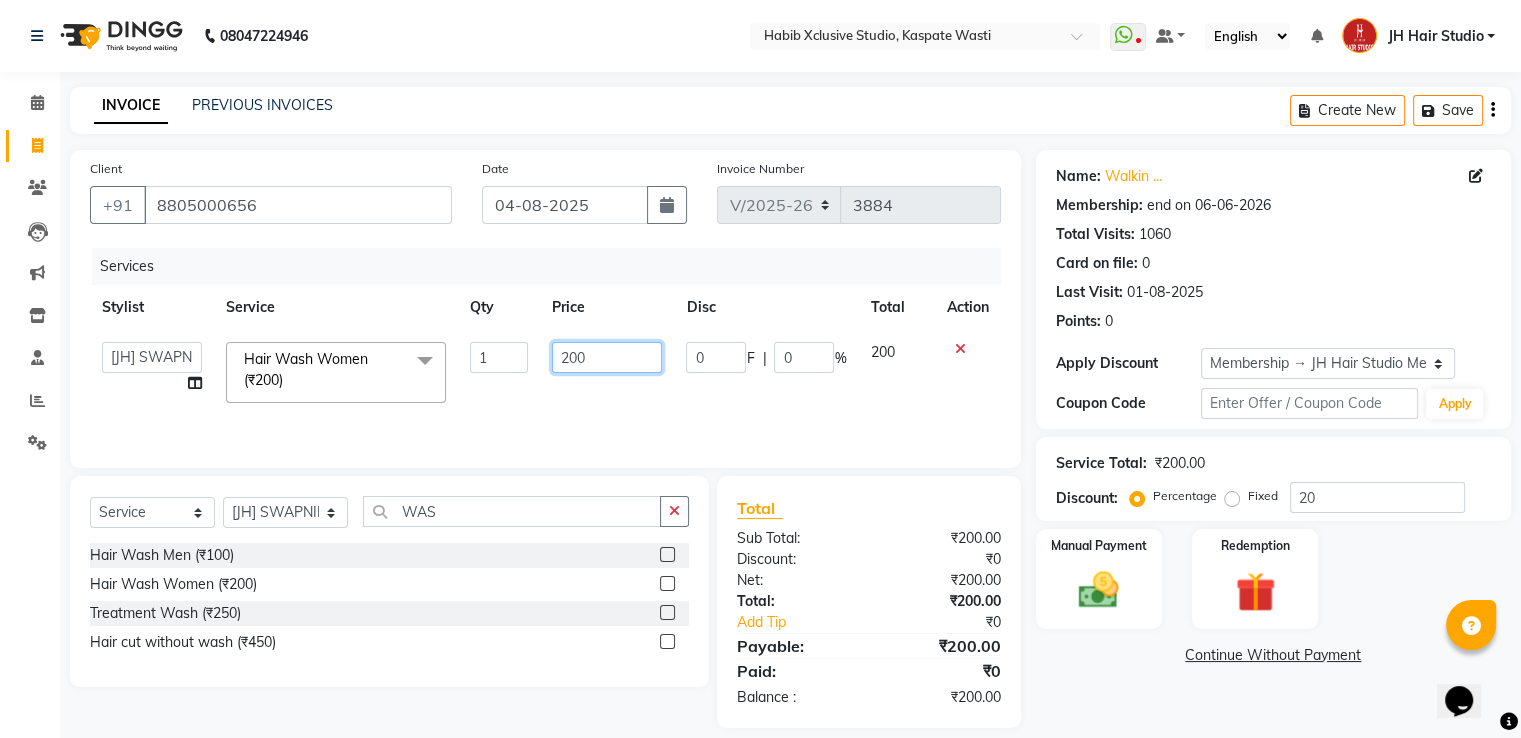 click on "200" 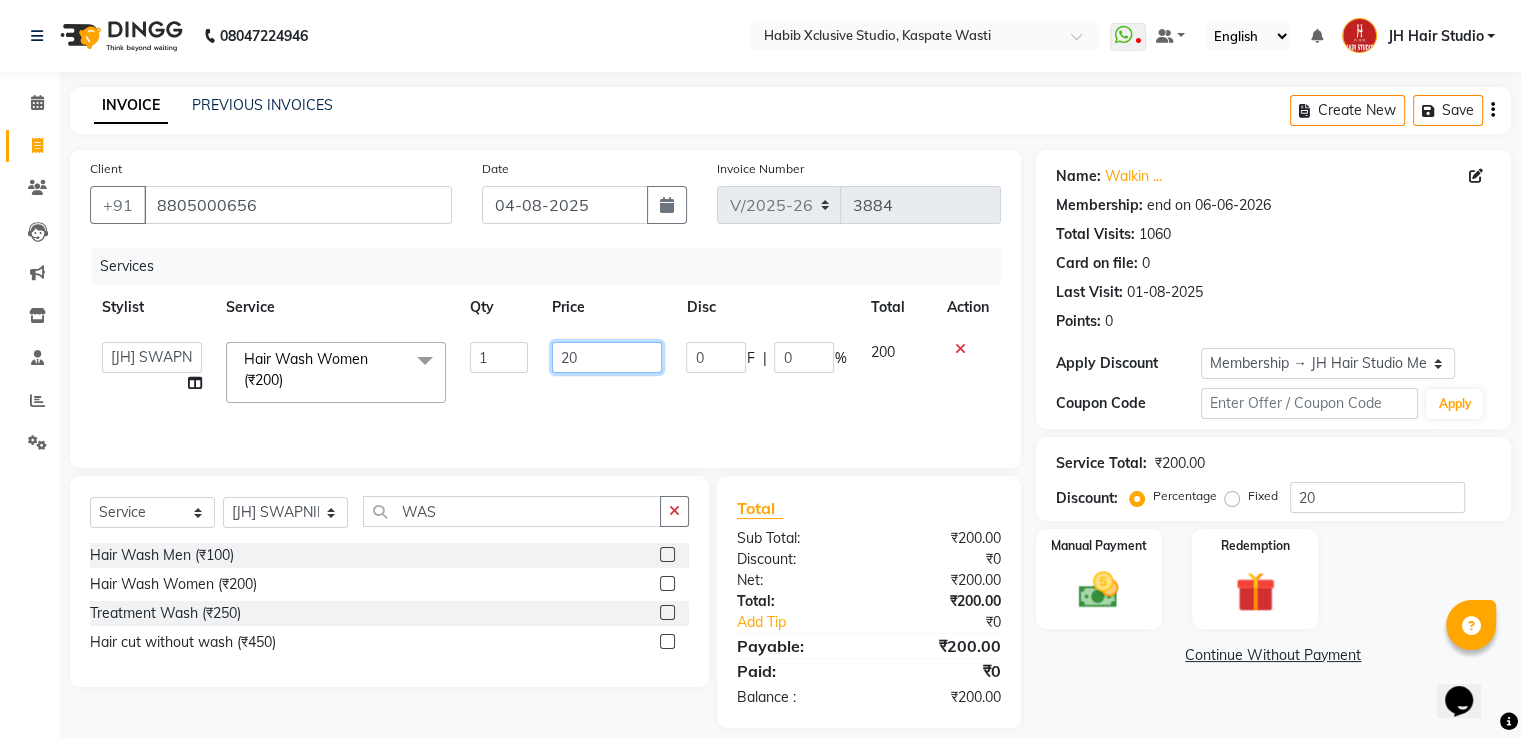 type on "250" 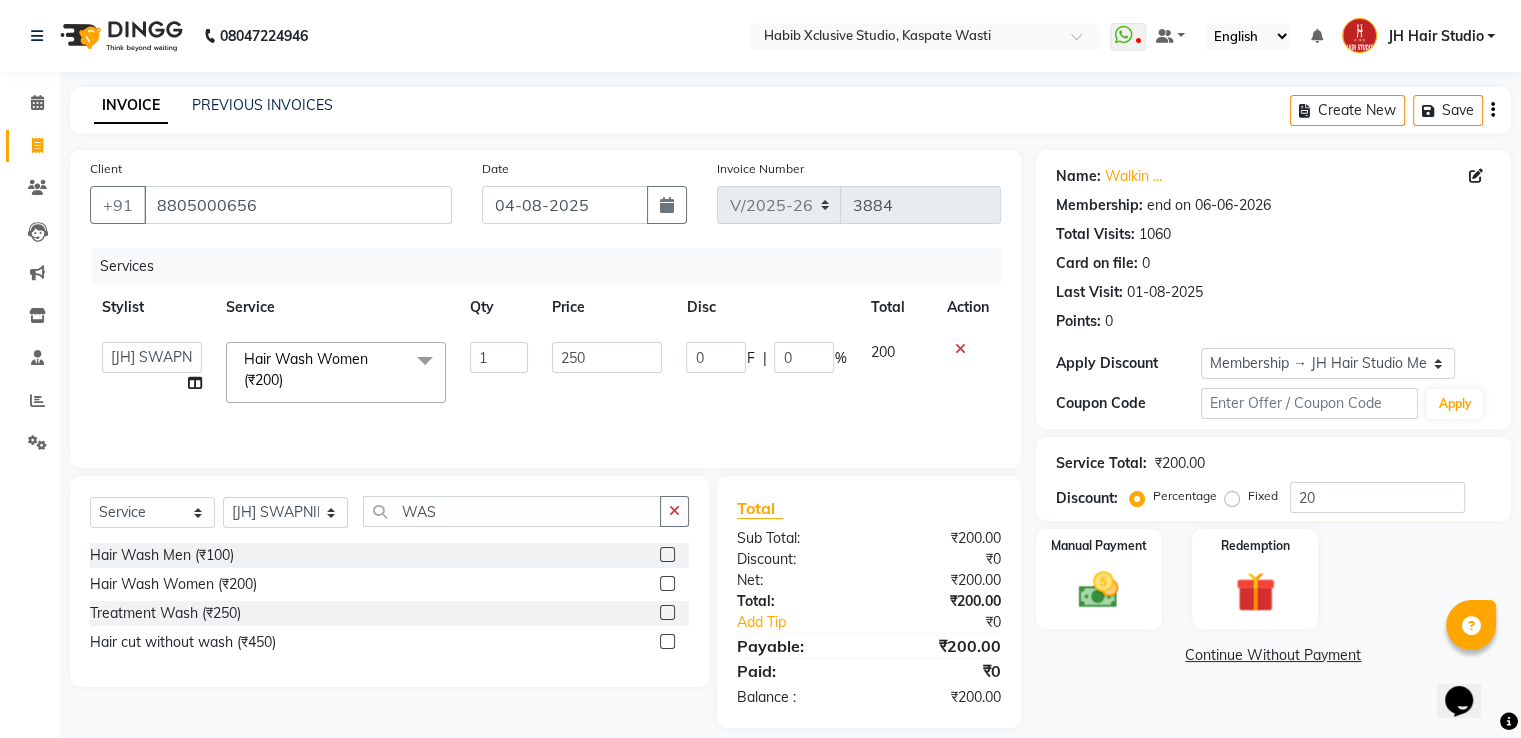 click on "Name: Walkin ... Membership: end on [DATE] Total Visits:  [NUMBER] Card on file:  [NUMBER] Last Visit:   [DATE] Points:   [NUMBER]  Apply Discount Select Membership → JH Hair Studio Membership Coupon Code Apply Service Total:  ₹200.00  Discount:  Percentage   Fixed  [NUMBER] Manual Payment Redemption  Continue Without Payment" 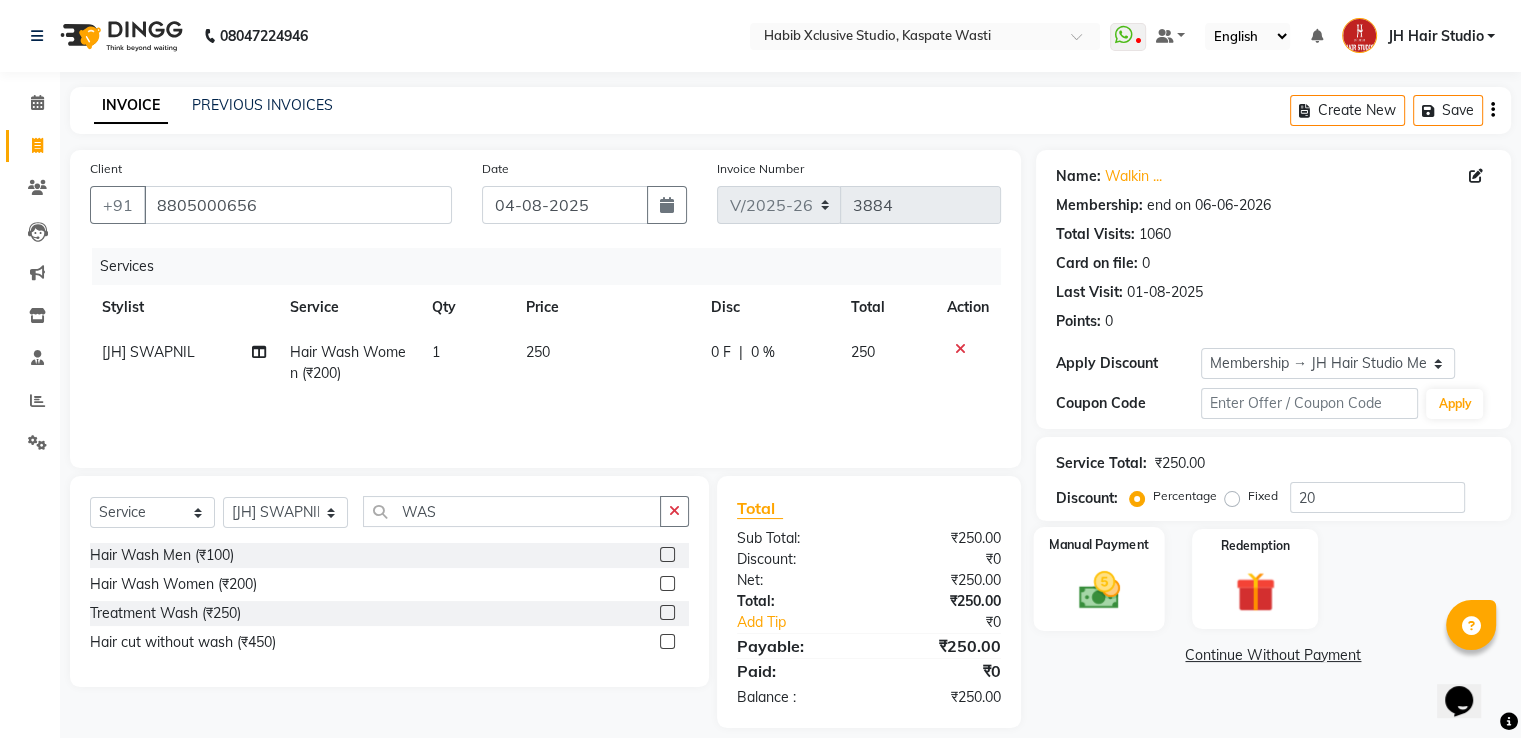 click 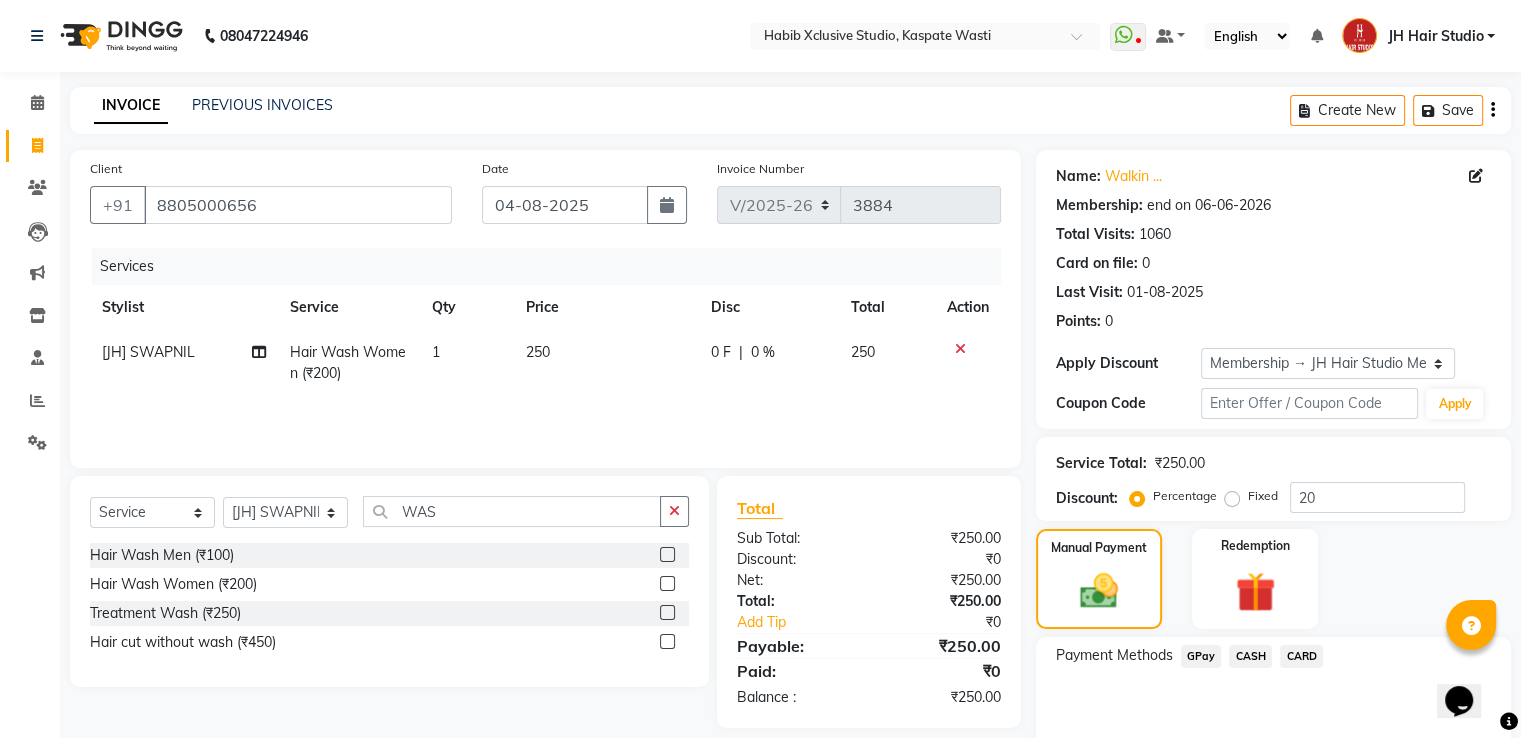 click on "GPay" 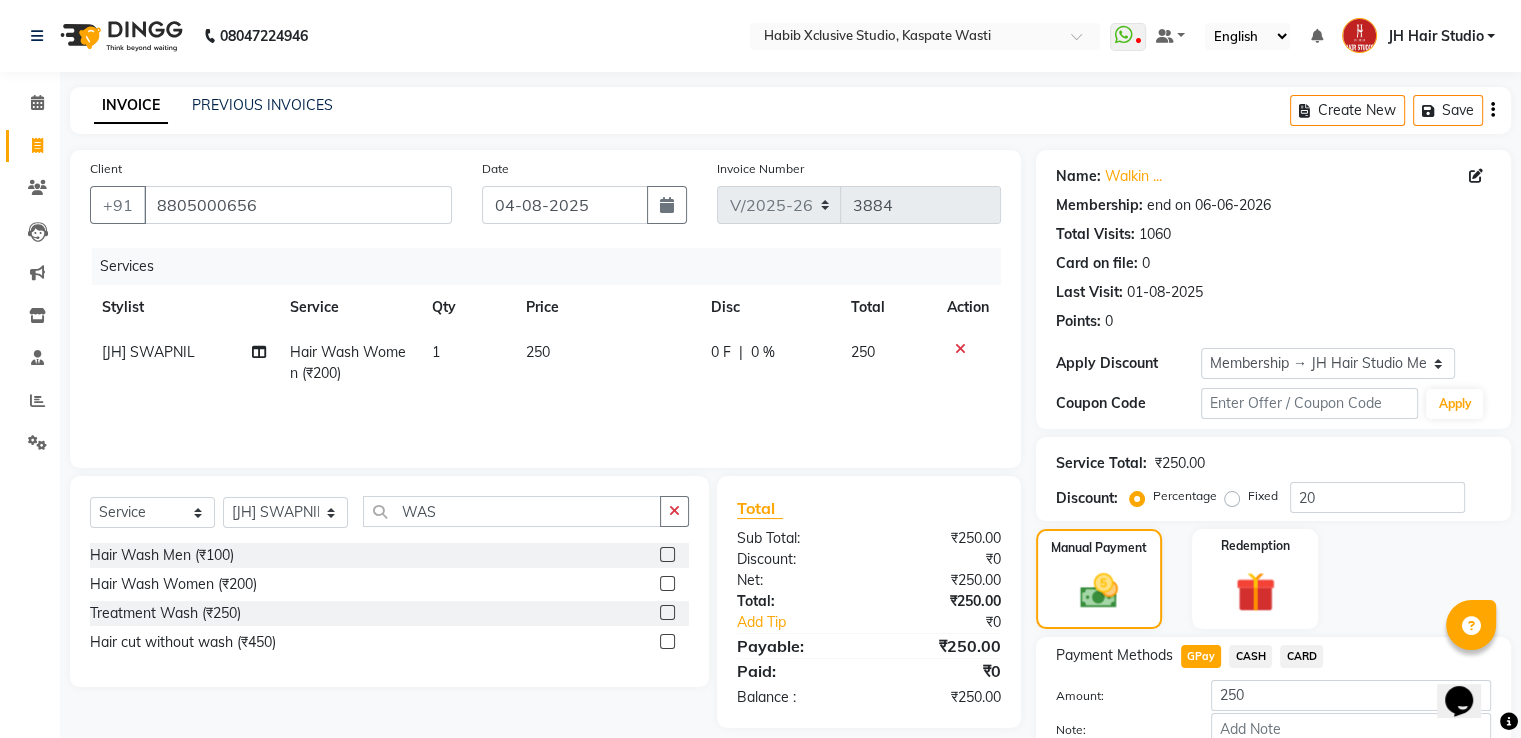 scroll, scrollTop: 120, scrollLeft: 0, axis: vertical 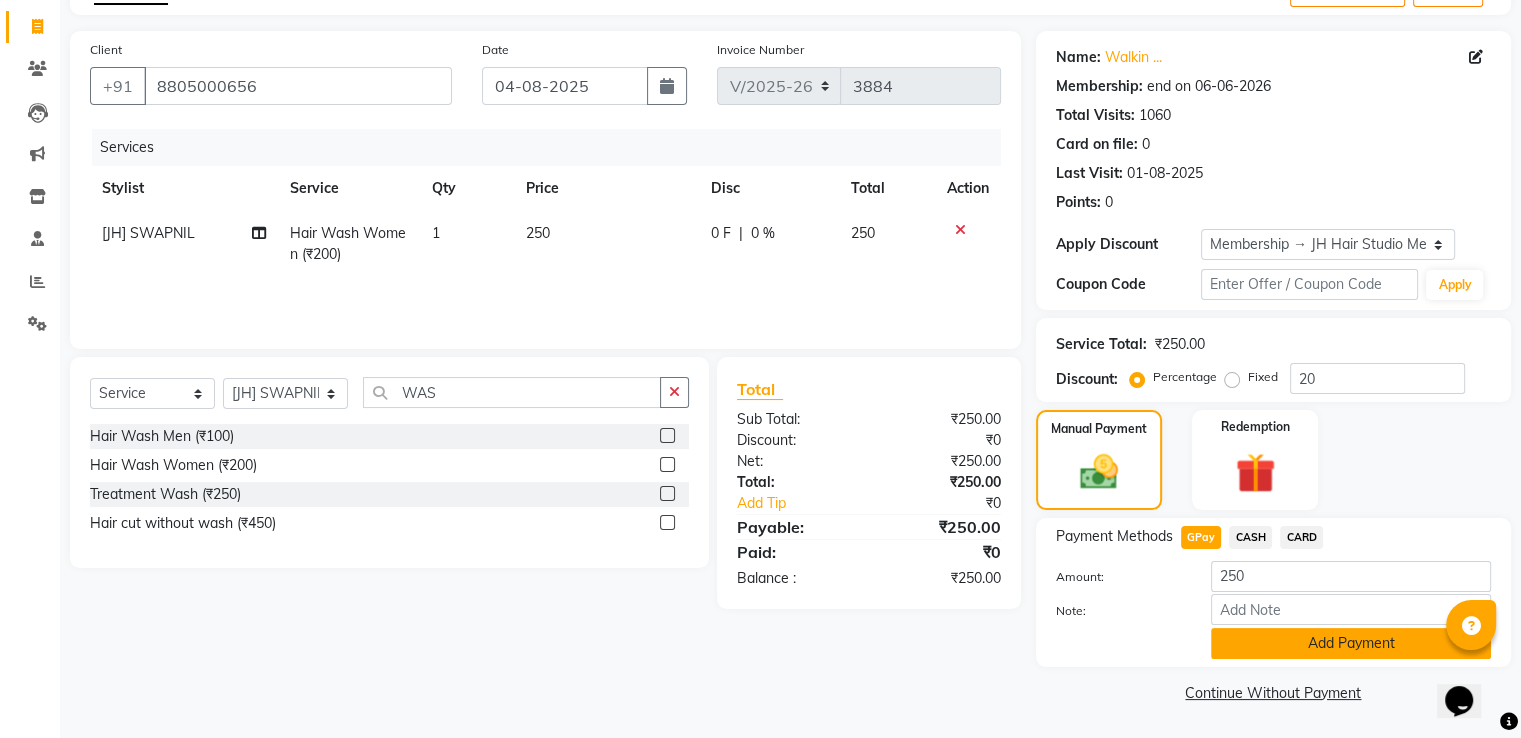 click on "Add Payment" 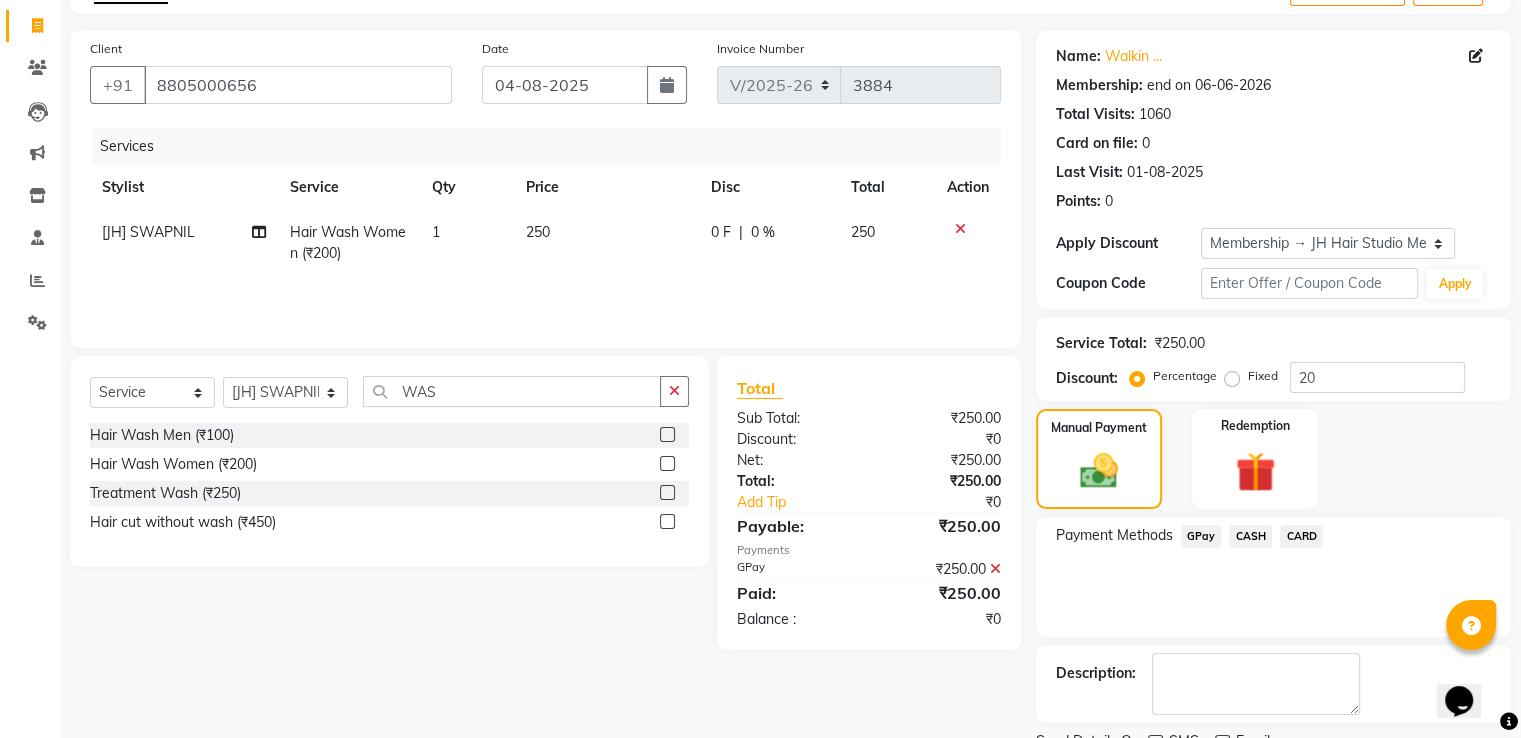 scroll, scrollTop: 201, scrollLeft: 0, axis: vertical 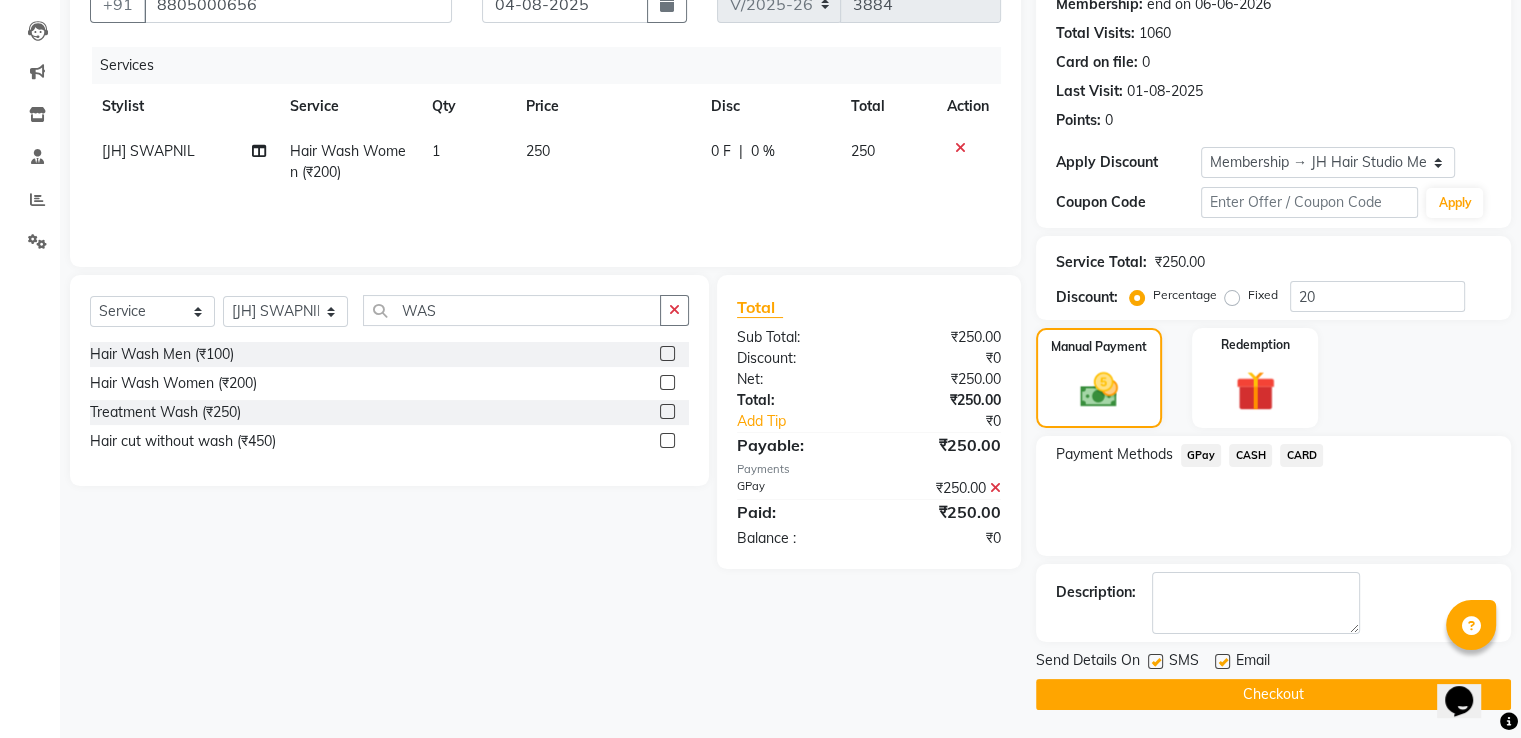 click on "Checkout" 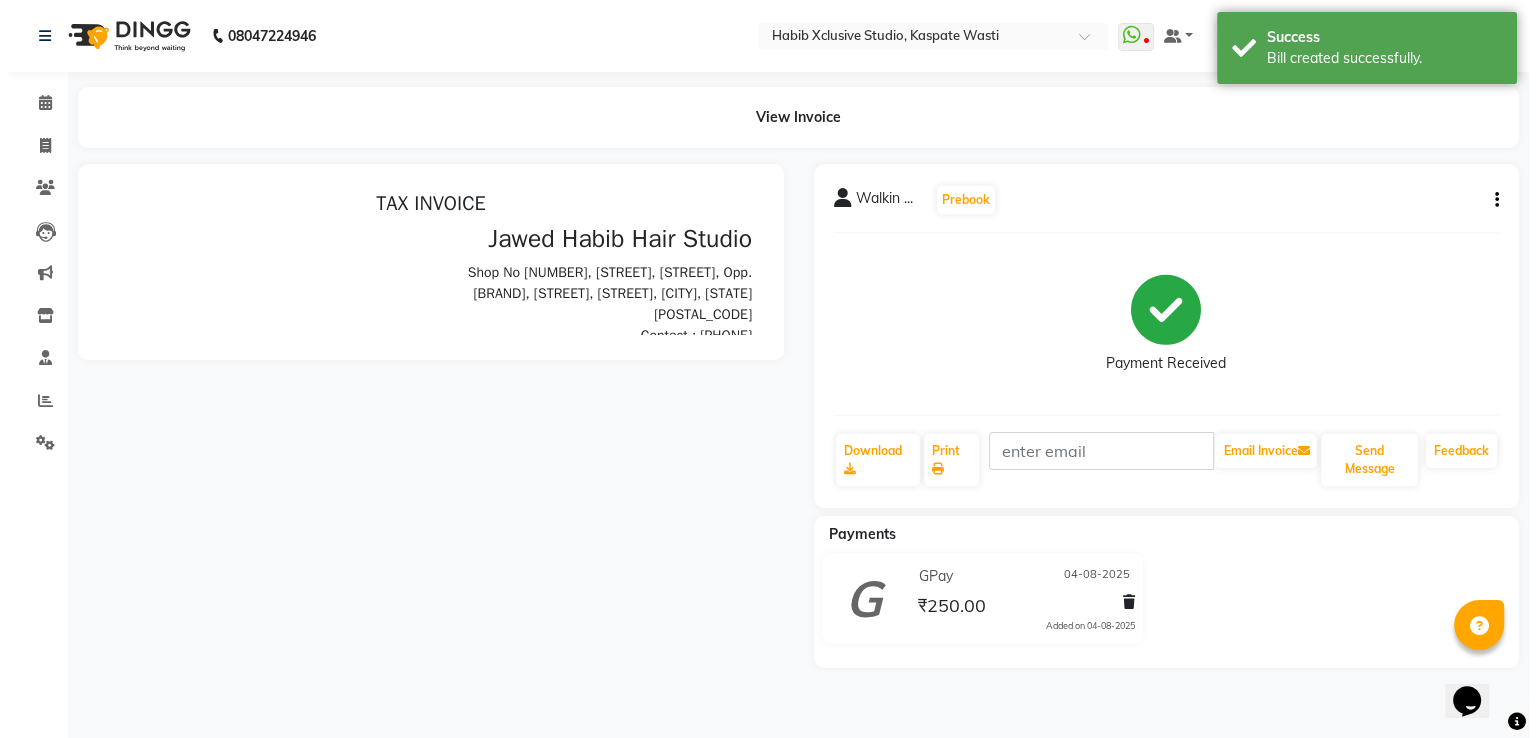 scroll, scrollTop: 0, scrollLeft: 0, axis: both 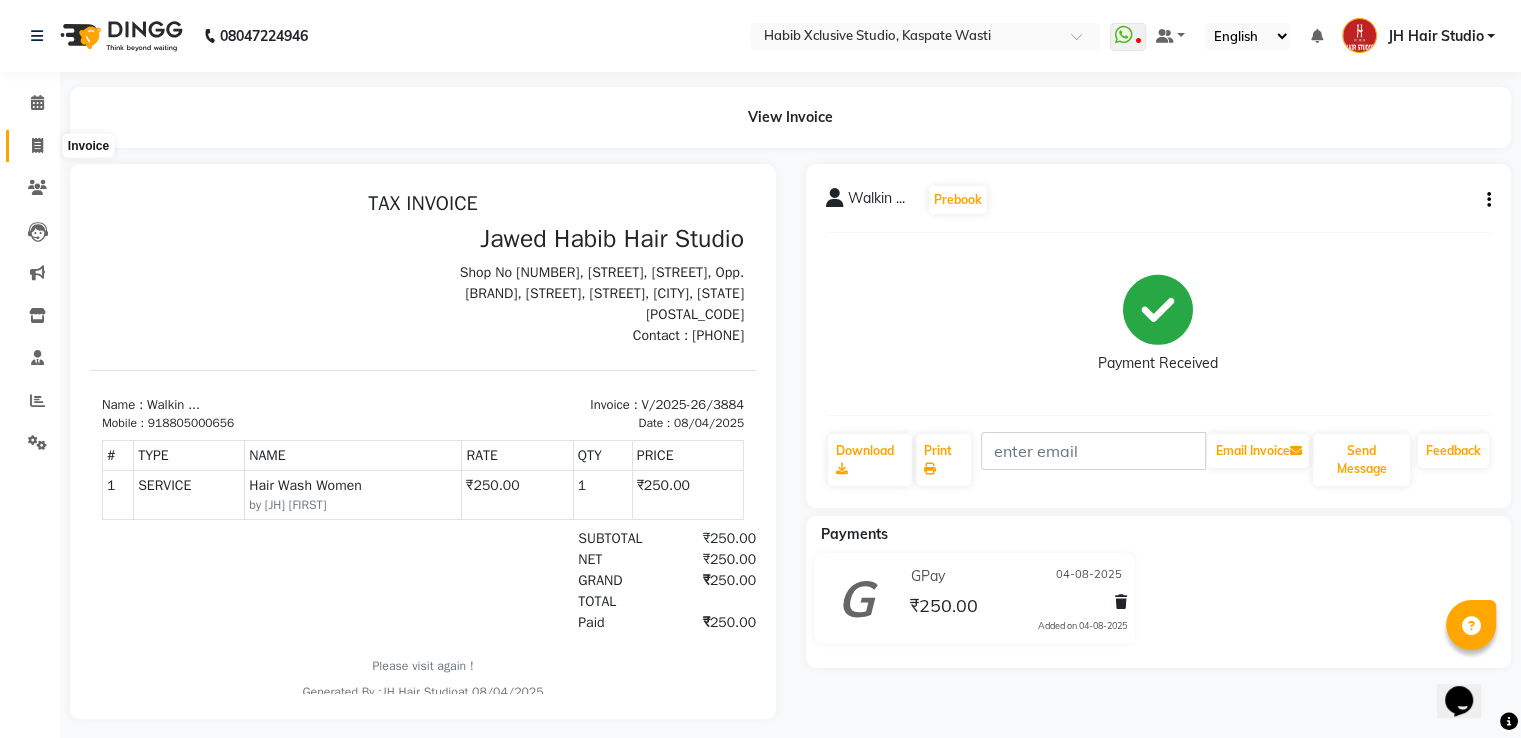 click 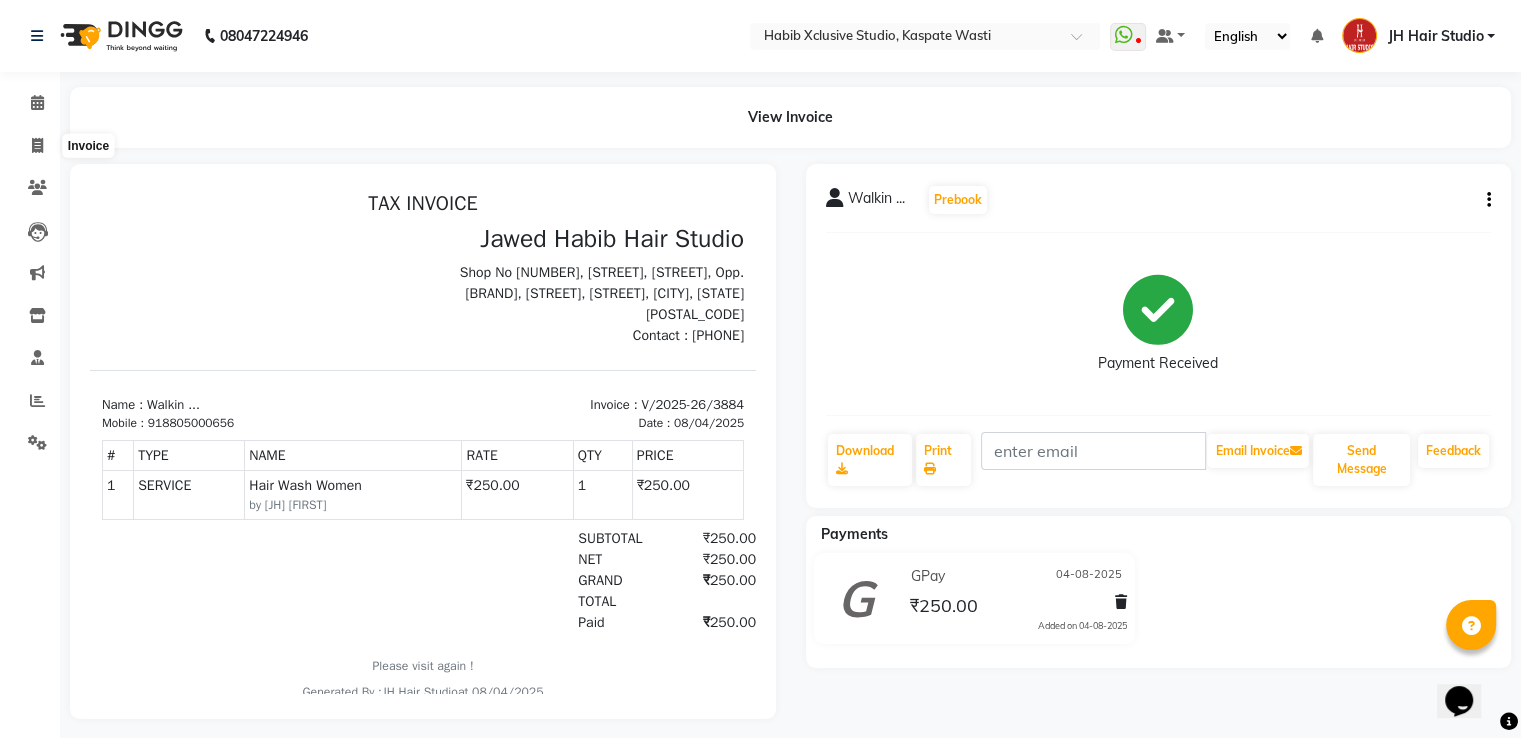 select on "130" 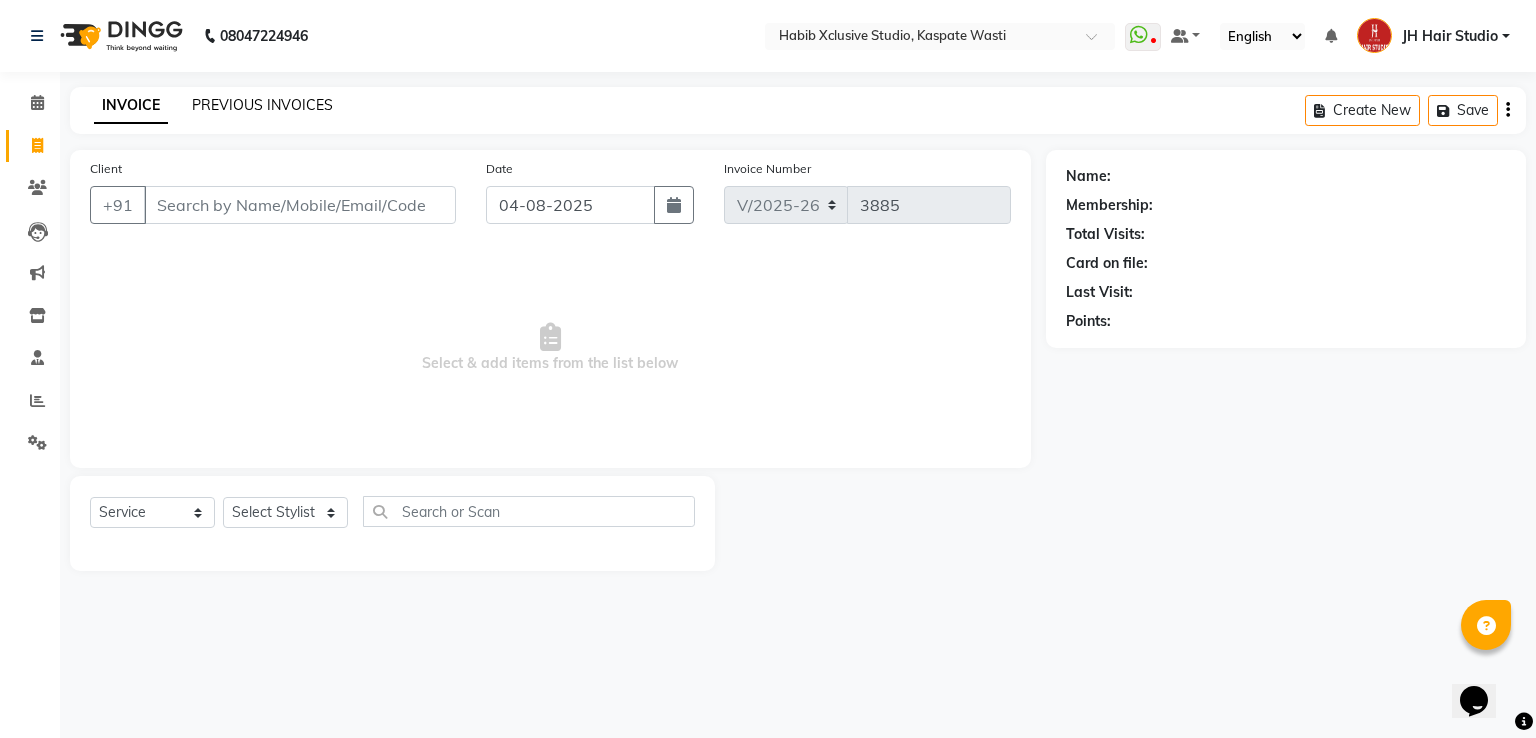 click on "PREVIOUS INVOICES" 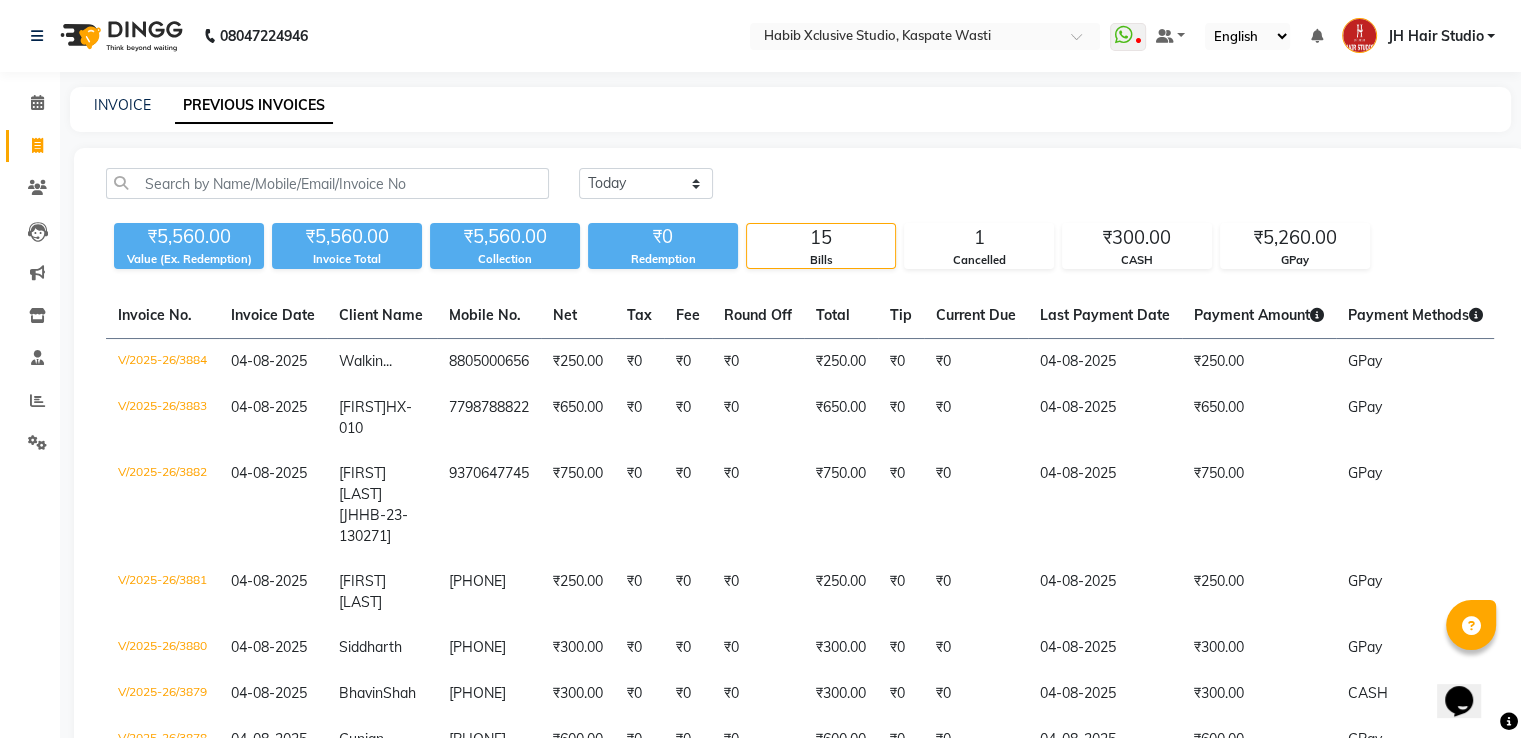 click on "JH Hair Studio" at bounding box center [1435, 36] 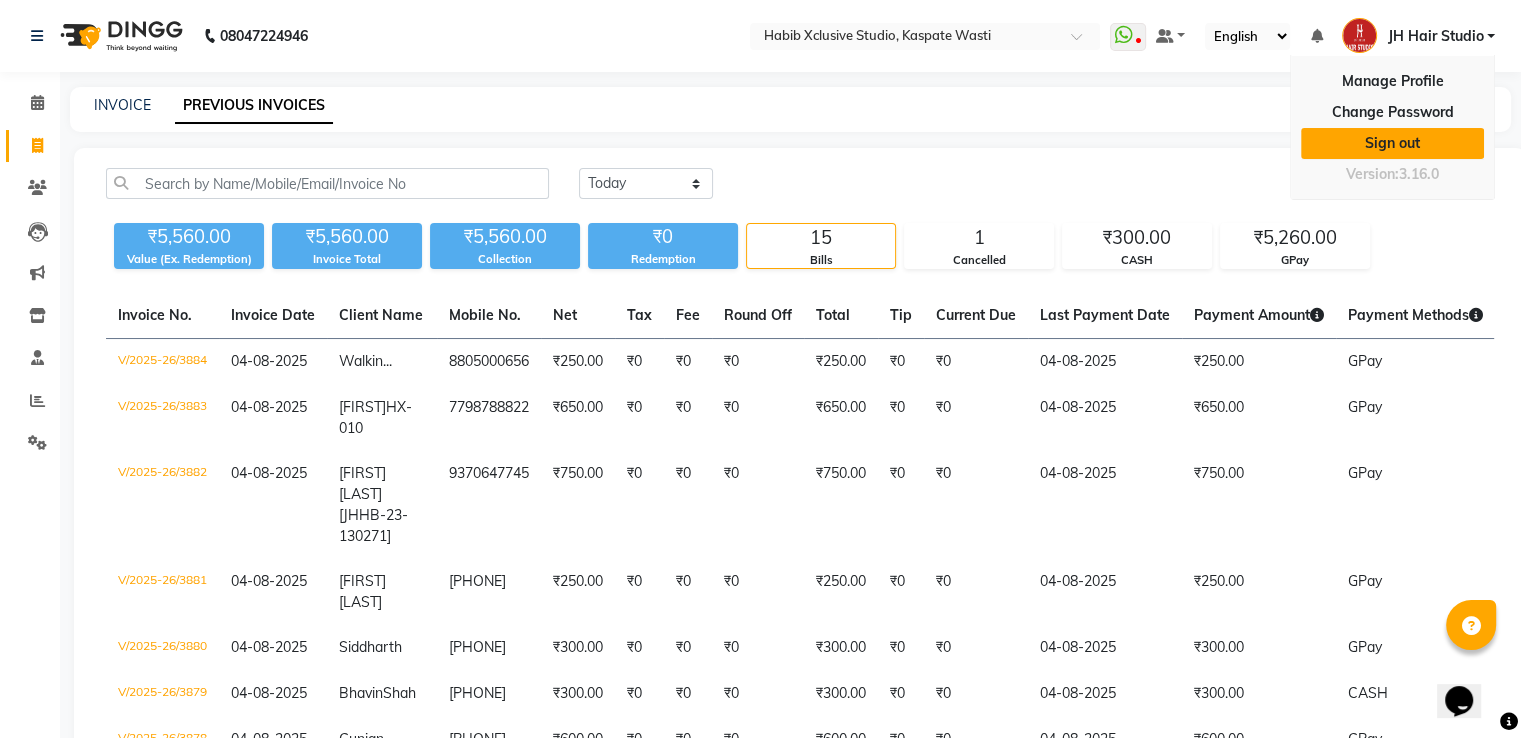 click on "Sign out" at bounding box center (1392, 143) 